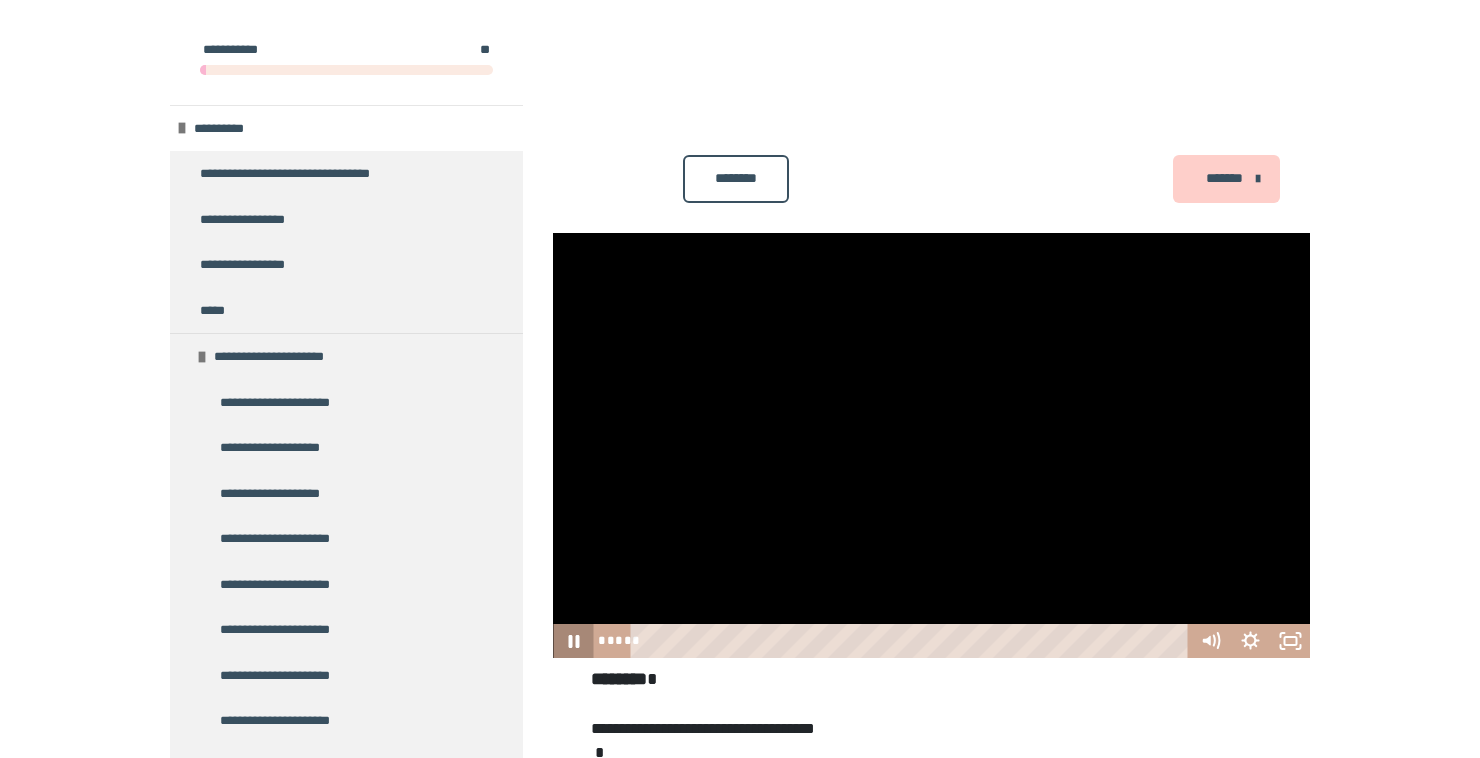 scroll, scrollTop: 223, scrollLeft: 0, axis: vertical 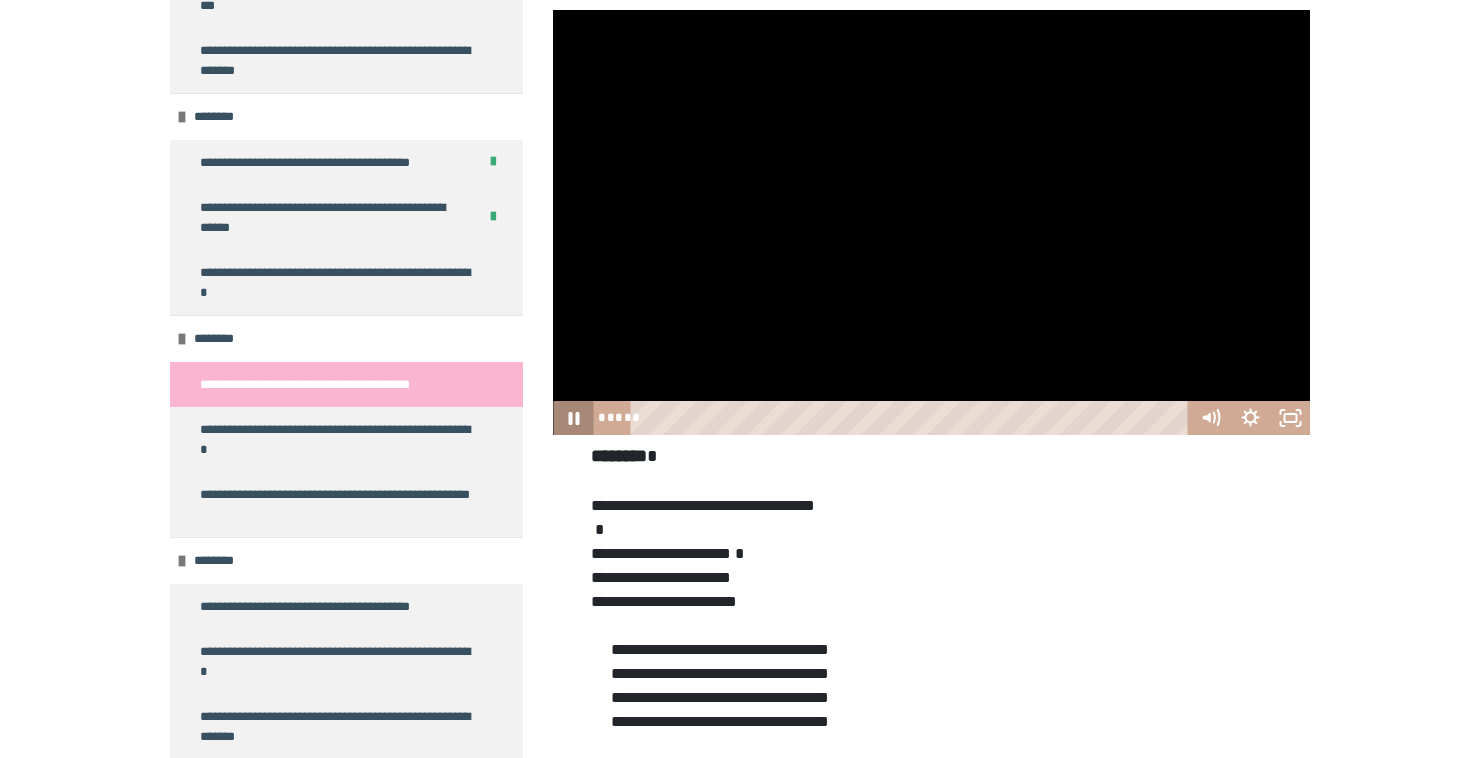 click 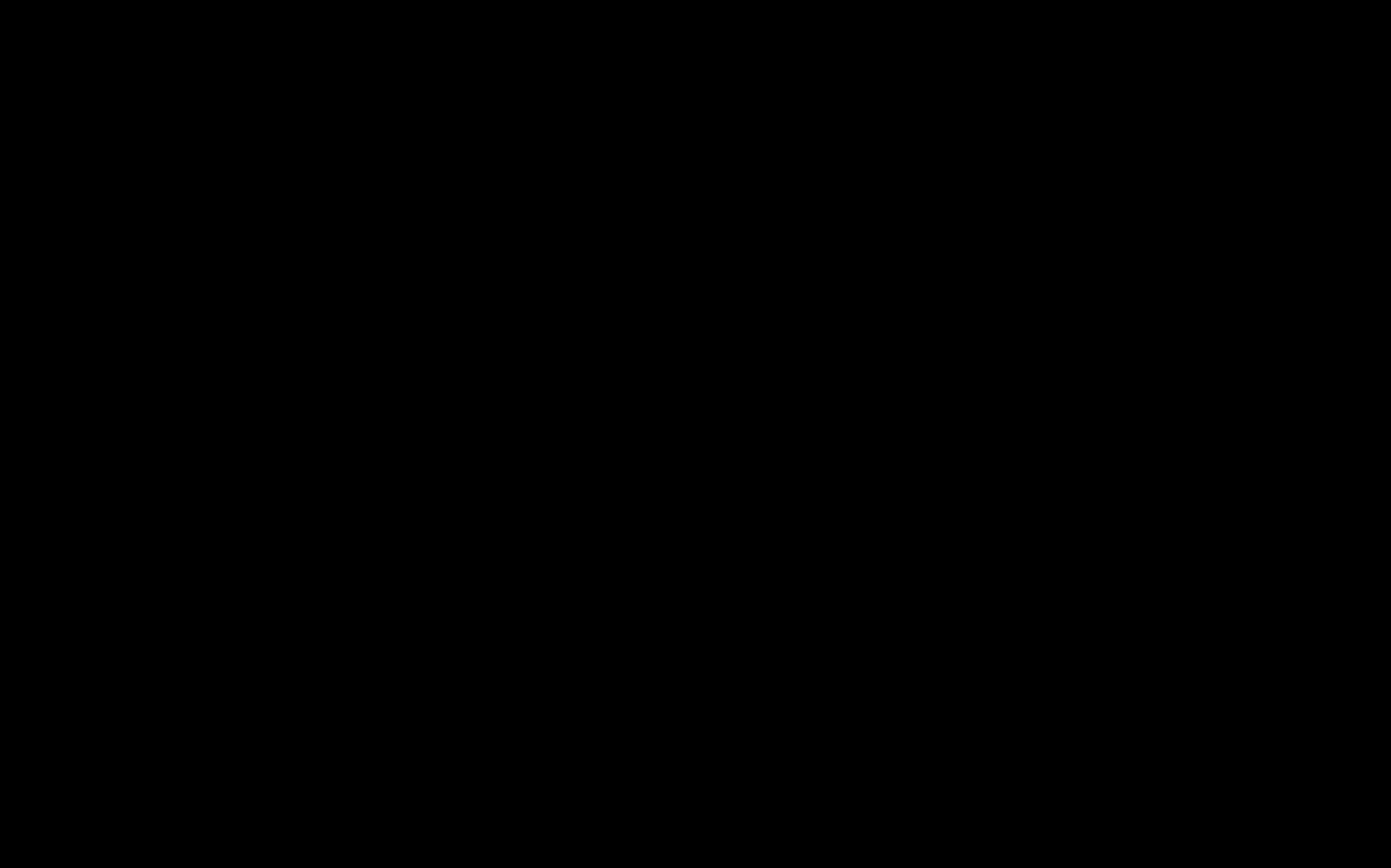 click at bounding box center [696, 434] 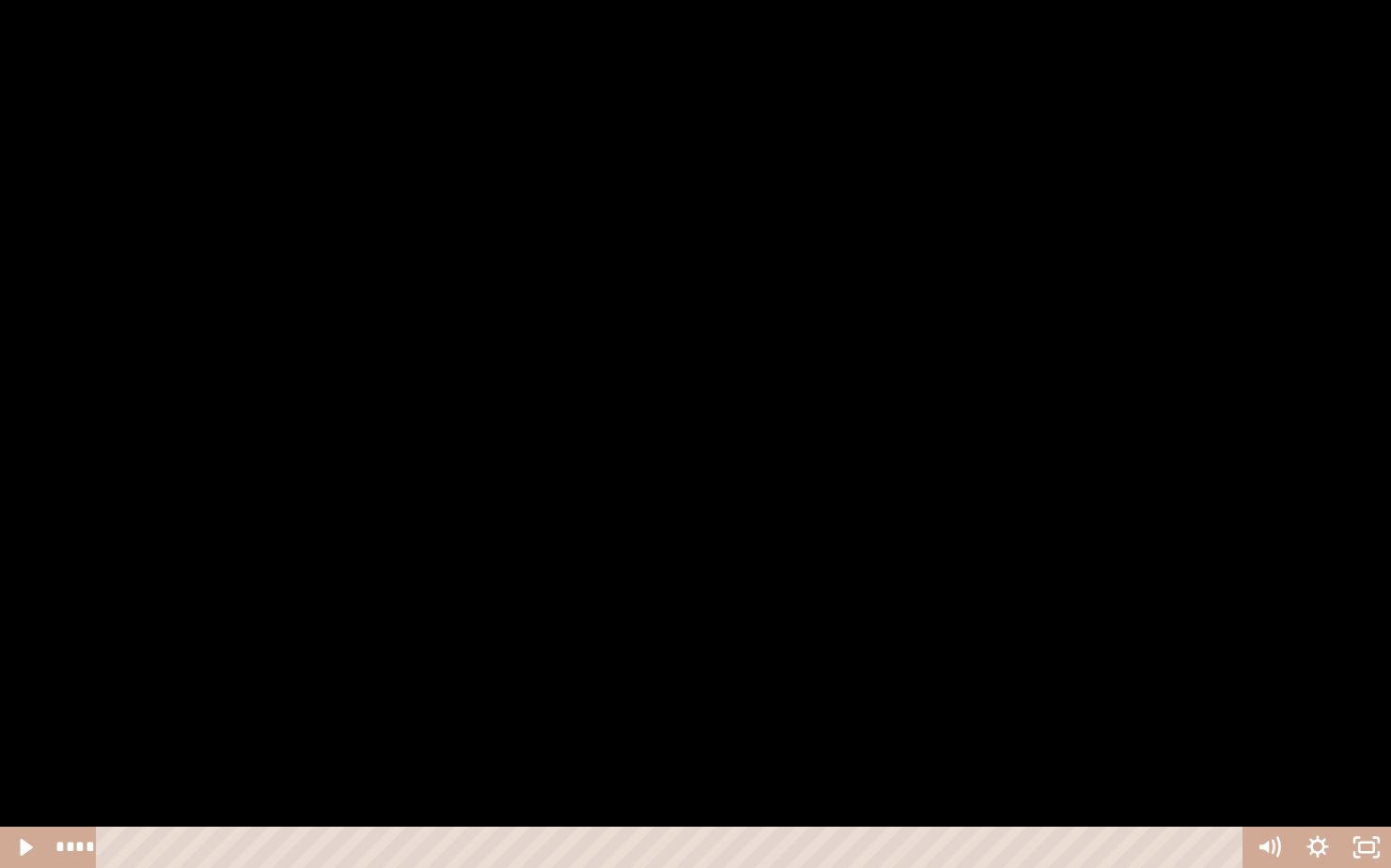 click 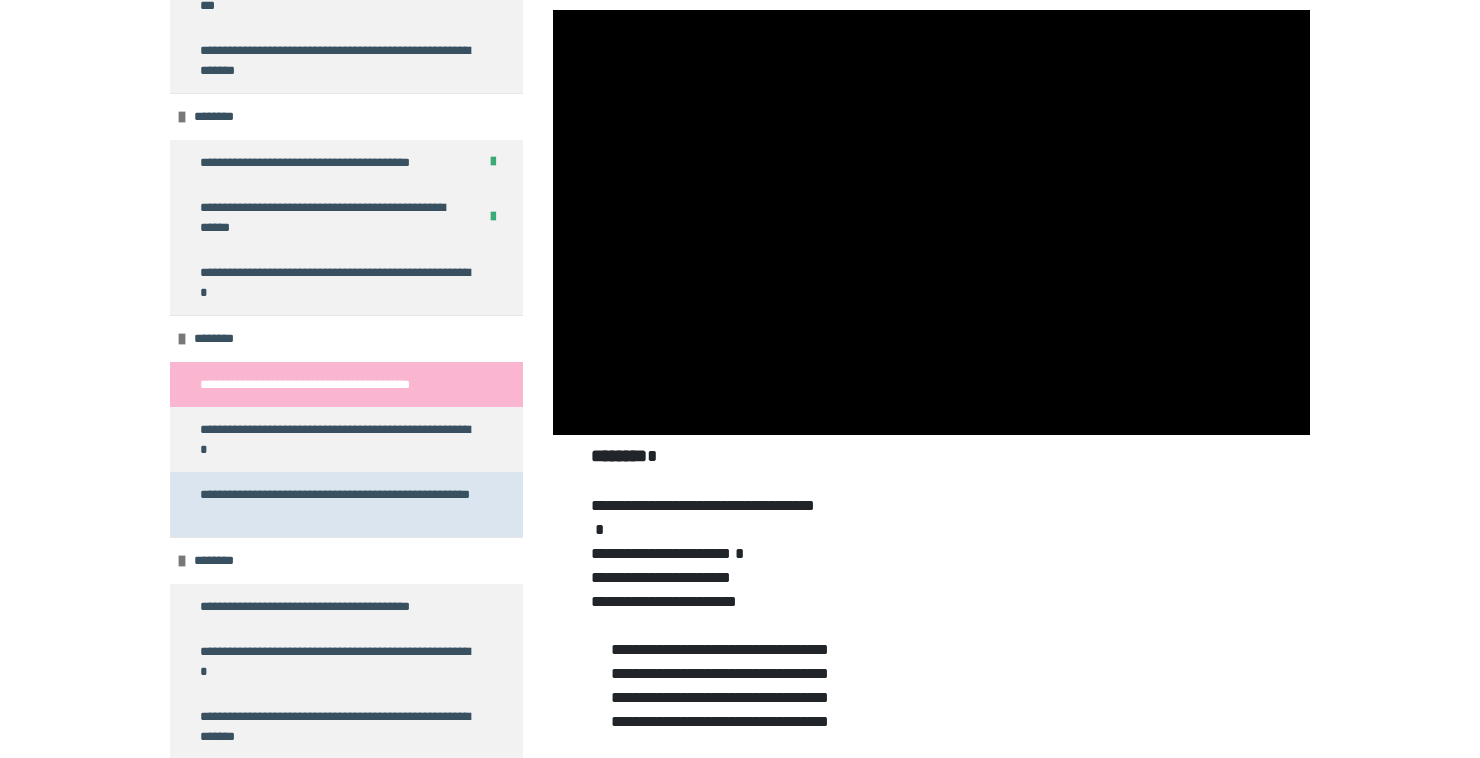 click on "**********" at bounding box center [338, 504] 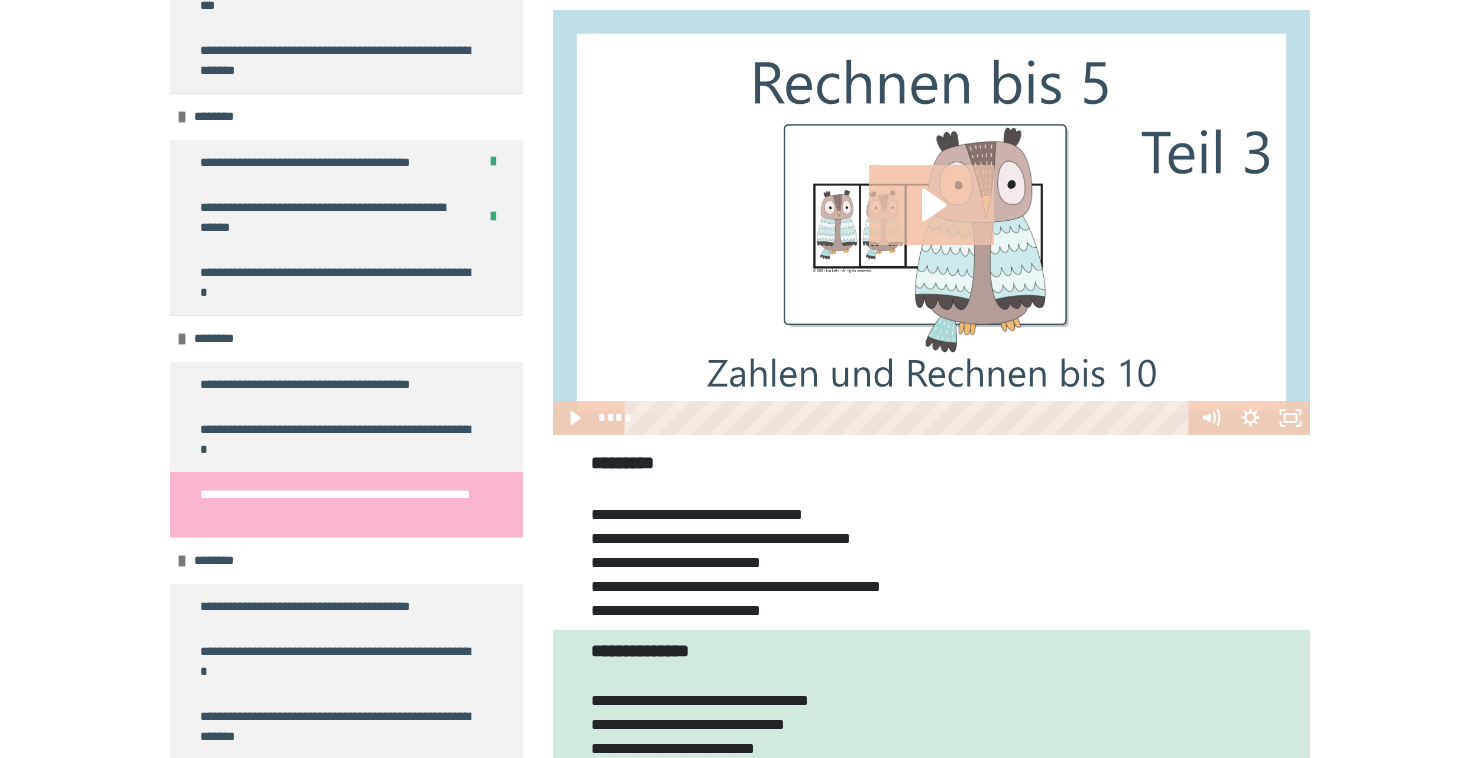 click 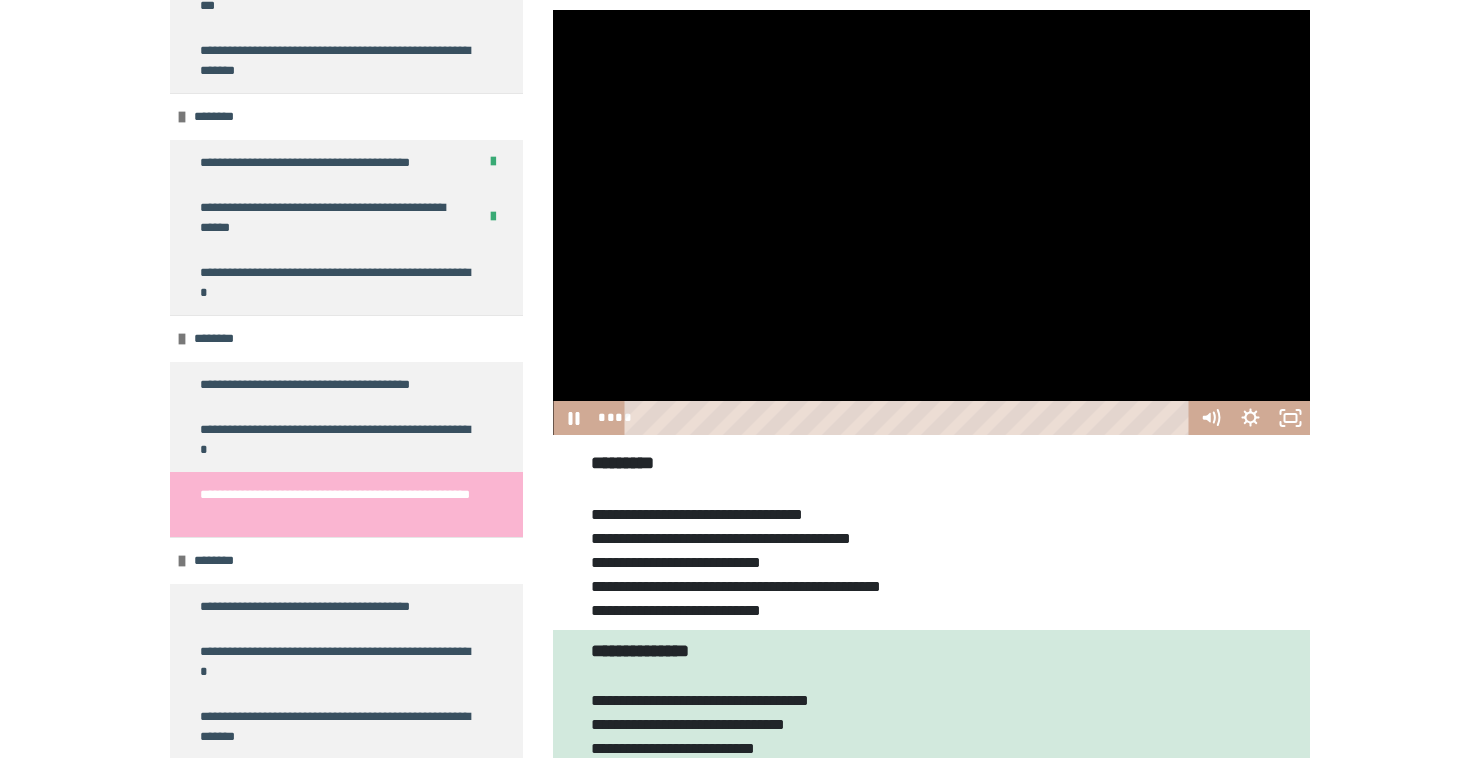 click 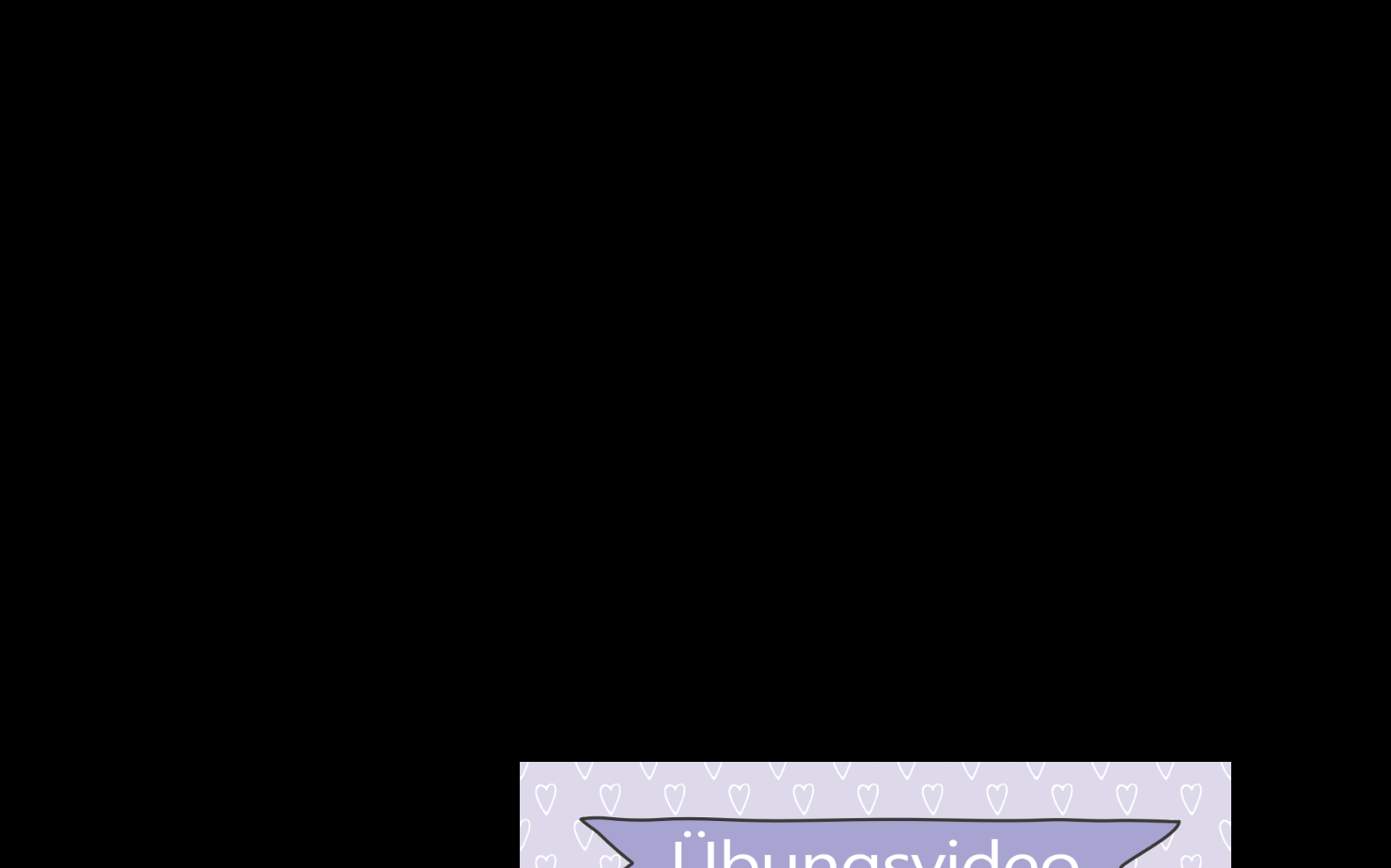 click at bounding box center (696, 434) 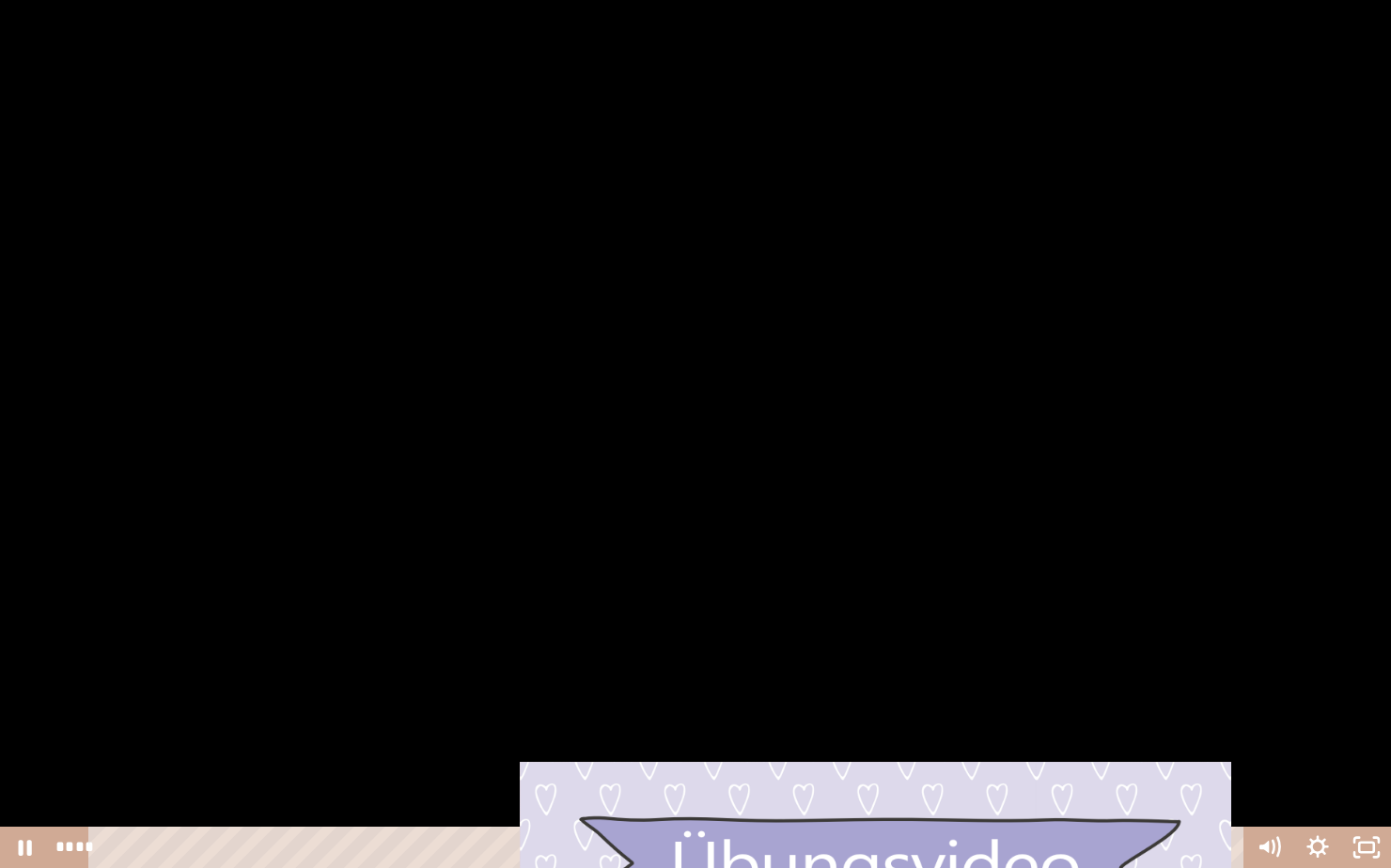 click 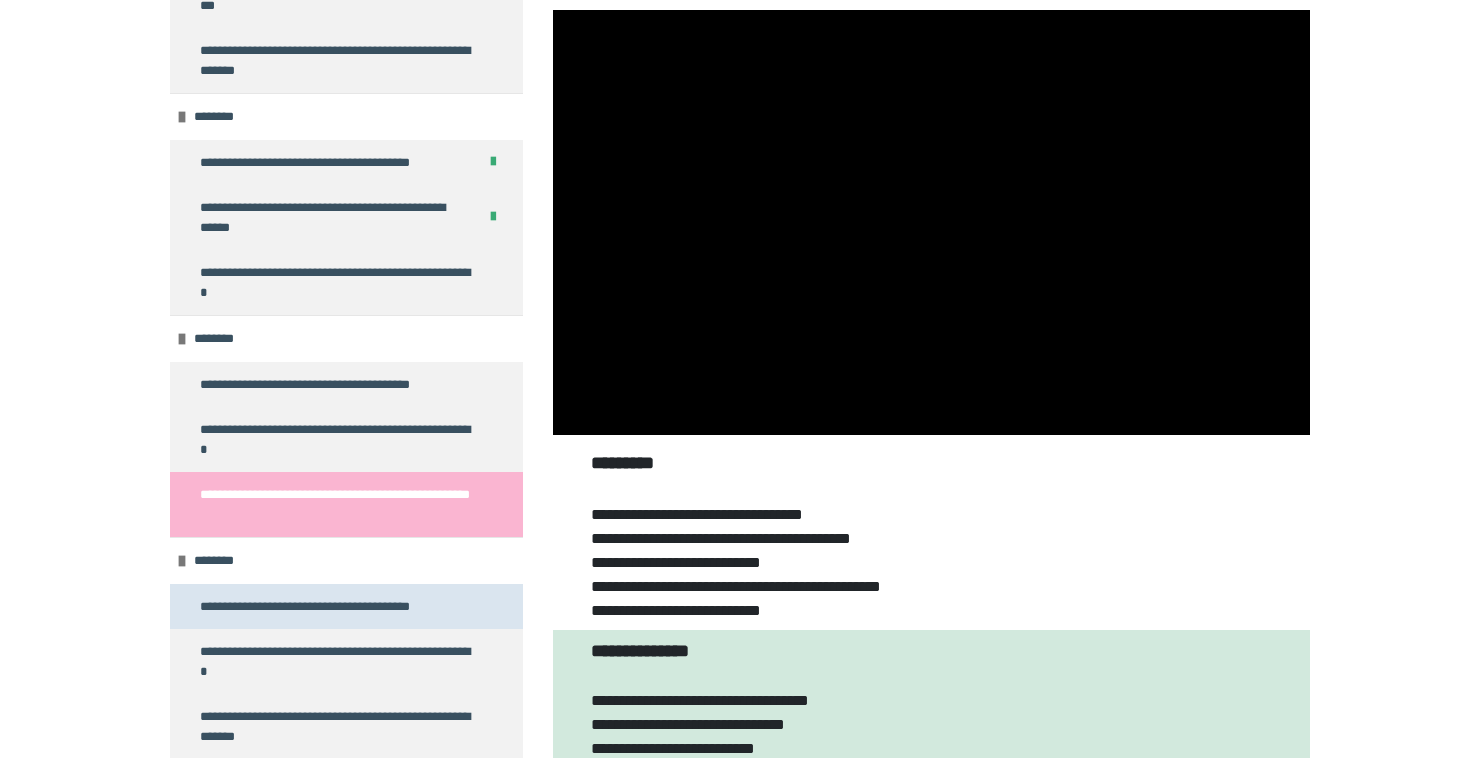 click on "**********" at bounding box center (317, 607) 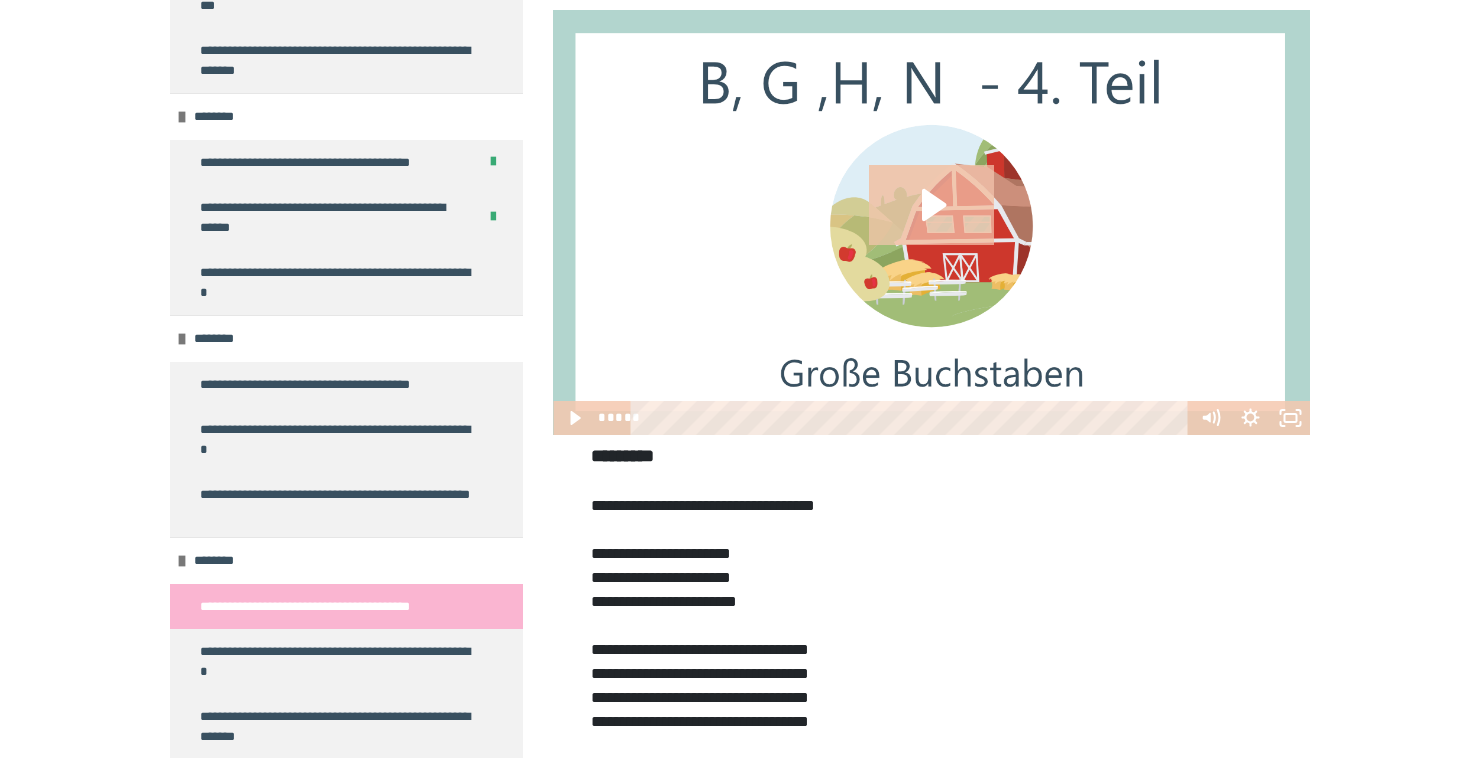 click 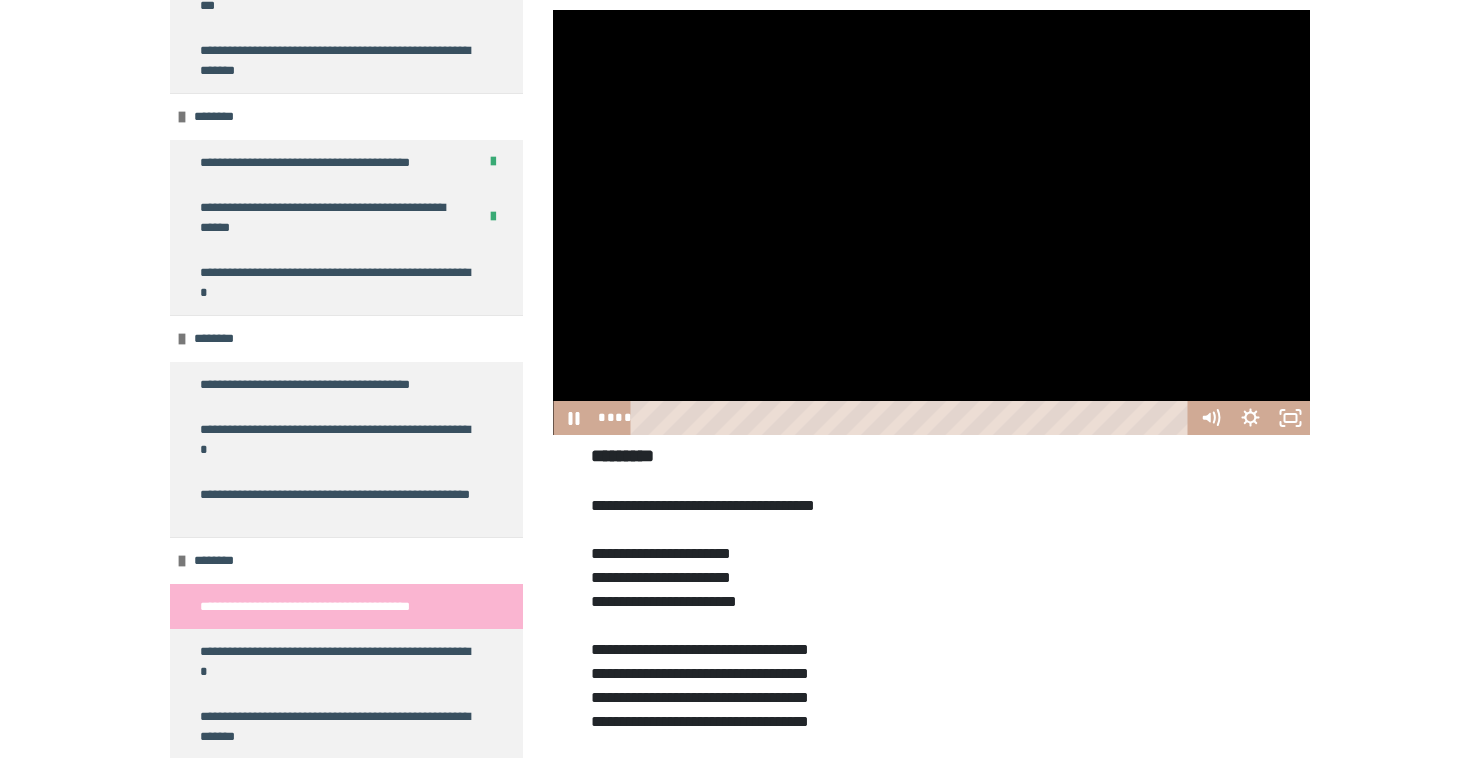 click 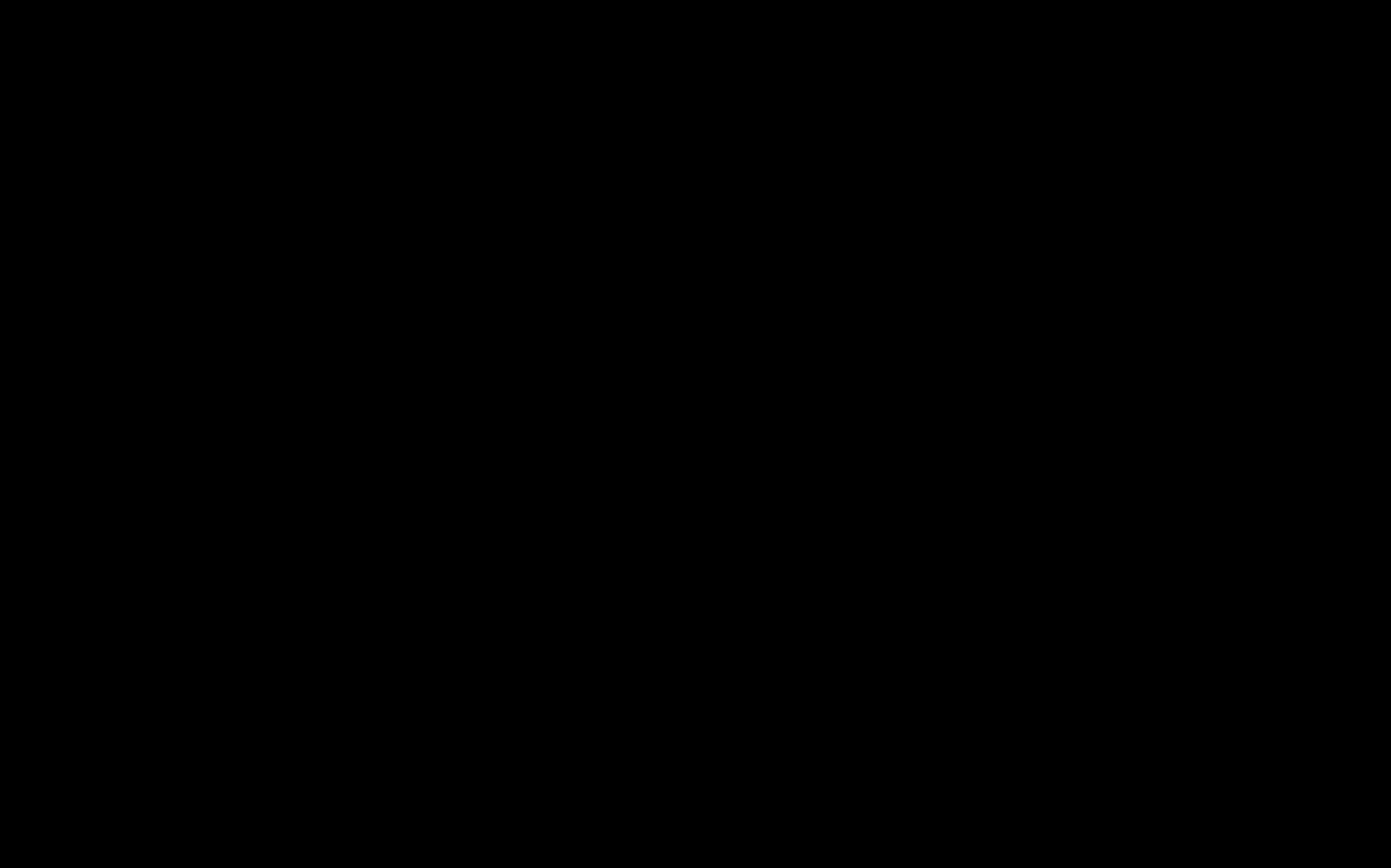 click at bounding box center (696, 434) 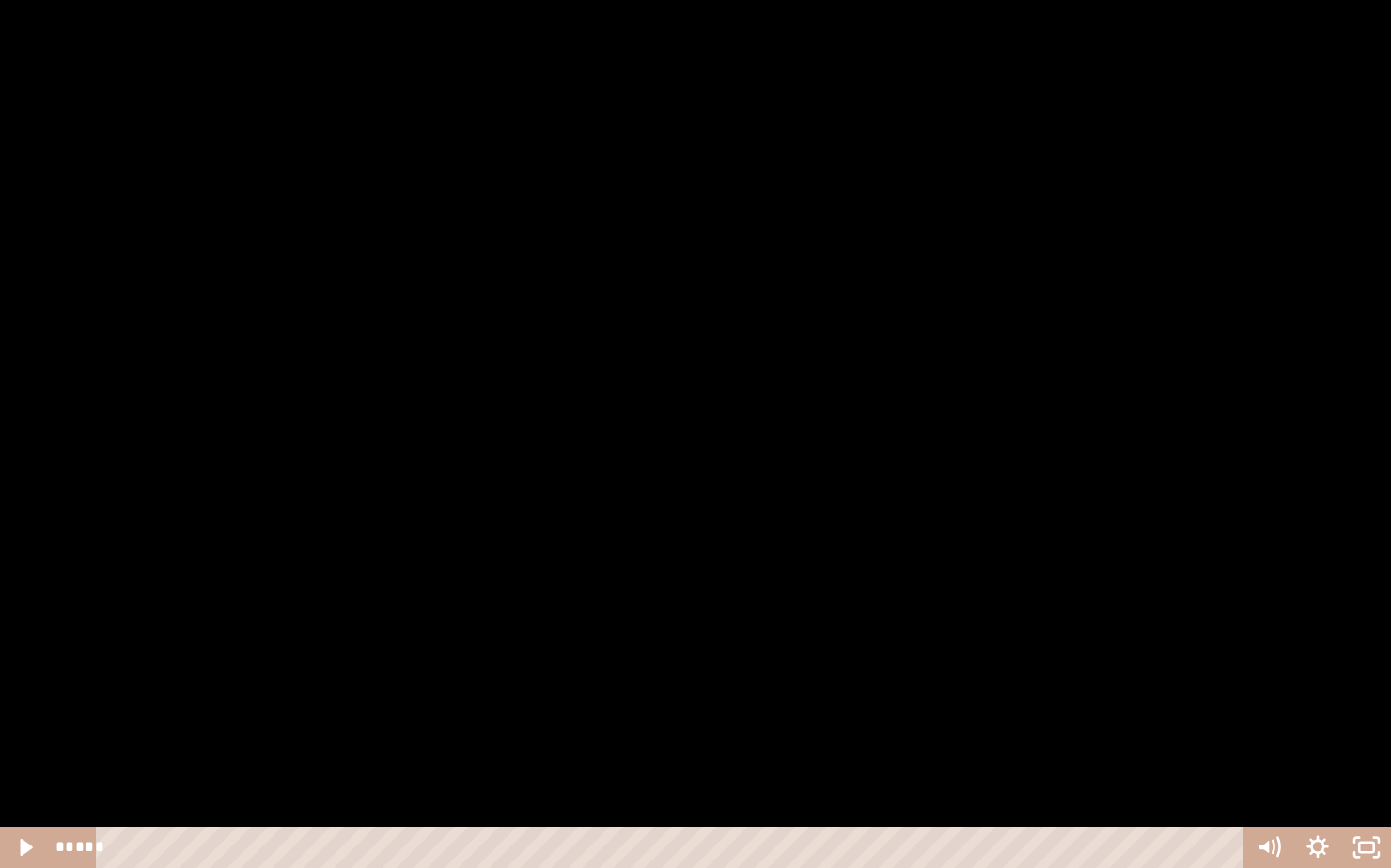 click at bounding box center (696, 434) 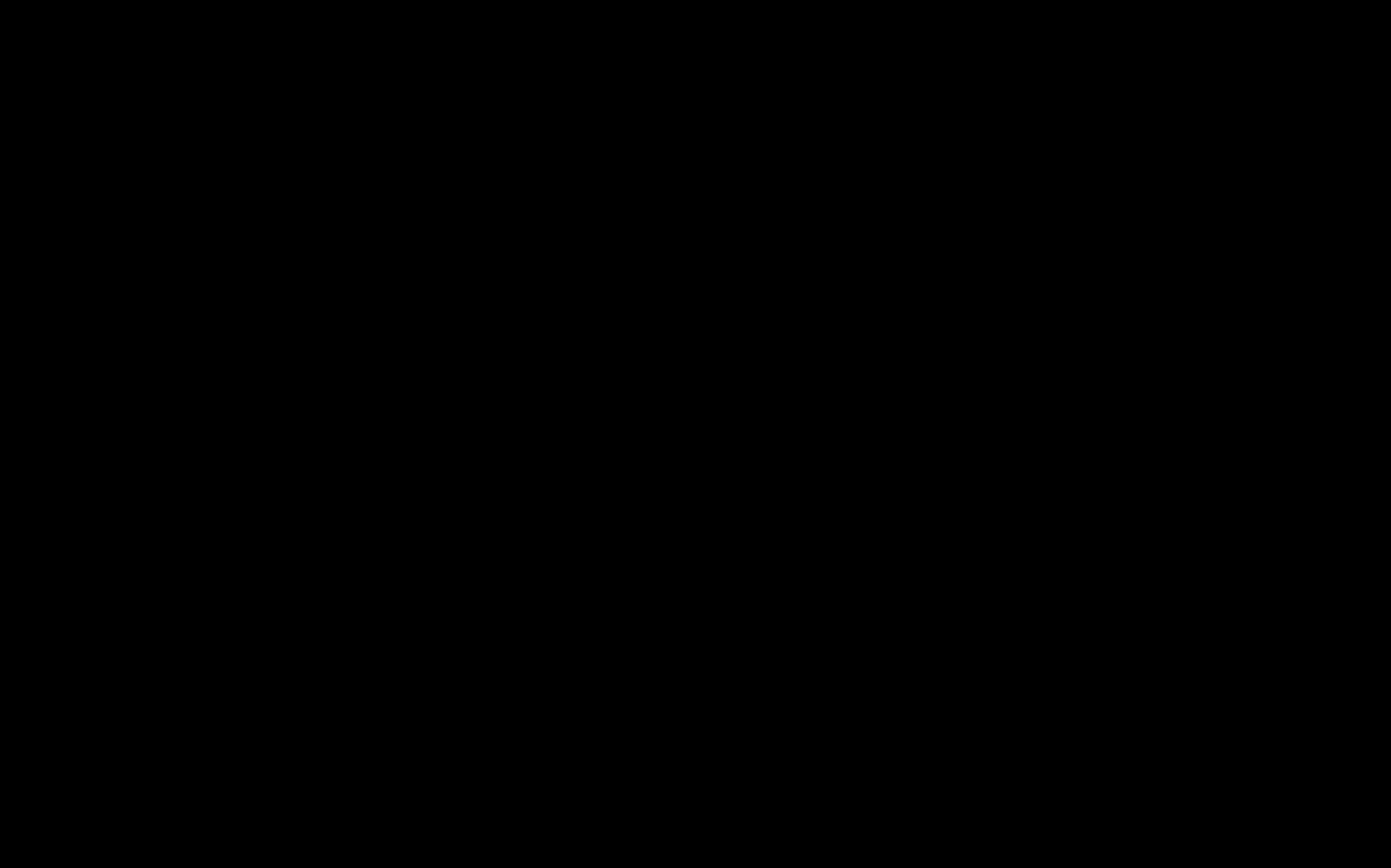 click at bounding box center [696, 434] 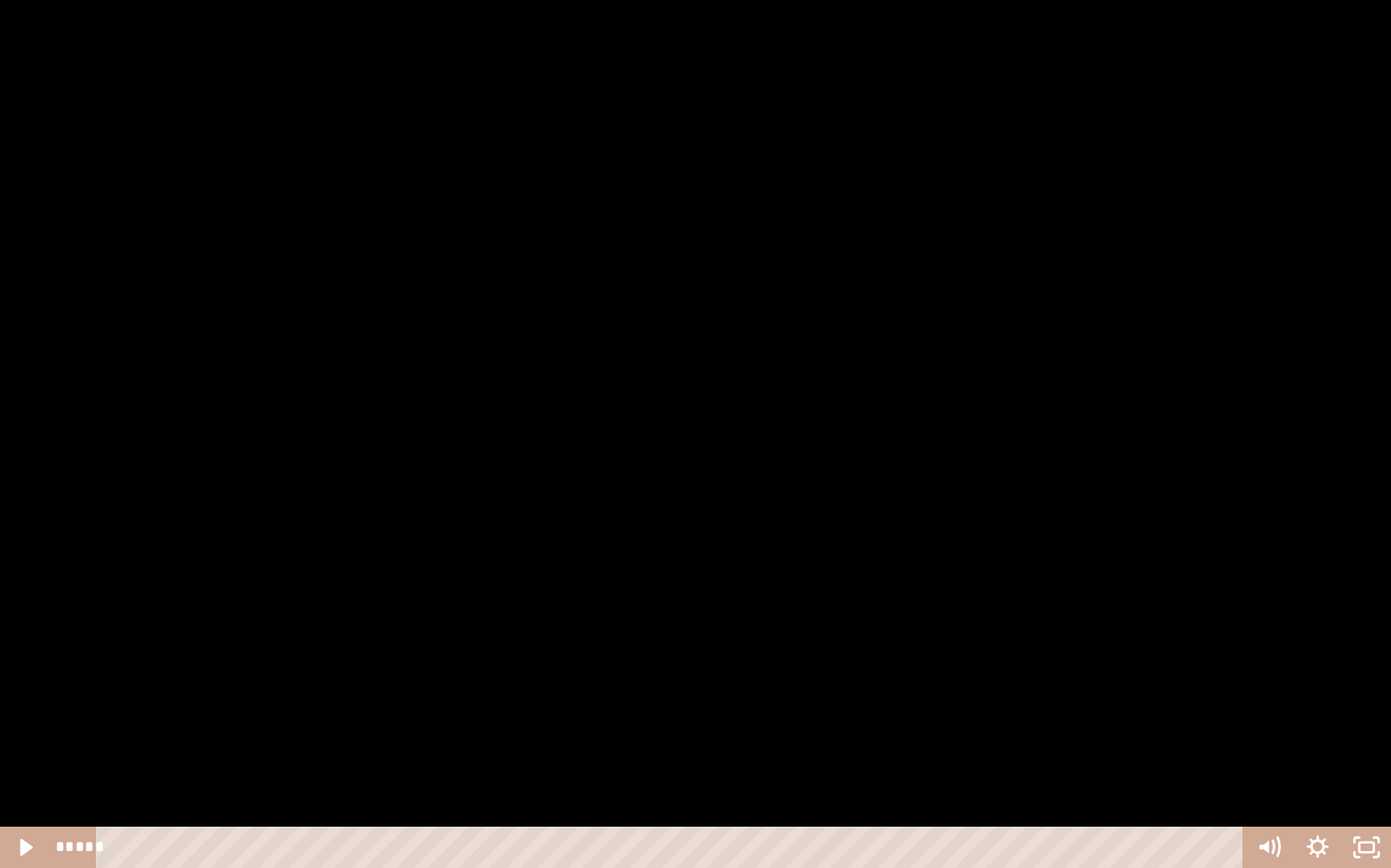 click at bounding box center [696, 434] 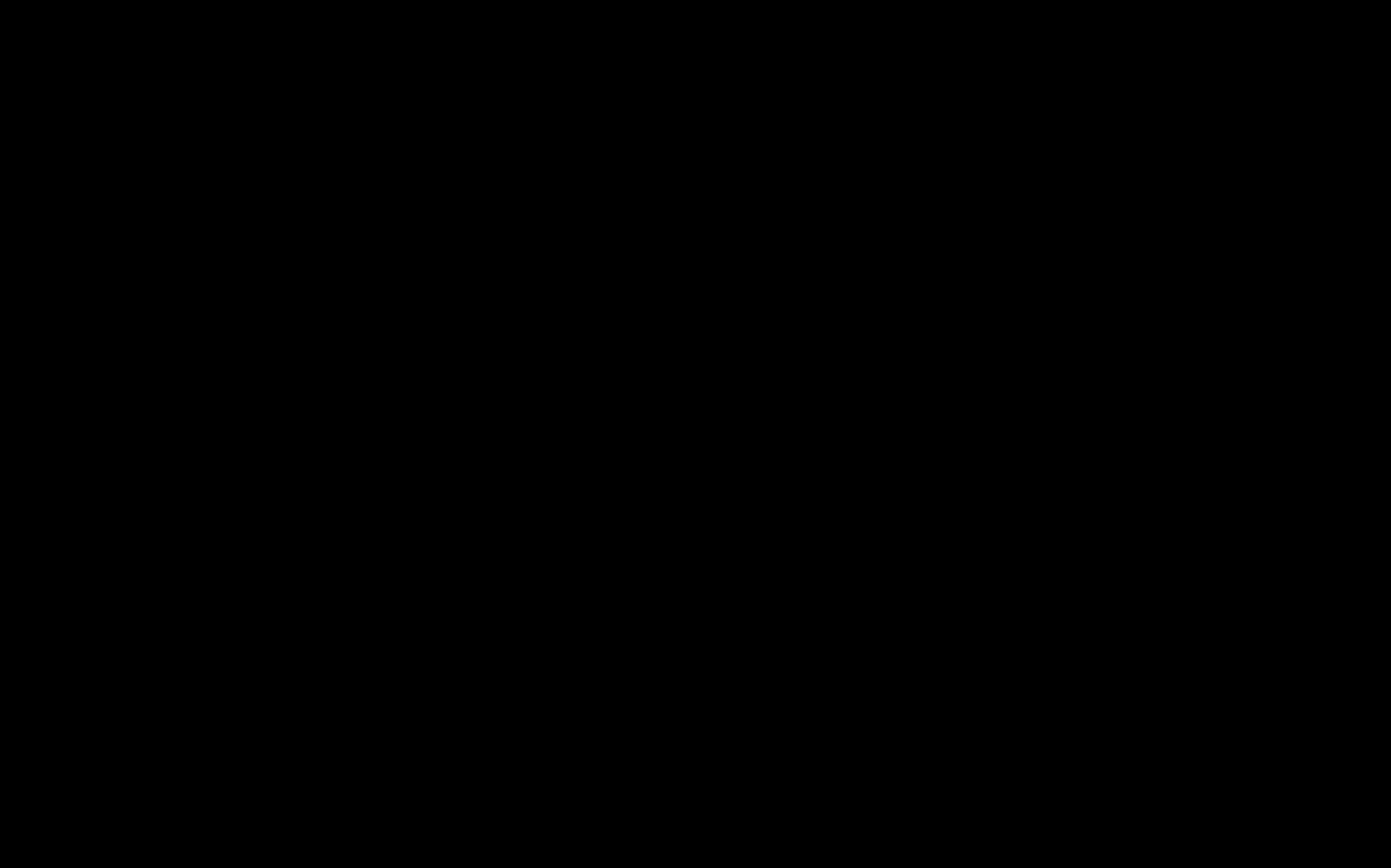 click at bounding box center [696, 434] 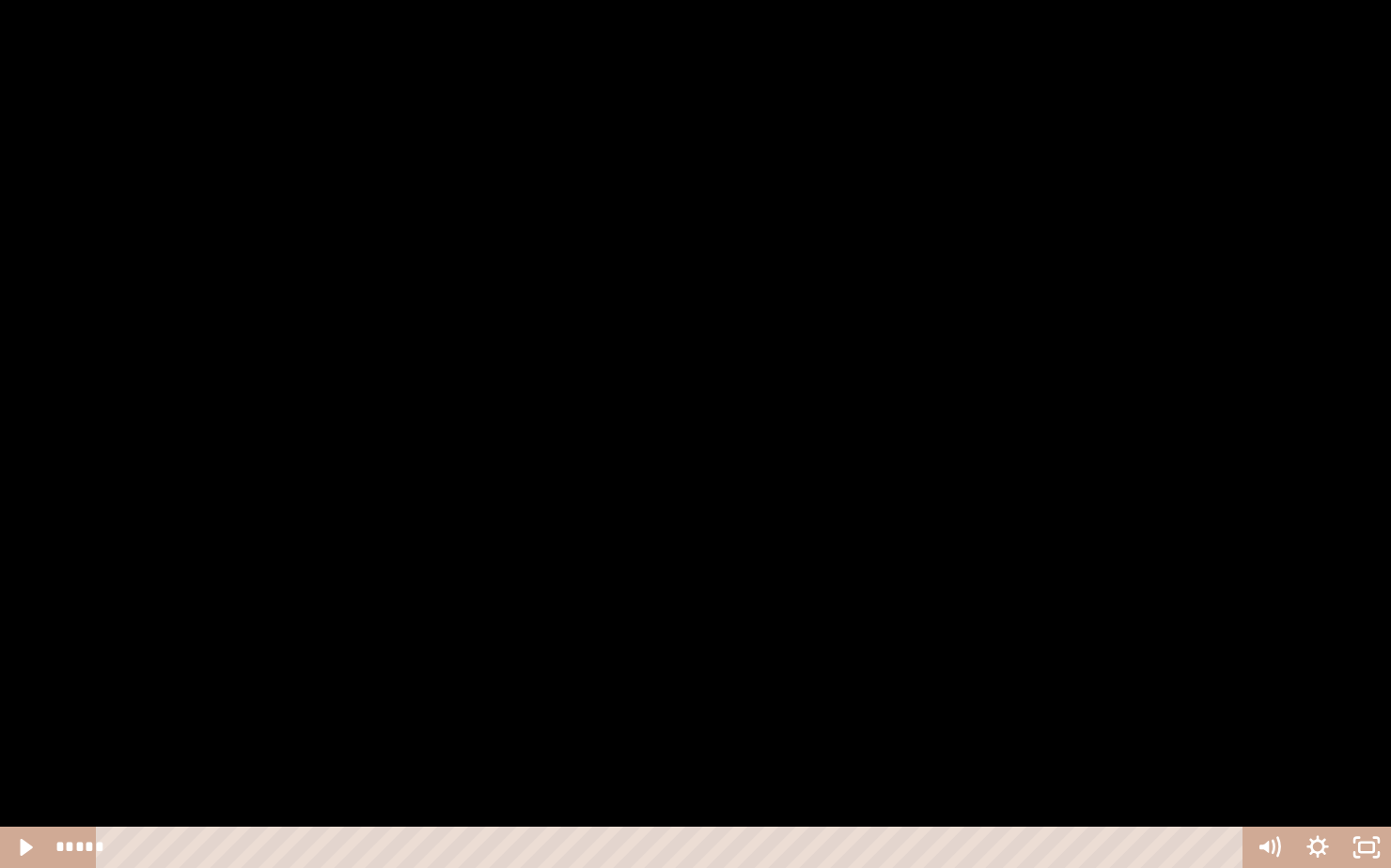 click 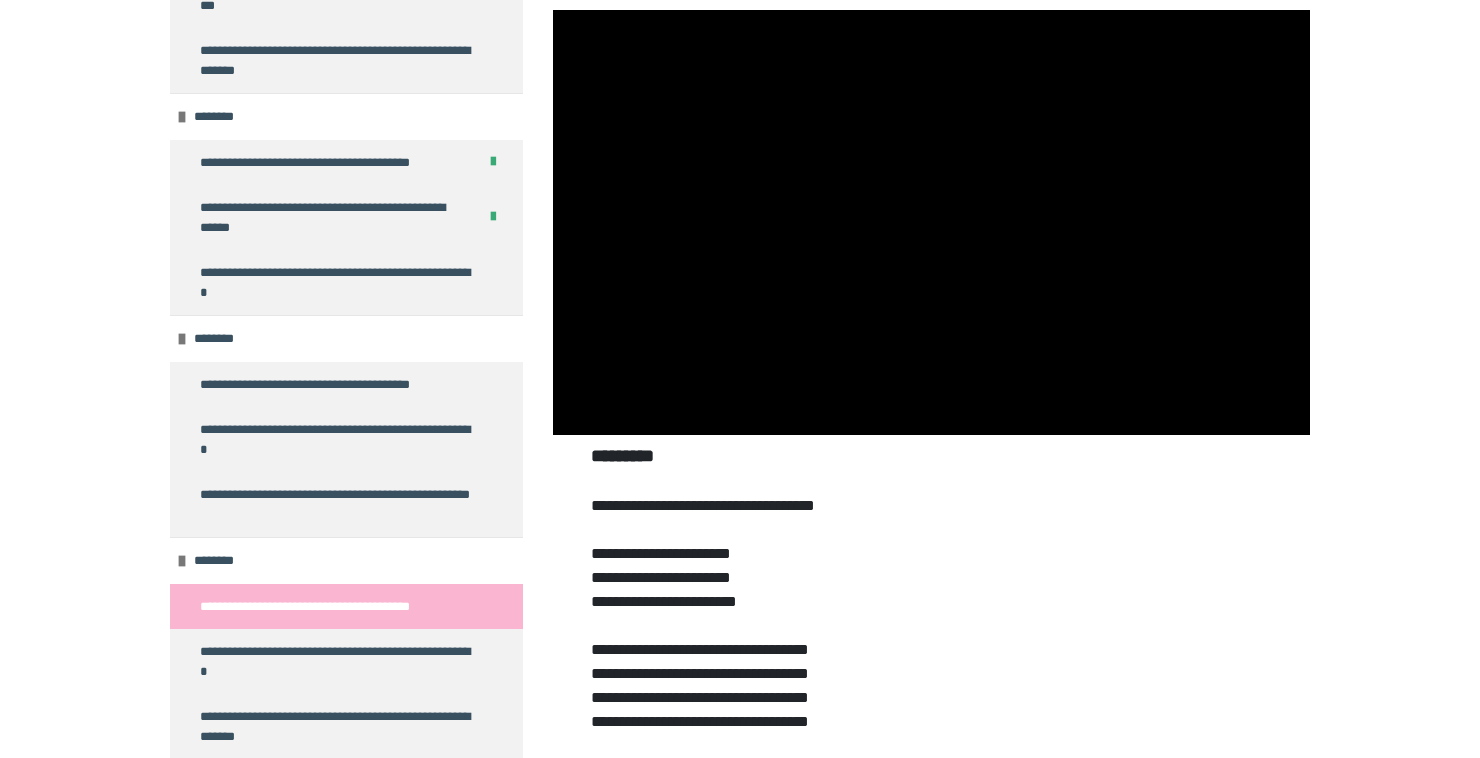 click at bounding box center (931, 223) 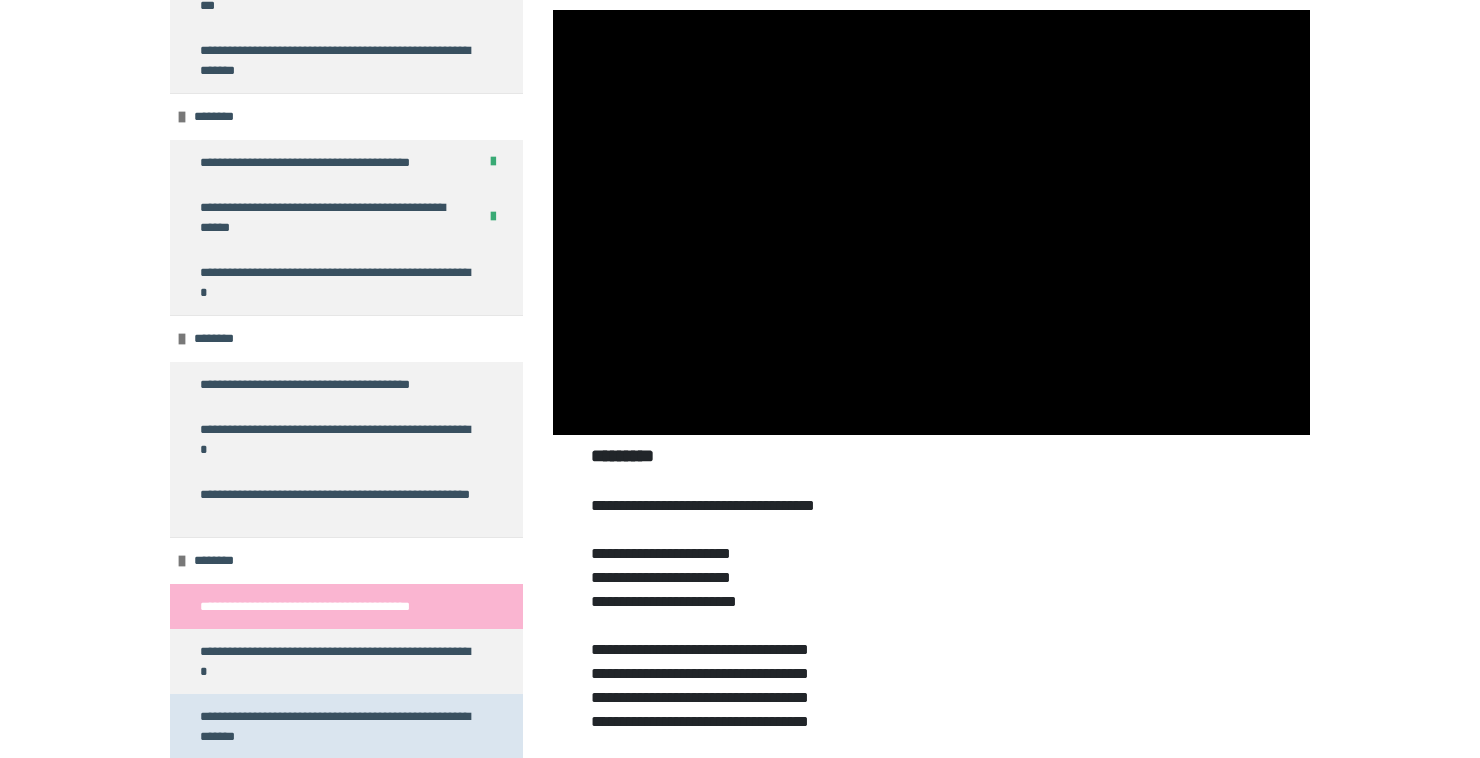 click on "**********" at bounding box center (338, 726) 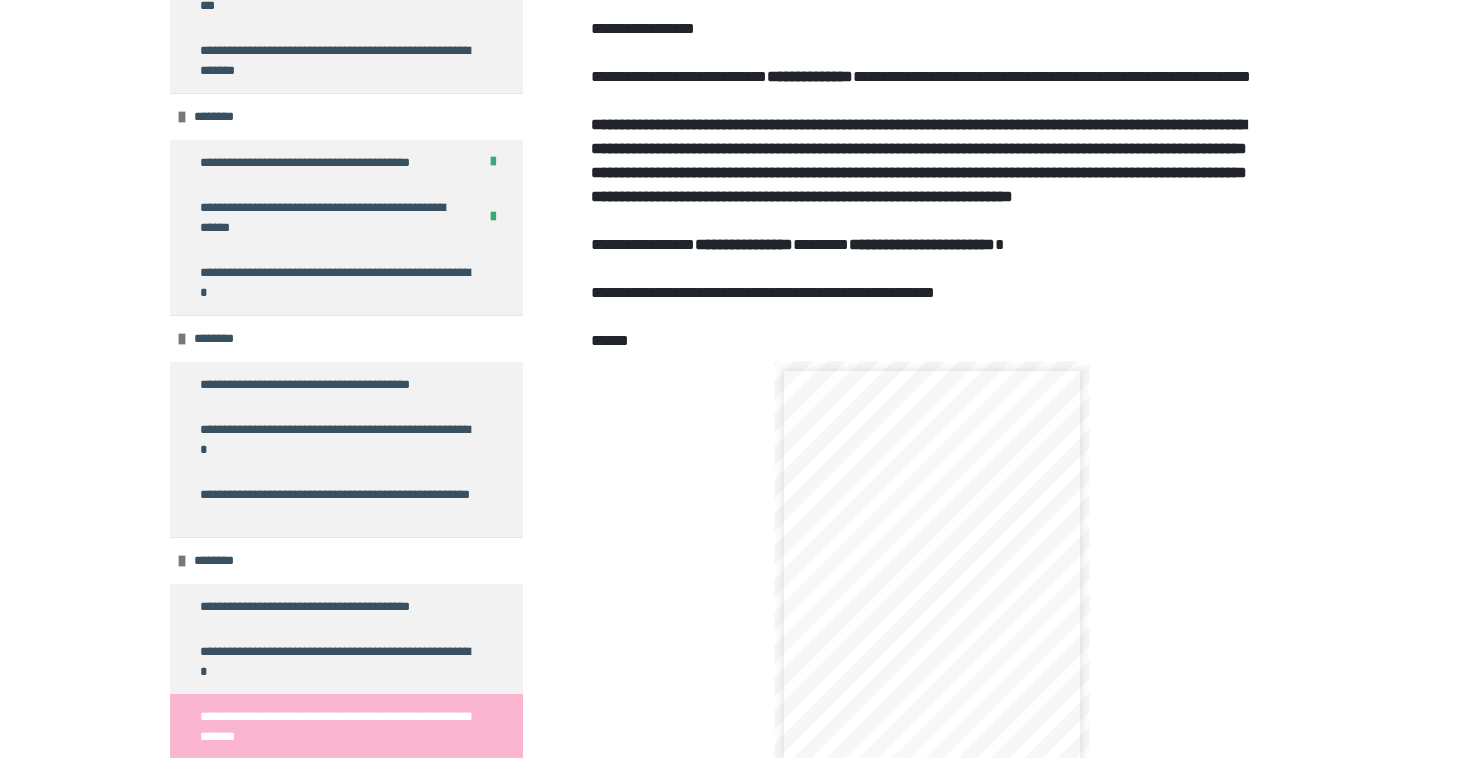 click on "**********" at bounding box center (338, 726) 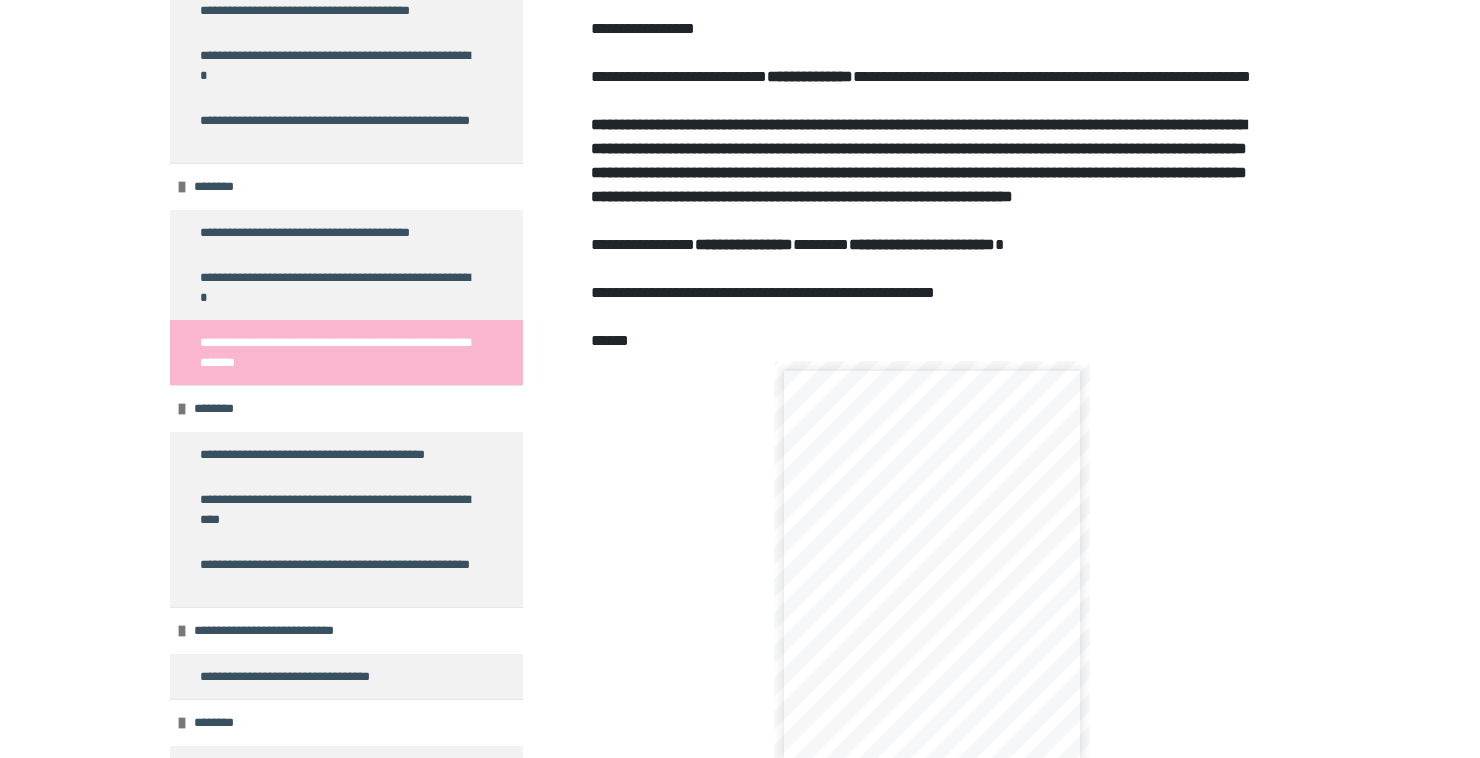 scroll, scrollTop: 1751, scrollLeft: 0, axis: vertical 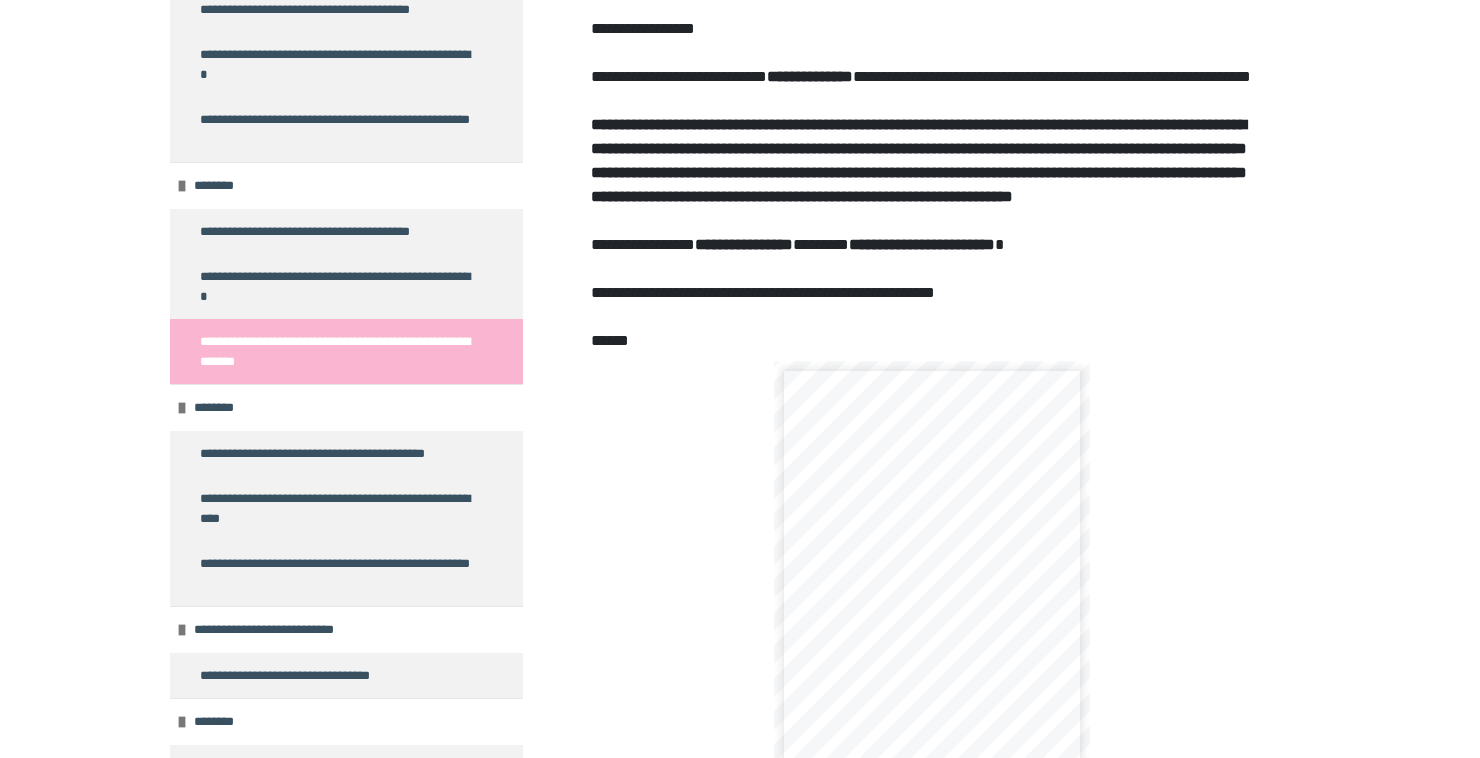 click on "**********" at bounding box center [338, 351] 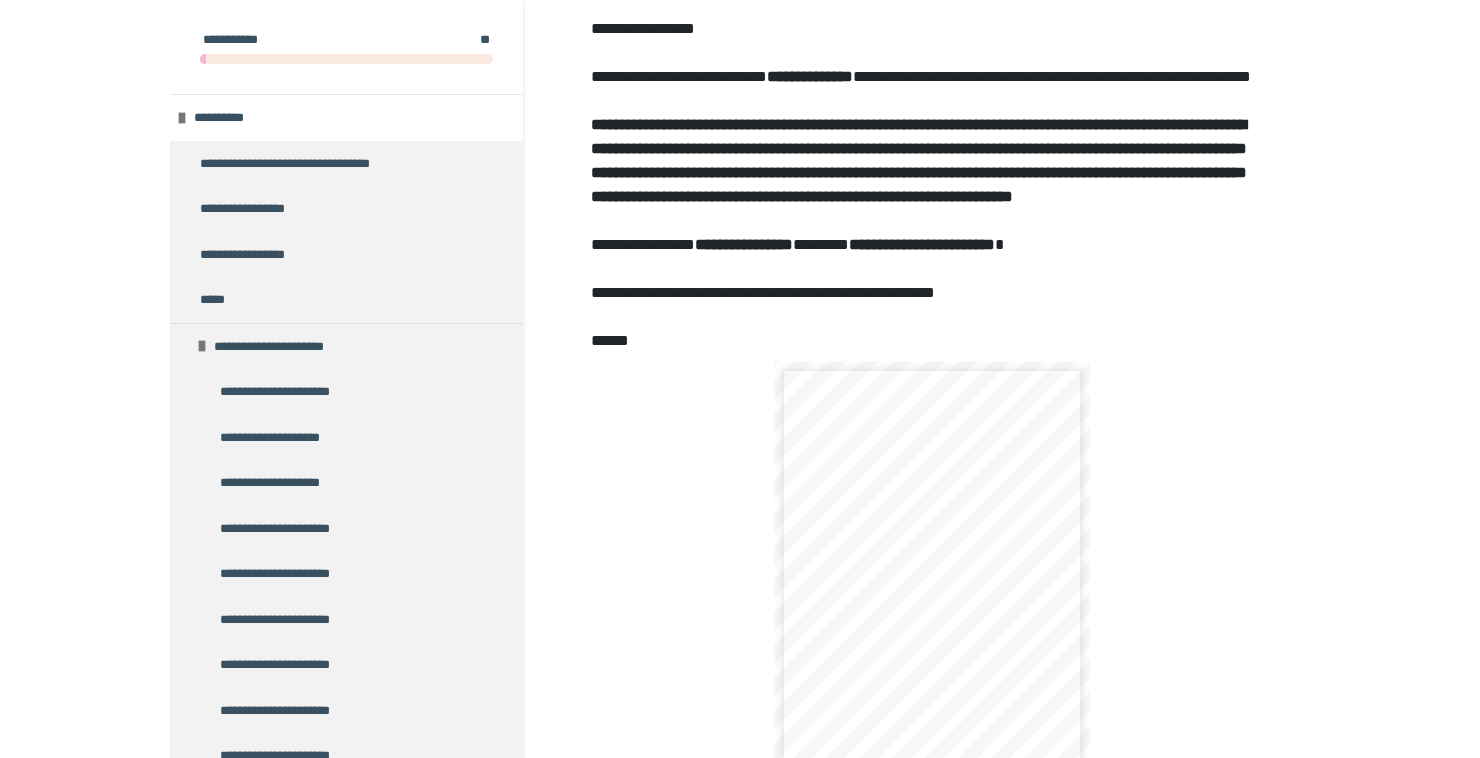 scroll, scrollTop: 0, scrollLeft: 0, axis: both 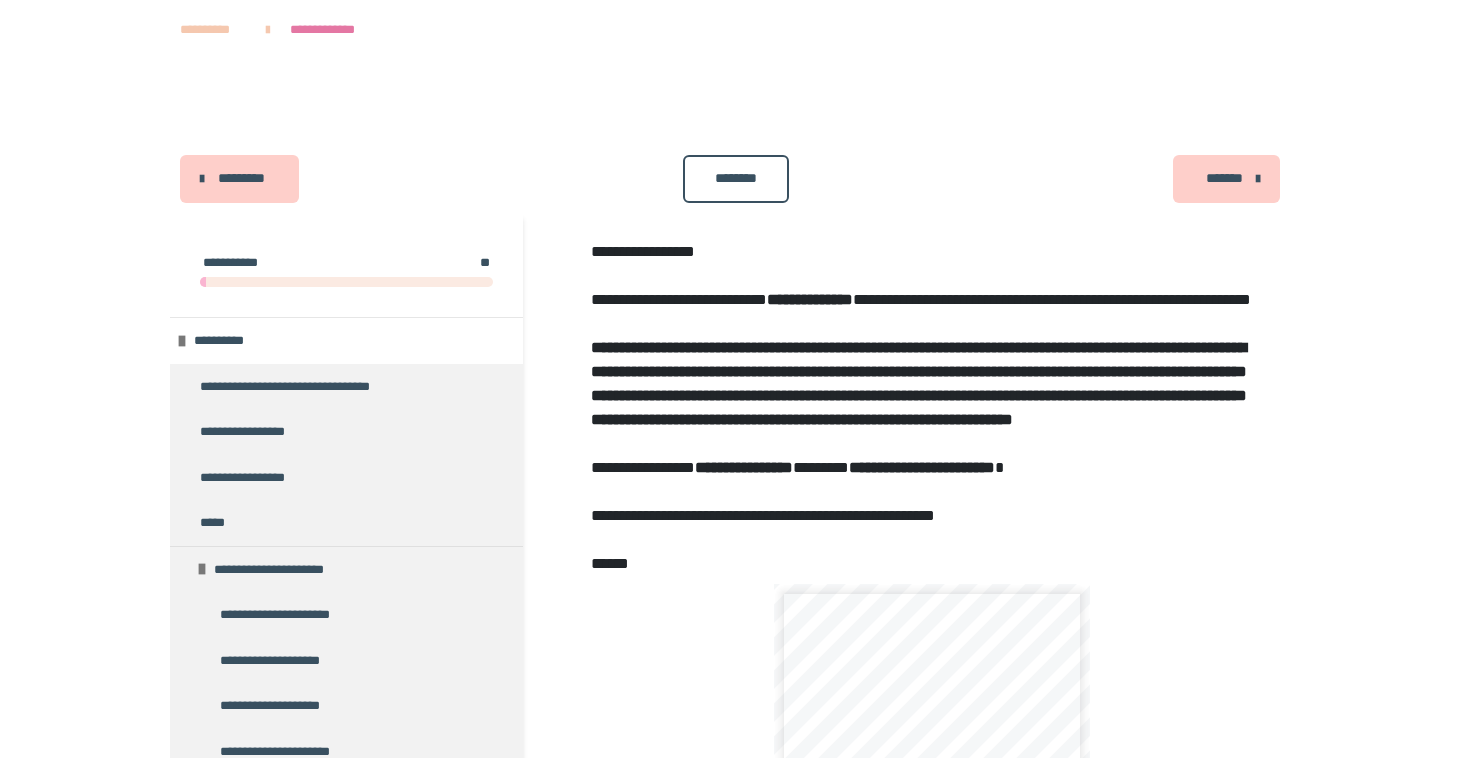click on "*******" at bounding box center (1224, 178) 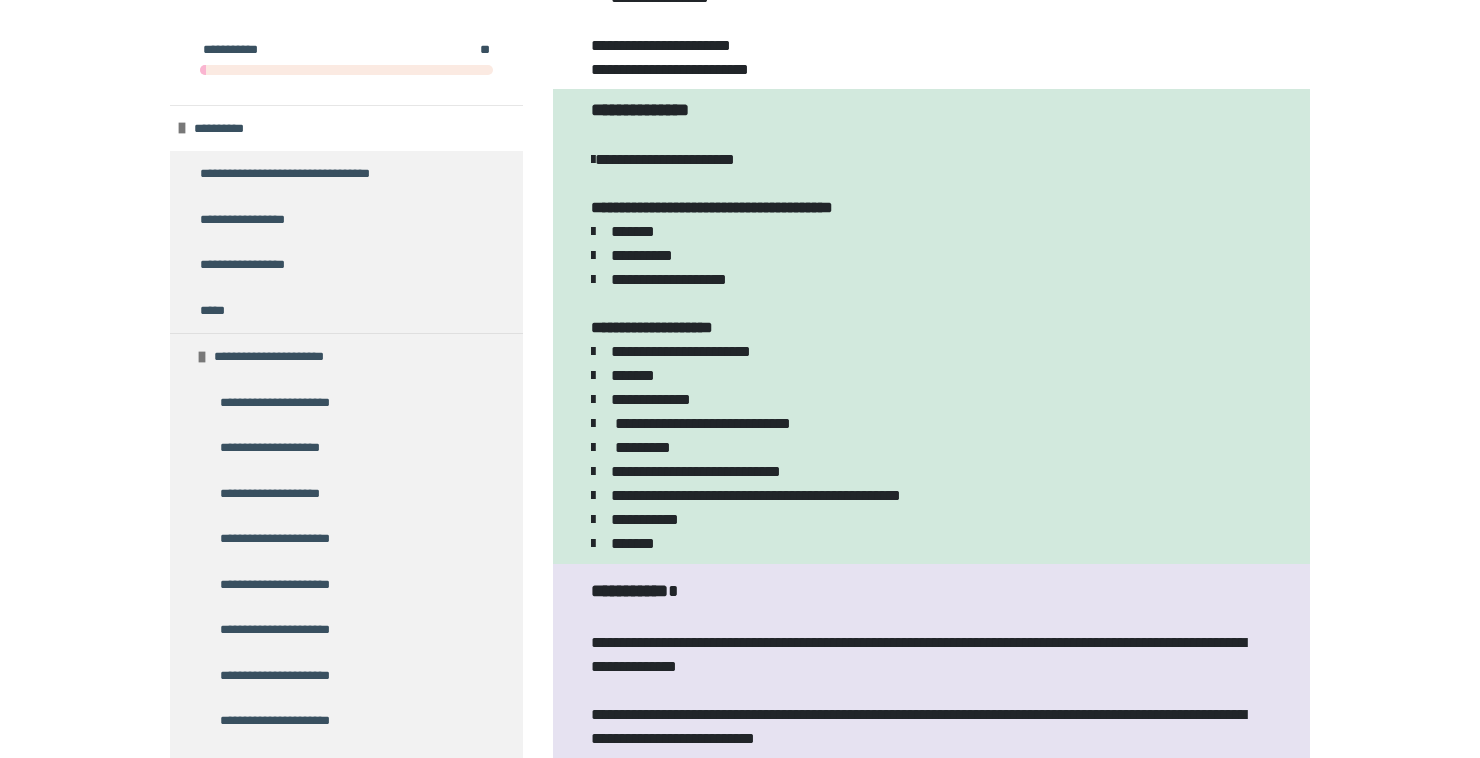 scroll, scrollTop: 972, scrollLeft: 0, axis: vertical 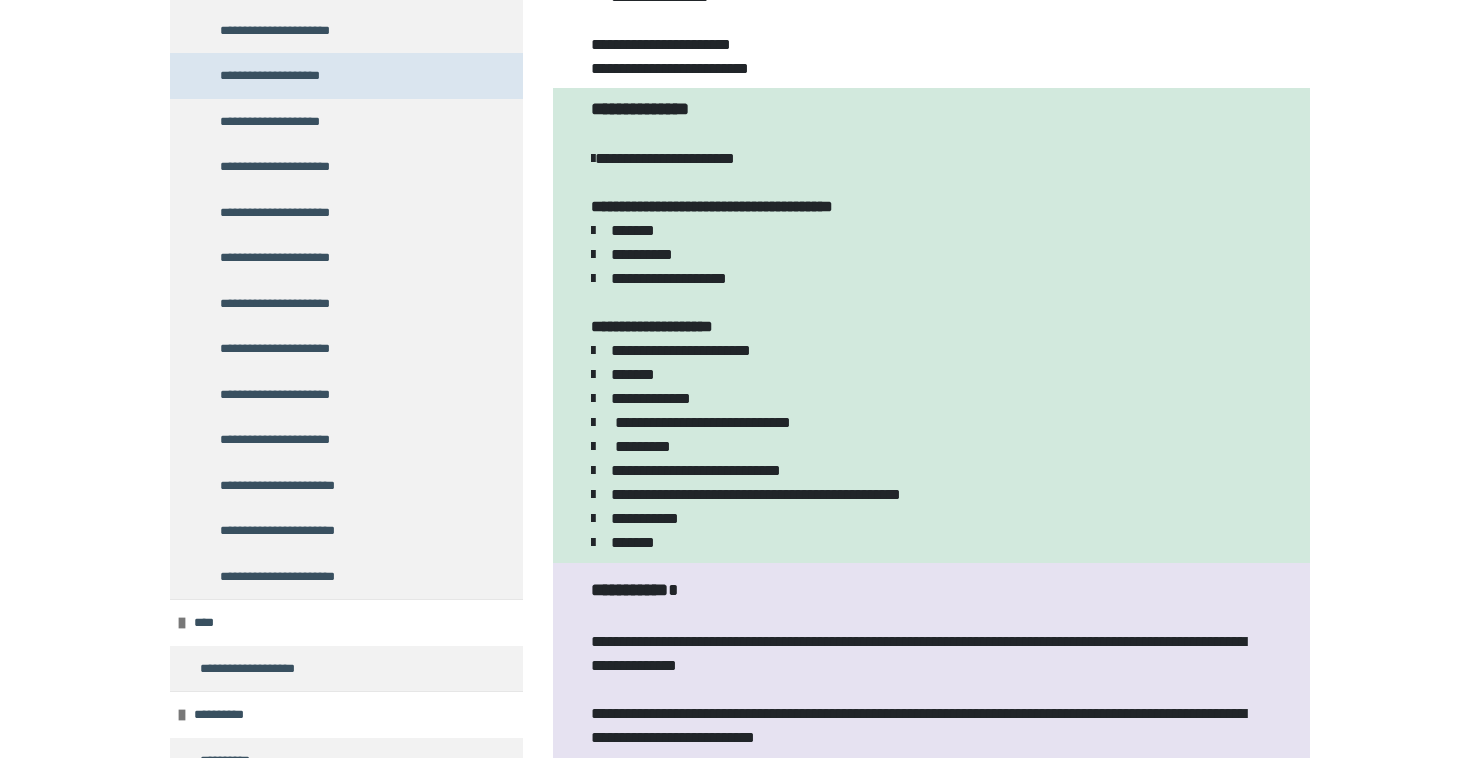 click on "**********" at bounding box center [284, 76] 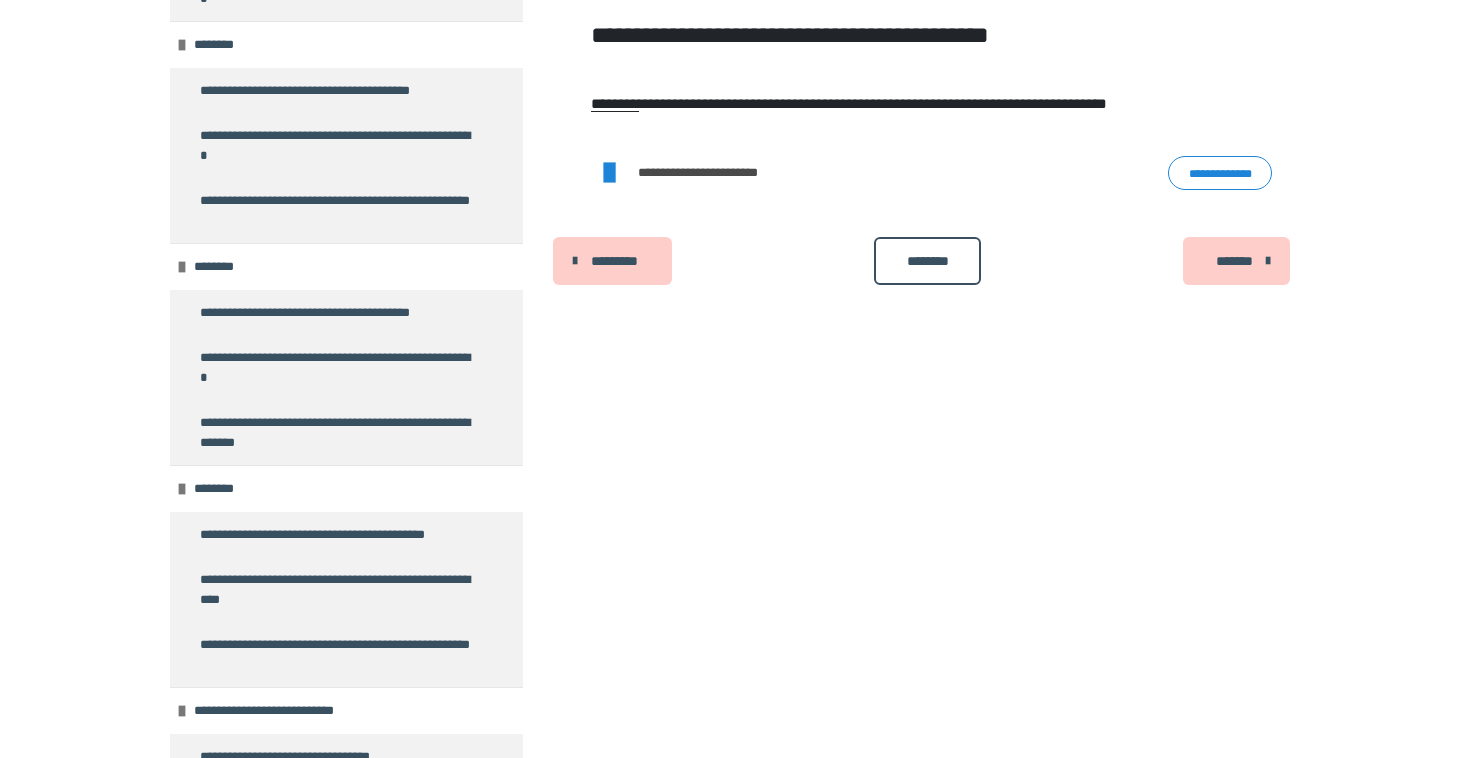 scroll, scrollTop: 1671, scrollLeft: 0, axis: vertical 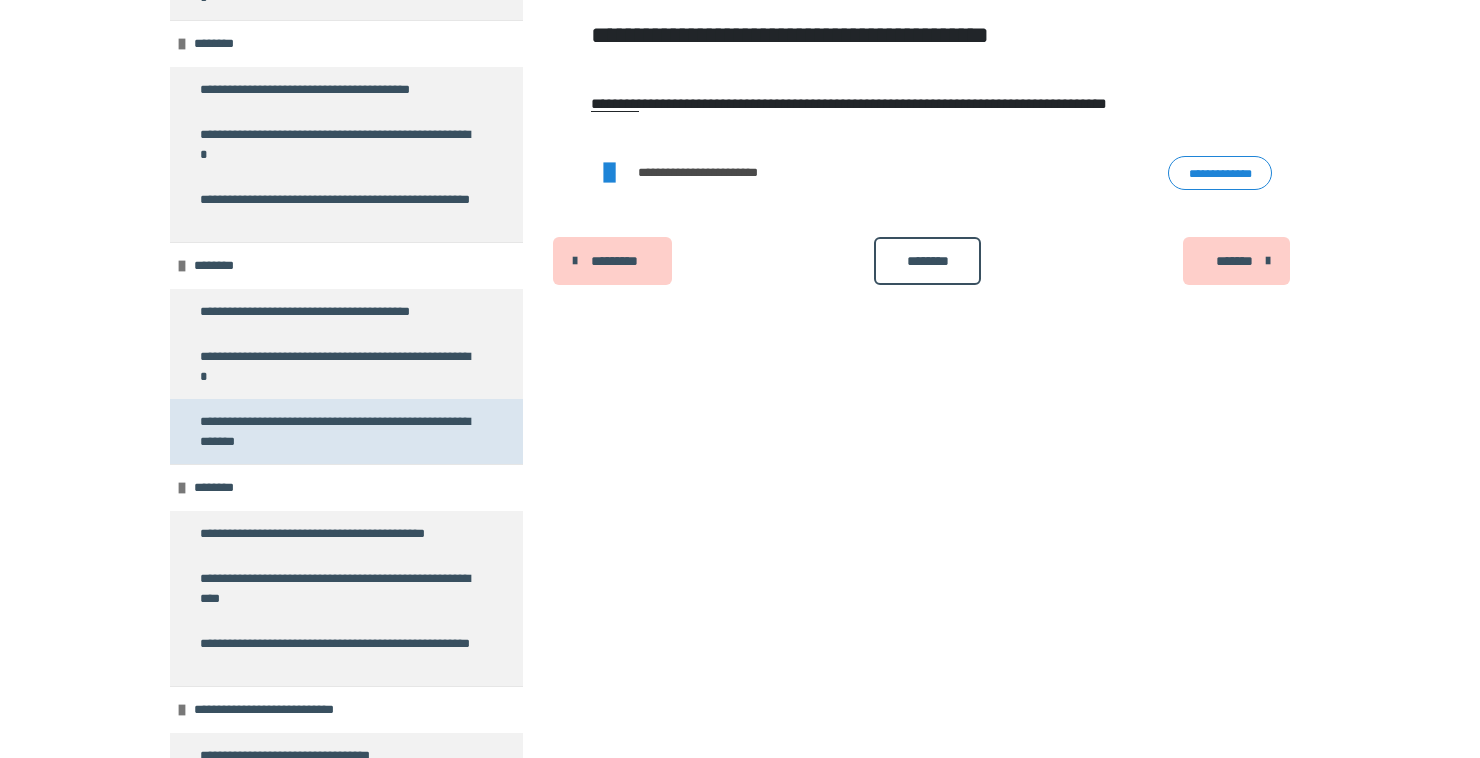 click on "**********" at bounding box center (338, 431) 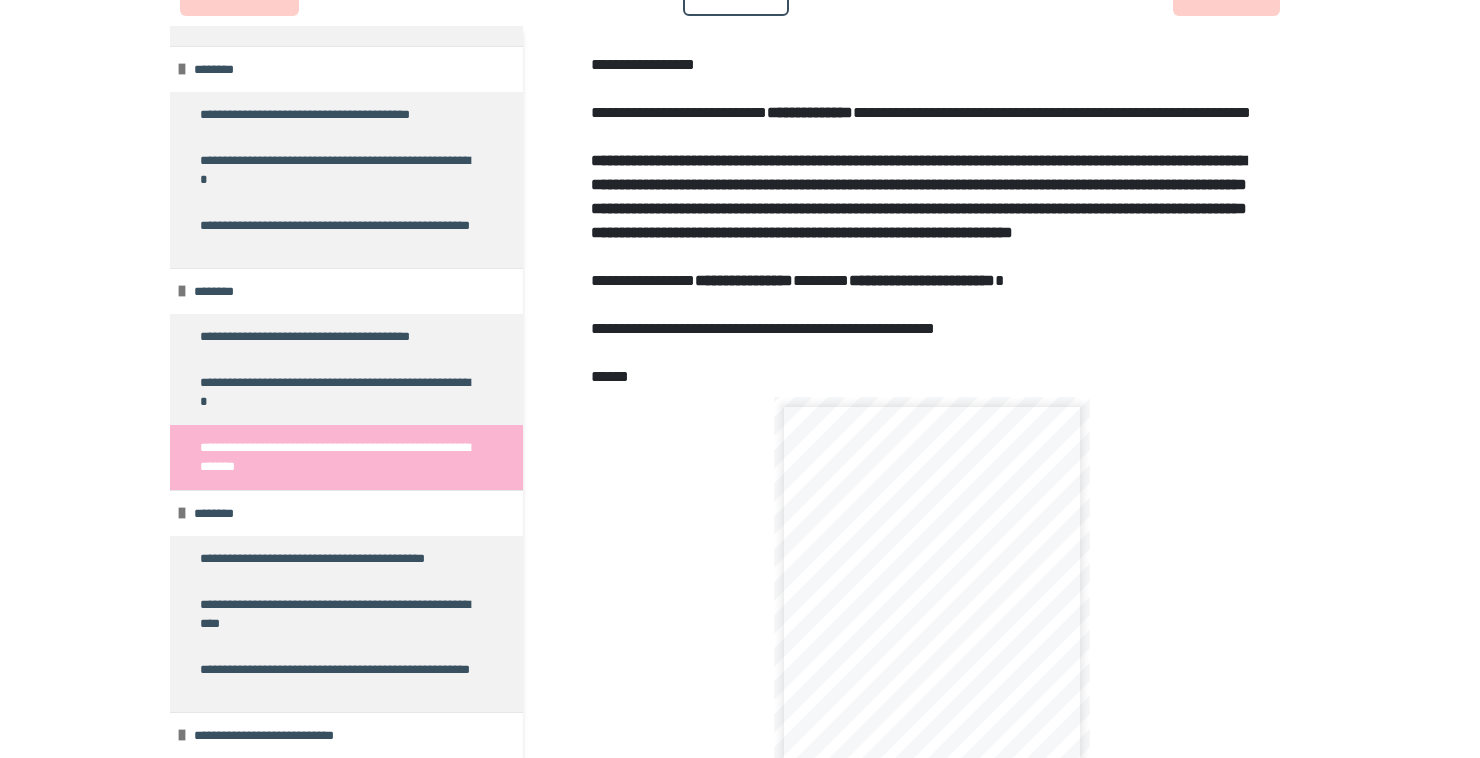scroll, scrollTop: 1, scrollLeft: 0, axis: vertical 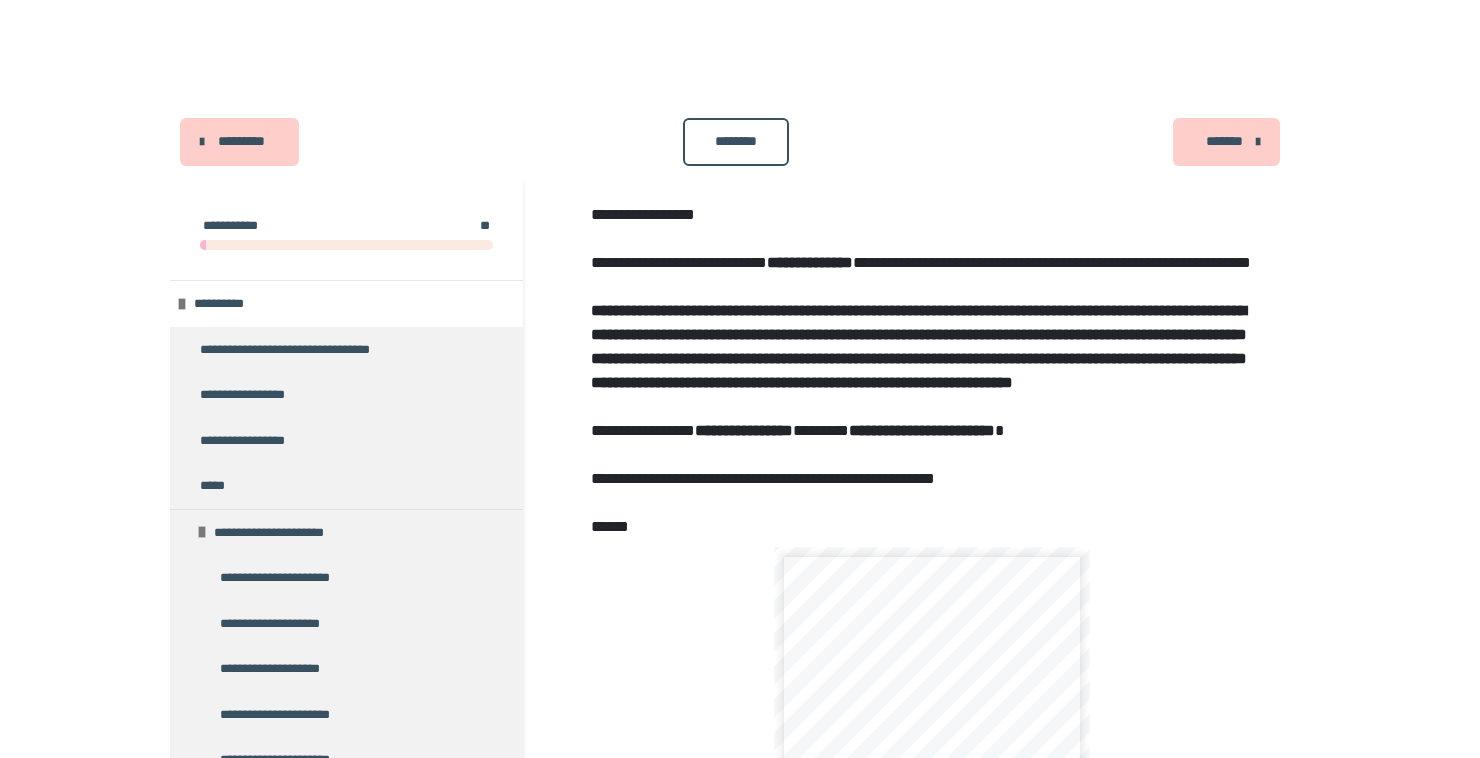 click on "********" at bounding box center (736, 141) 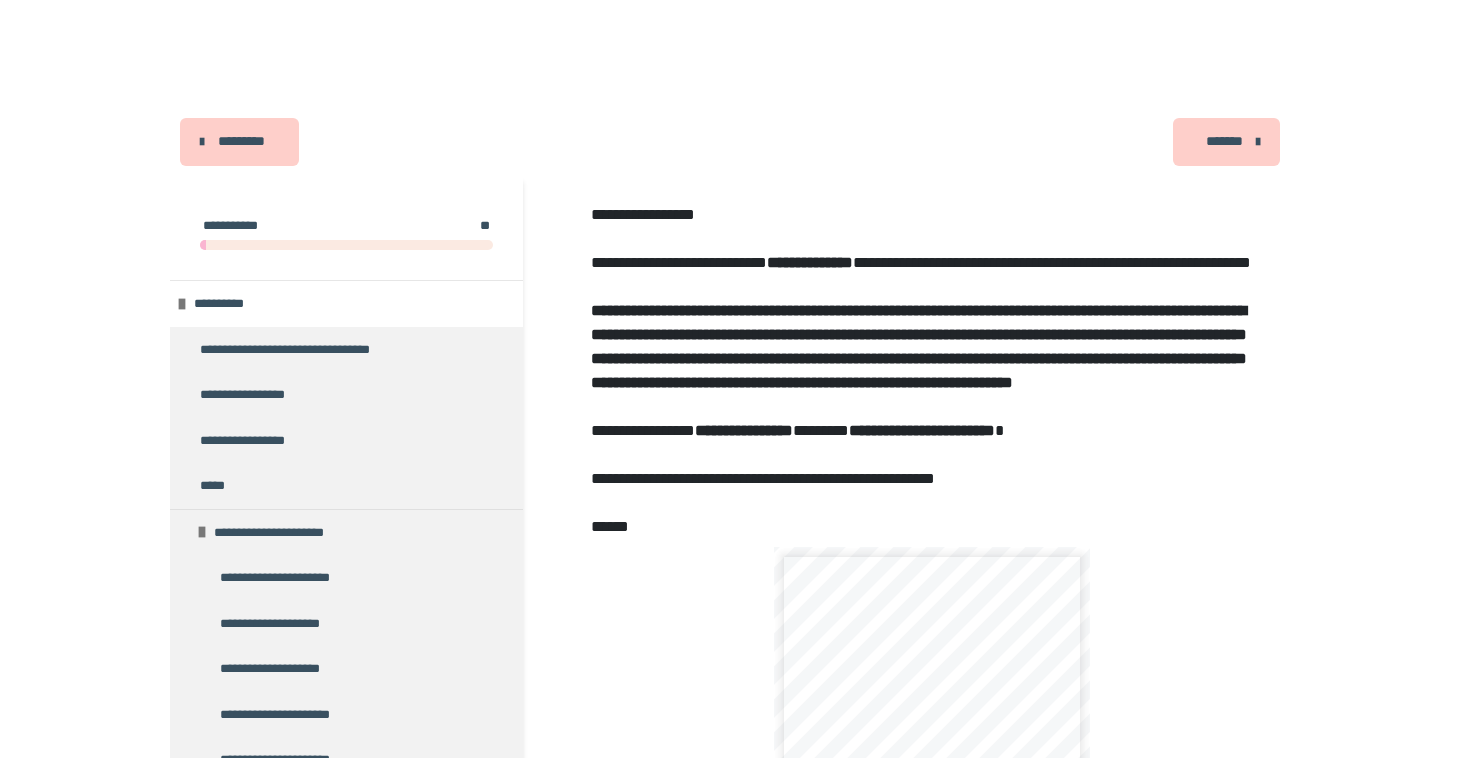 click on "*******" at bounding box center [1226, 142] 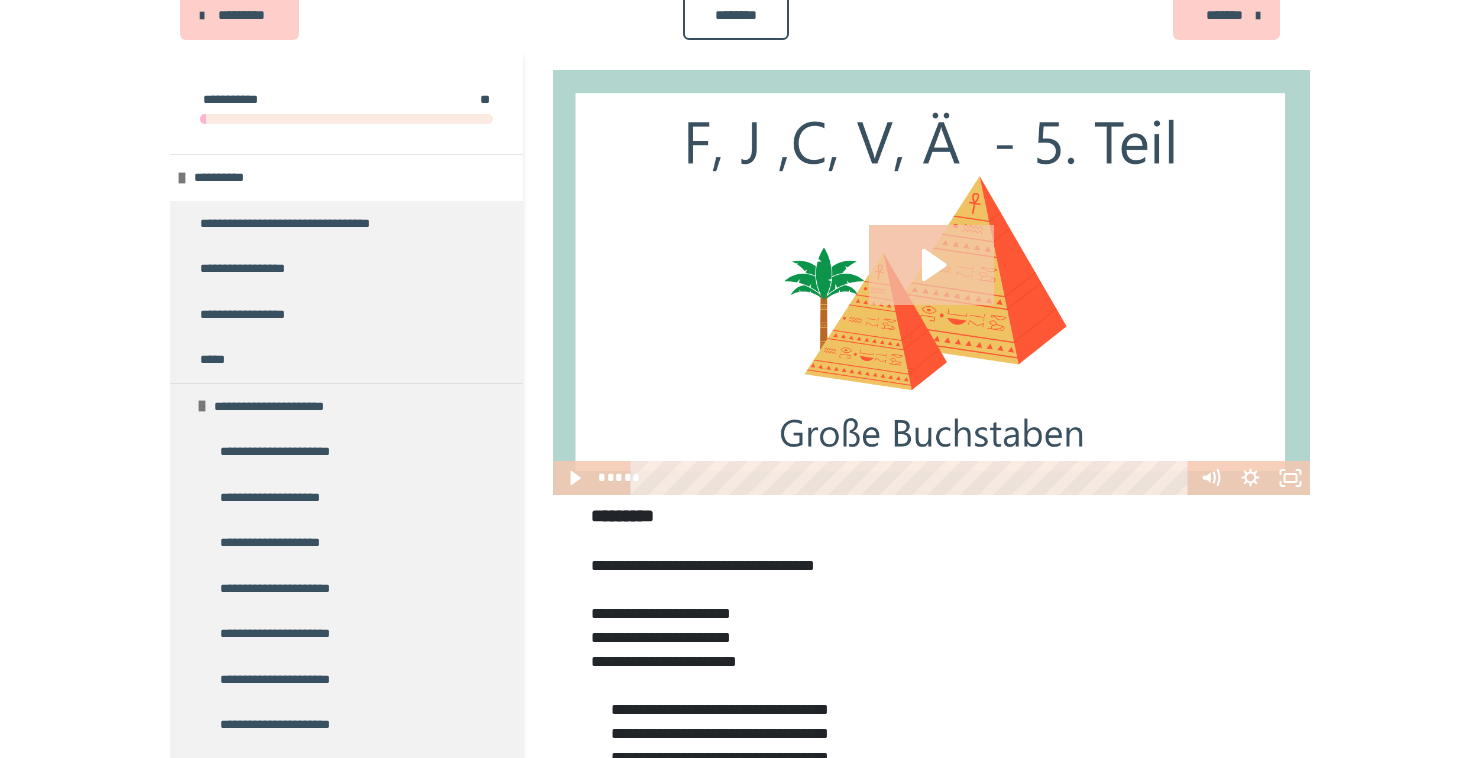 scroll, scrollTop: 0, scrollLeft: 0, axis: both 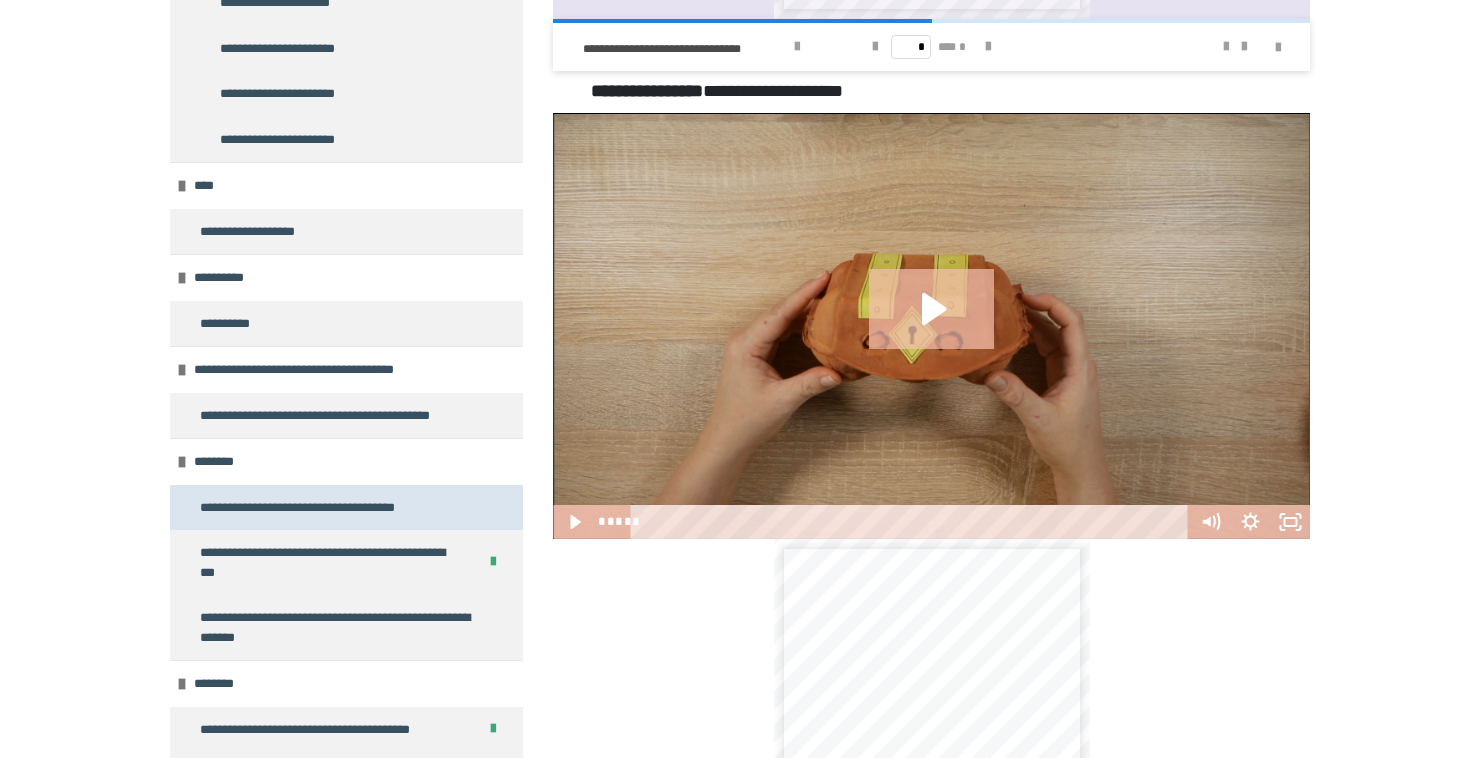 click on "**********" at bounding box center [308, 508] 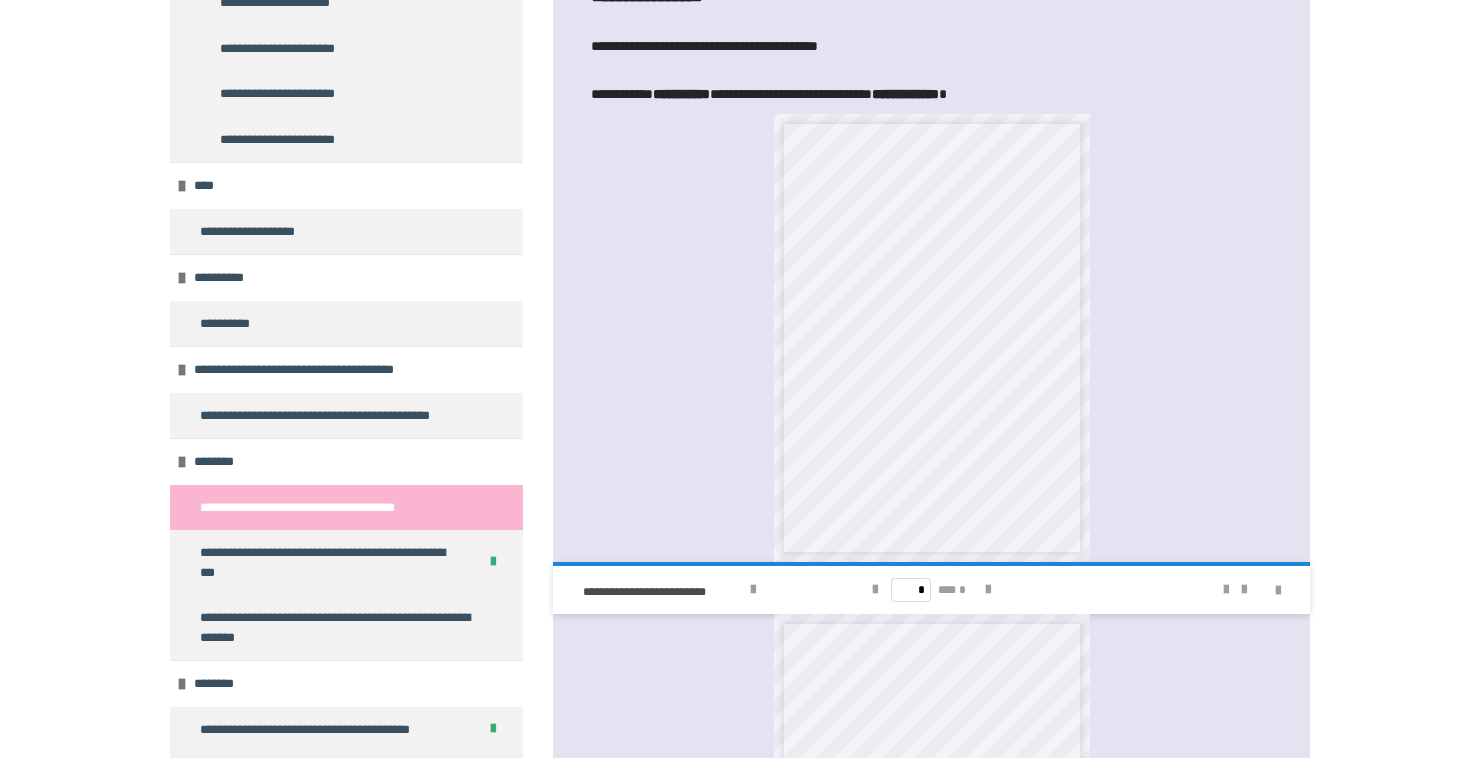 scroll, scrollTop: 1847, scrollLeft: 0, axis: vertical 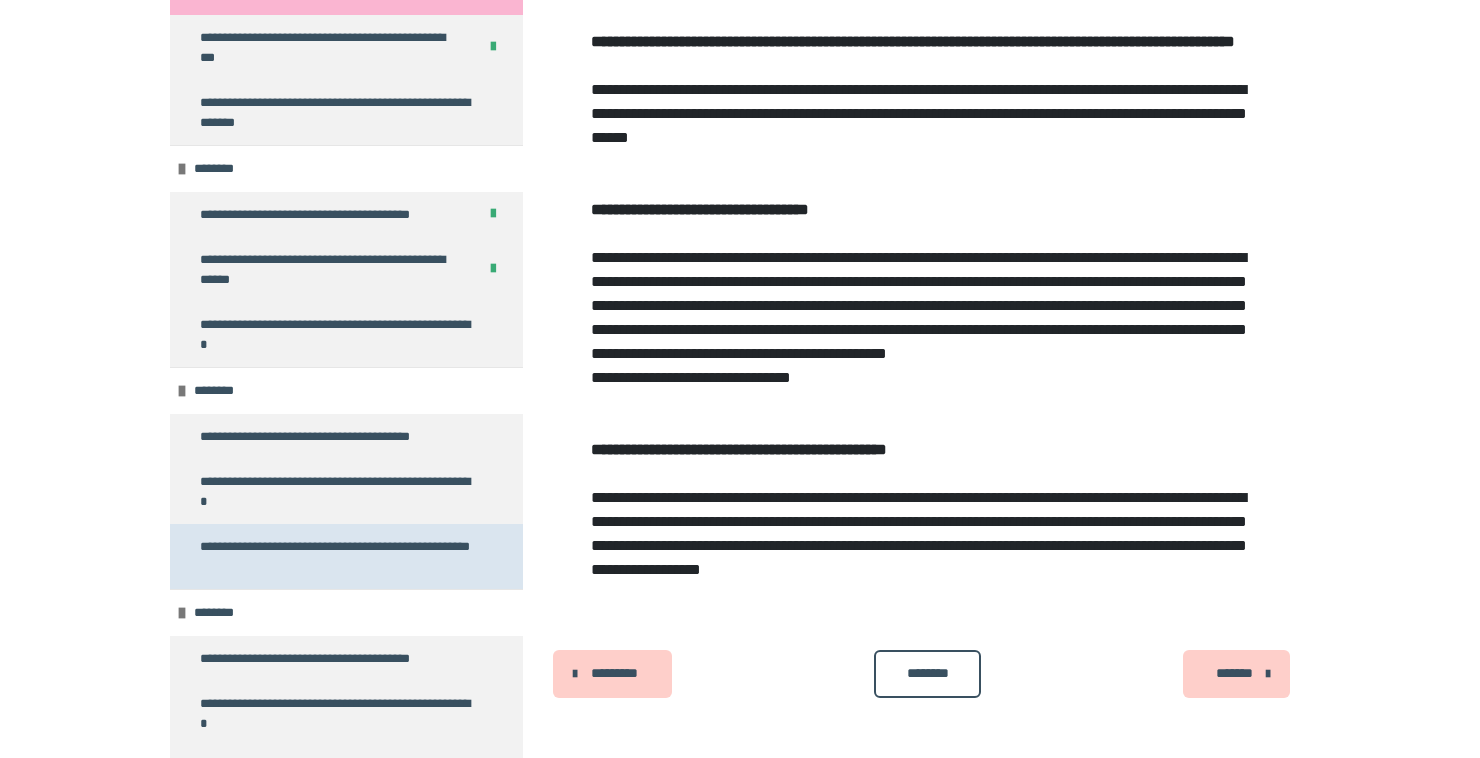 click on "**********" at bounding box center [338, 556] 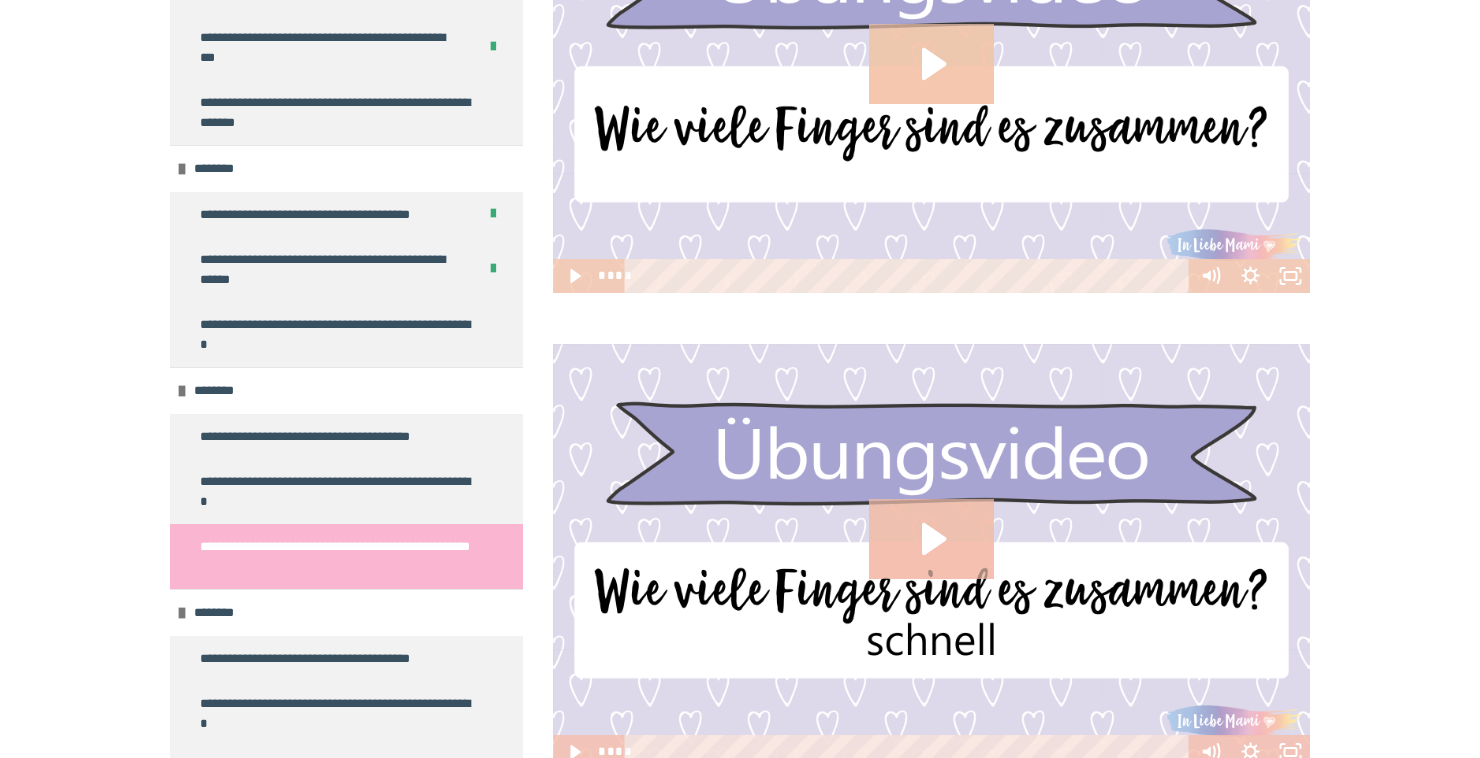 scroll, scrollTop: 1227, scrollLeft: 0, axis: vertical 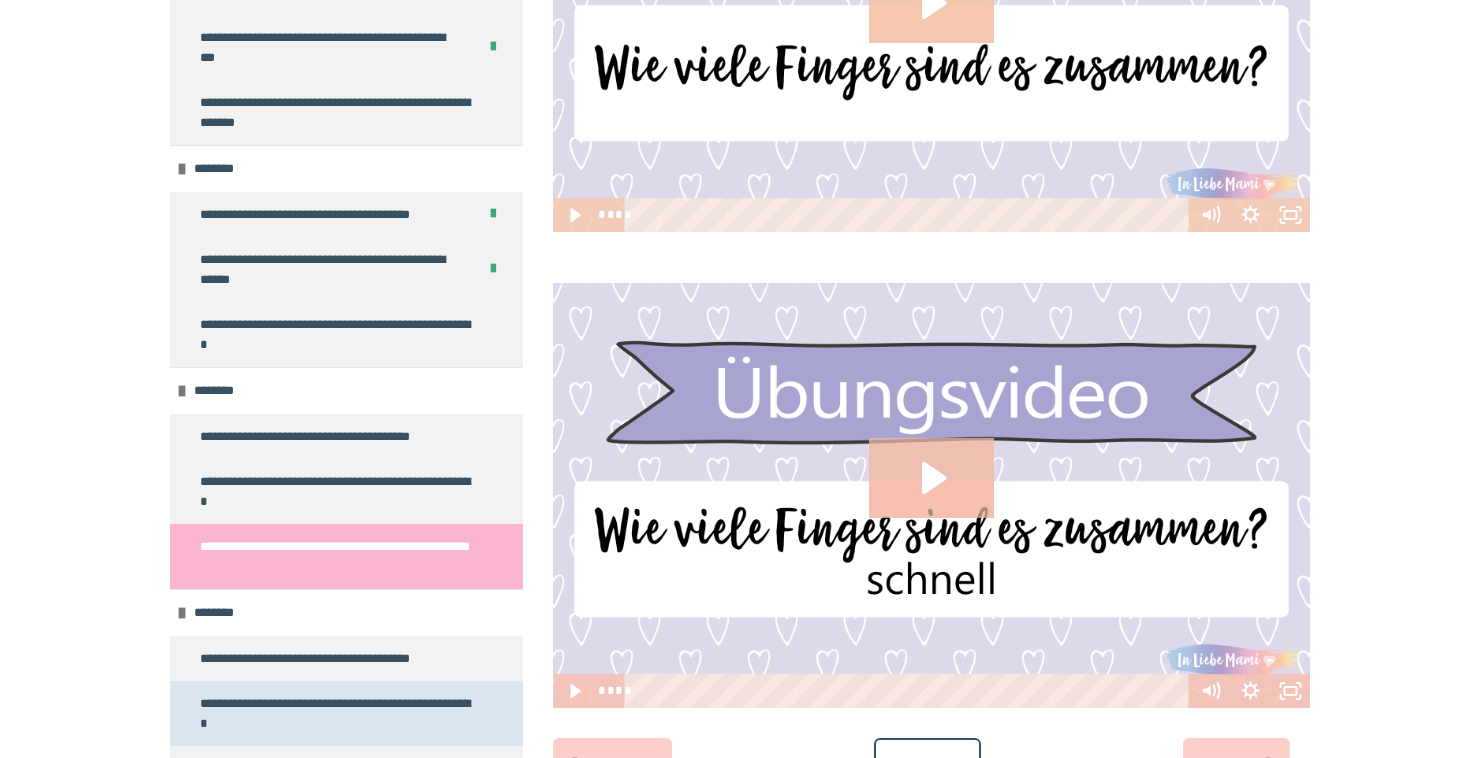 click on "**********" at bounding box center [338, 713] 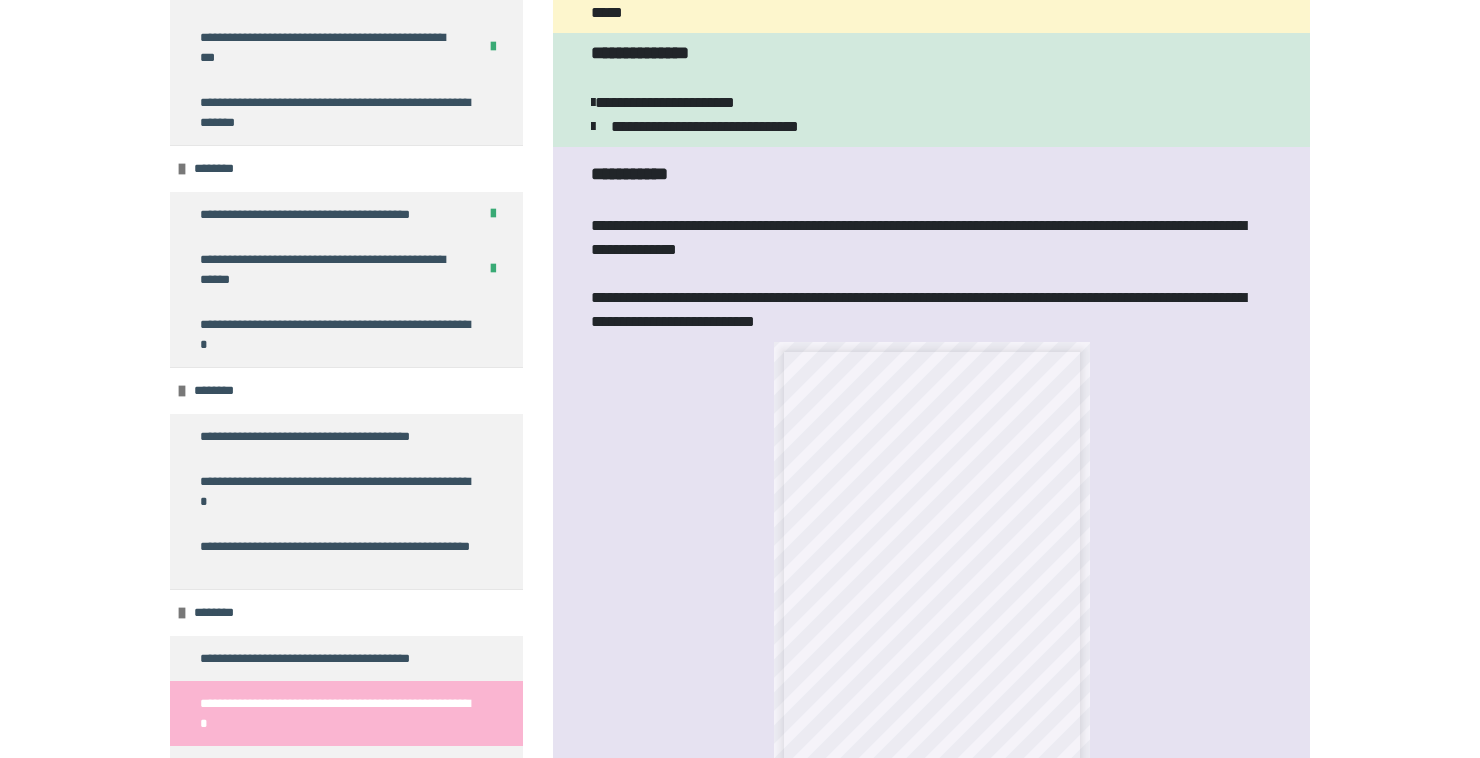 scroll, scrollTop: 1195, scrollLeft: 0, axis: vertical 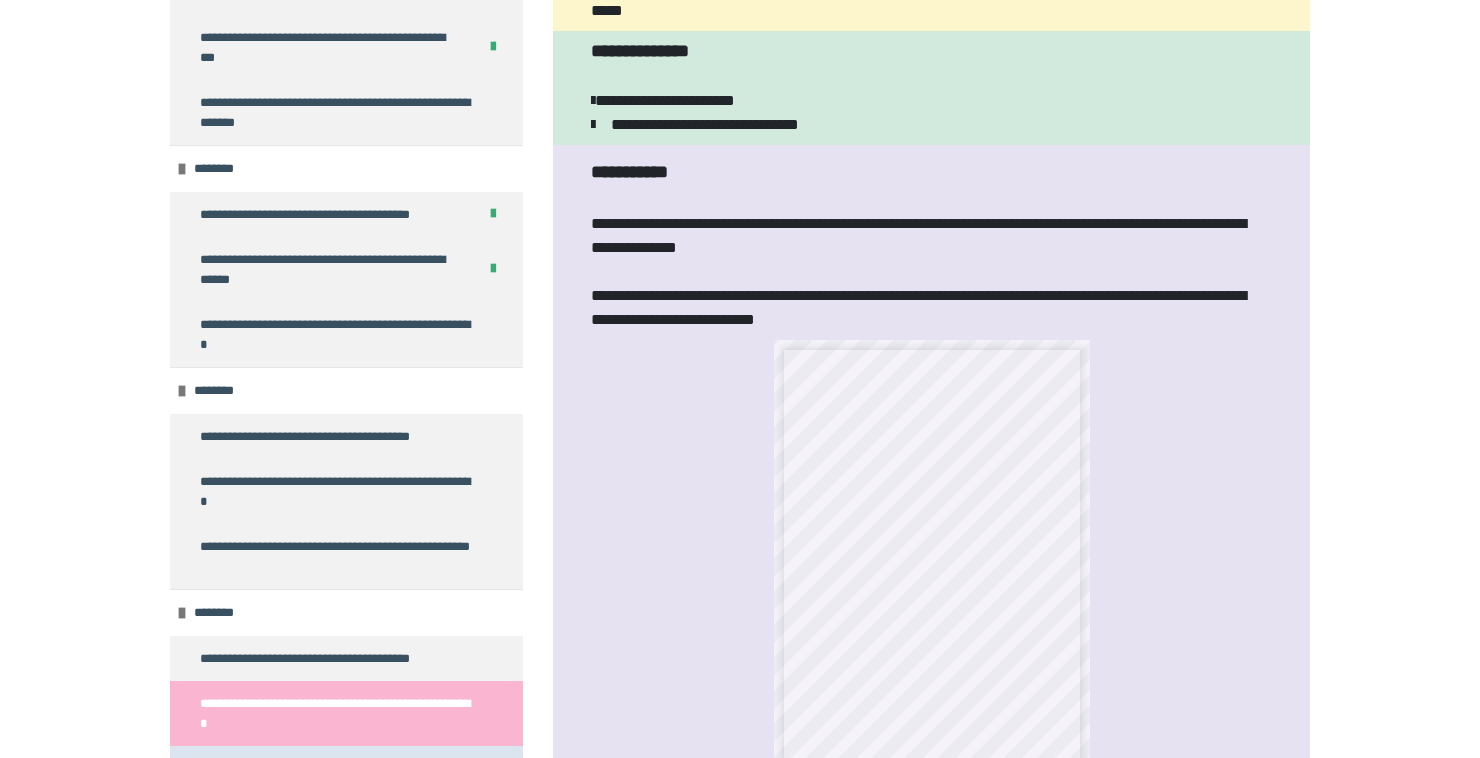 click on "**********" at bounding box center [330, 778] 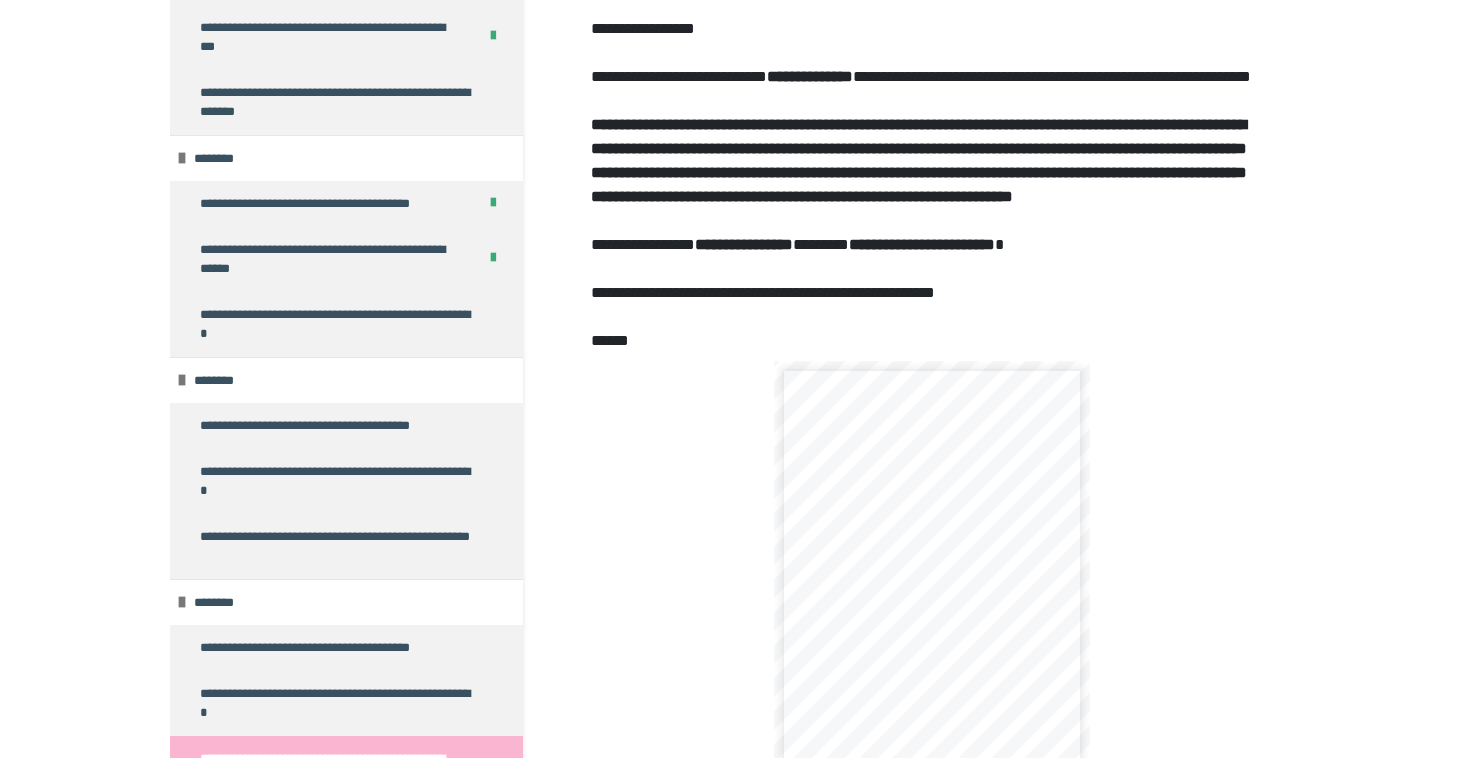 scroll, scrollTop: 0, scrollLeft: 0, axis: both 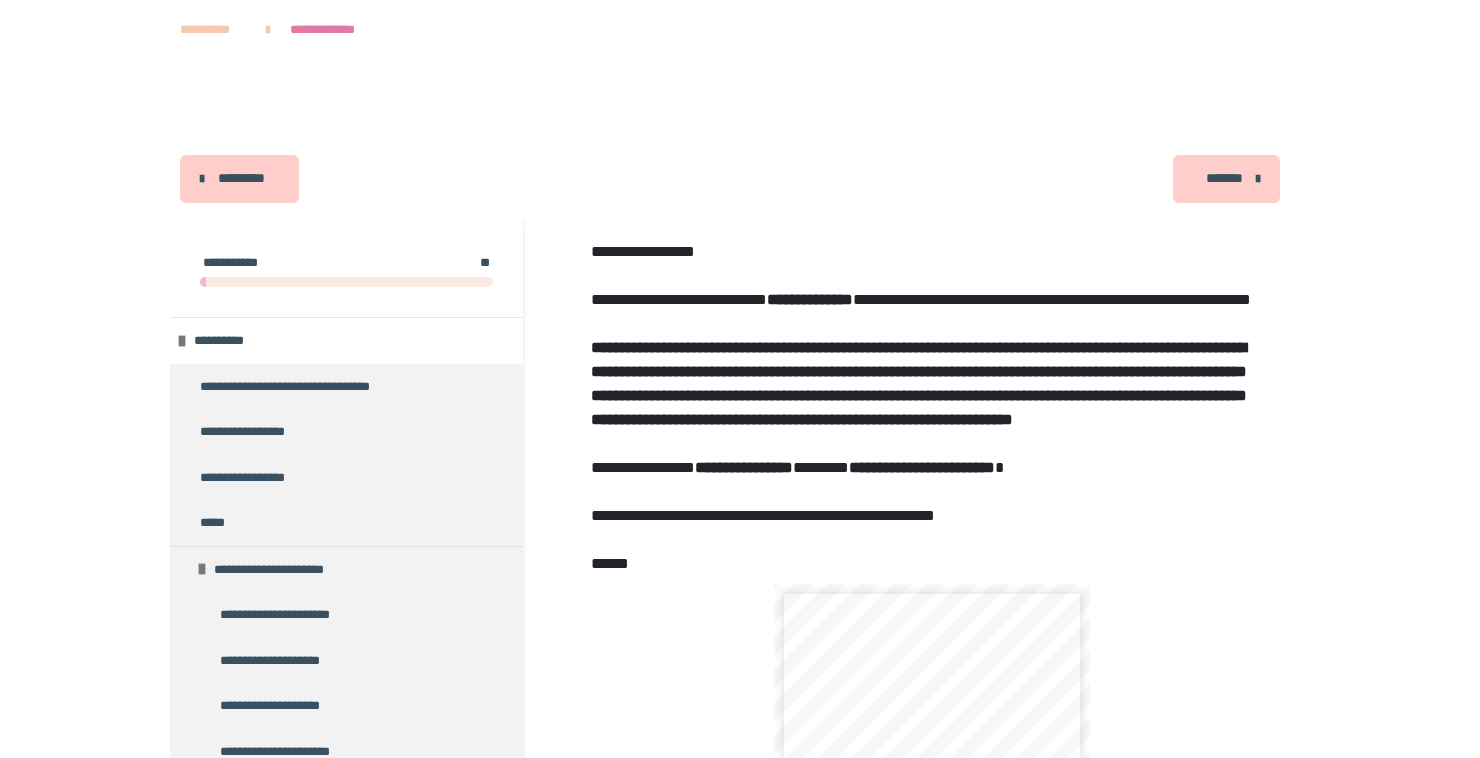 click on "*******" at bounding box center (1224, 178) 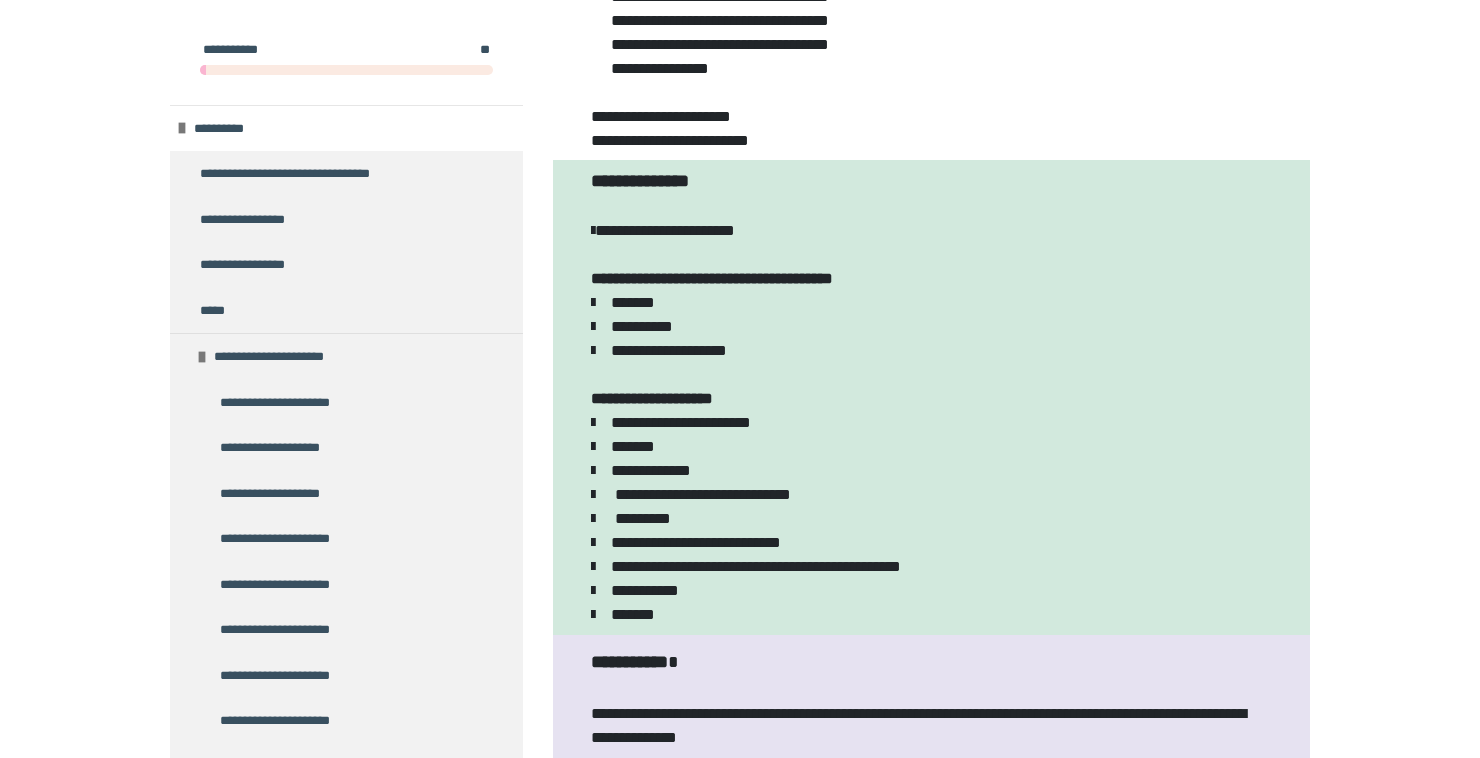 scroll, scrollTop: 901, scrollLeft: 0, axis: vertical 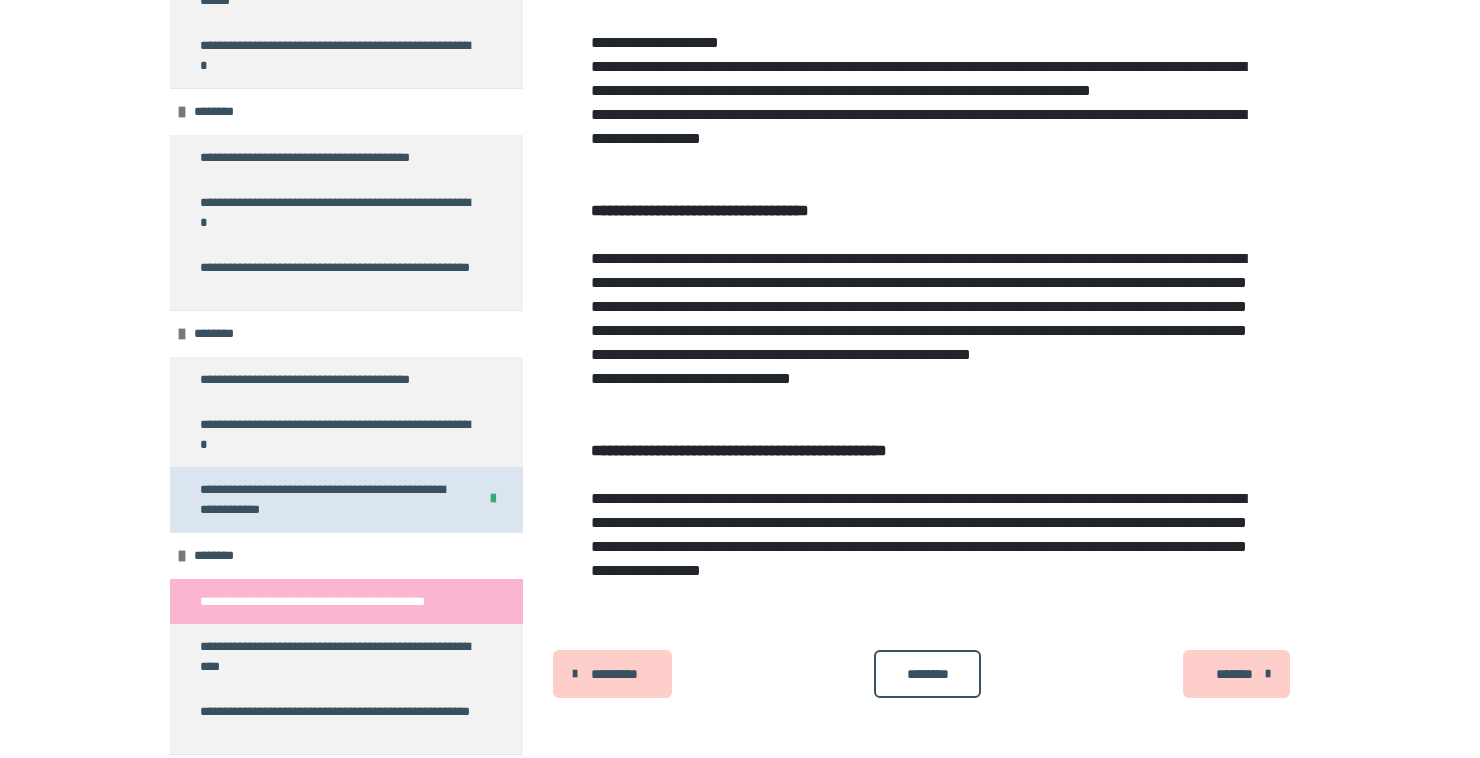 click on "**********" at bounding box center (330, 499) 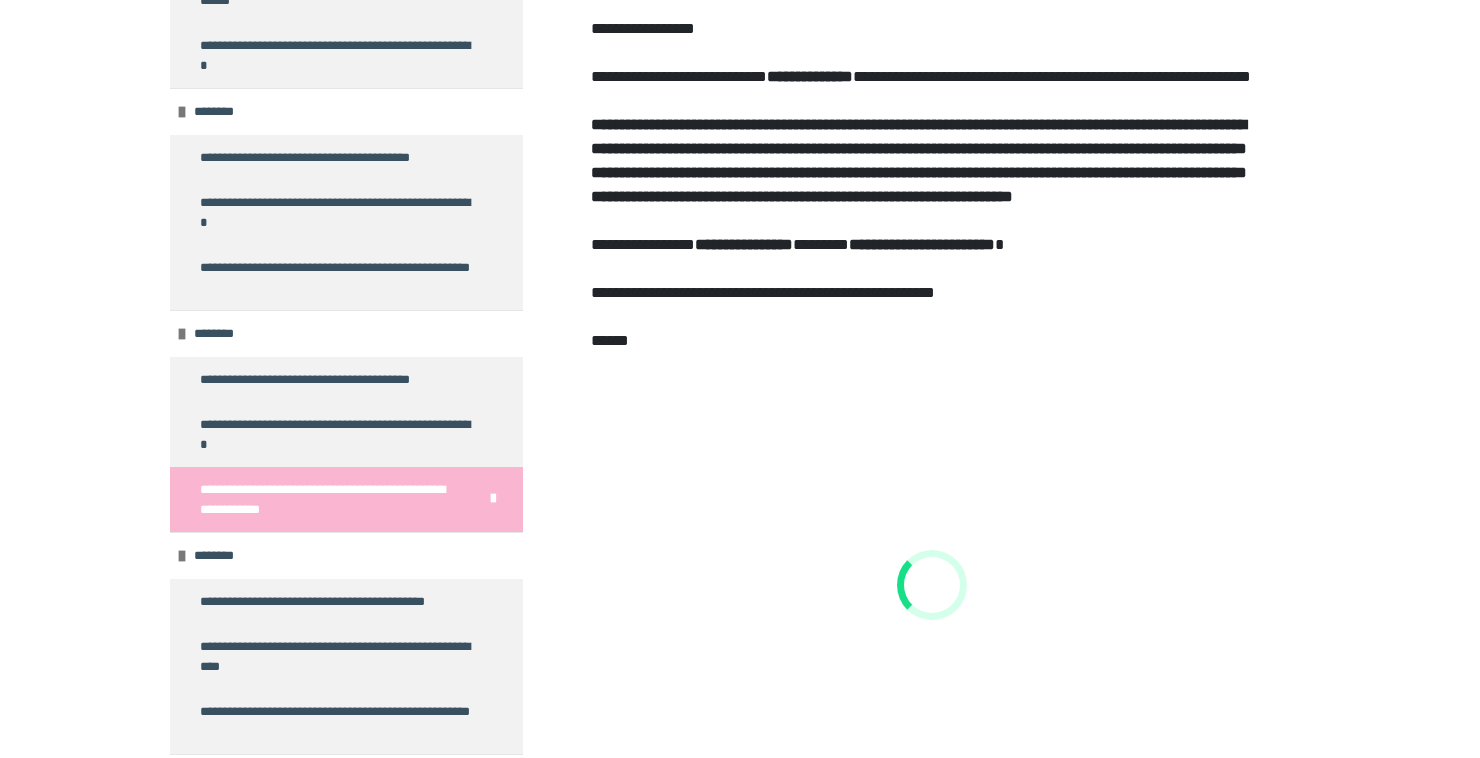 click at bounding box center (493, 499) 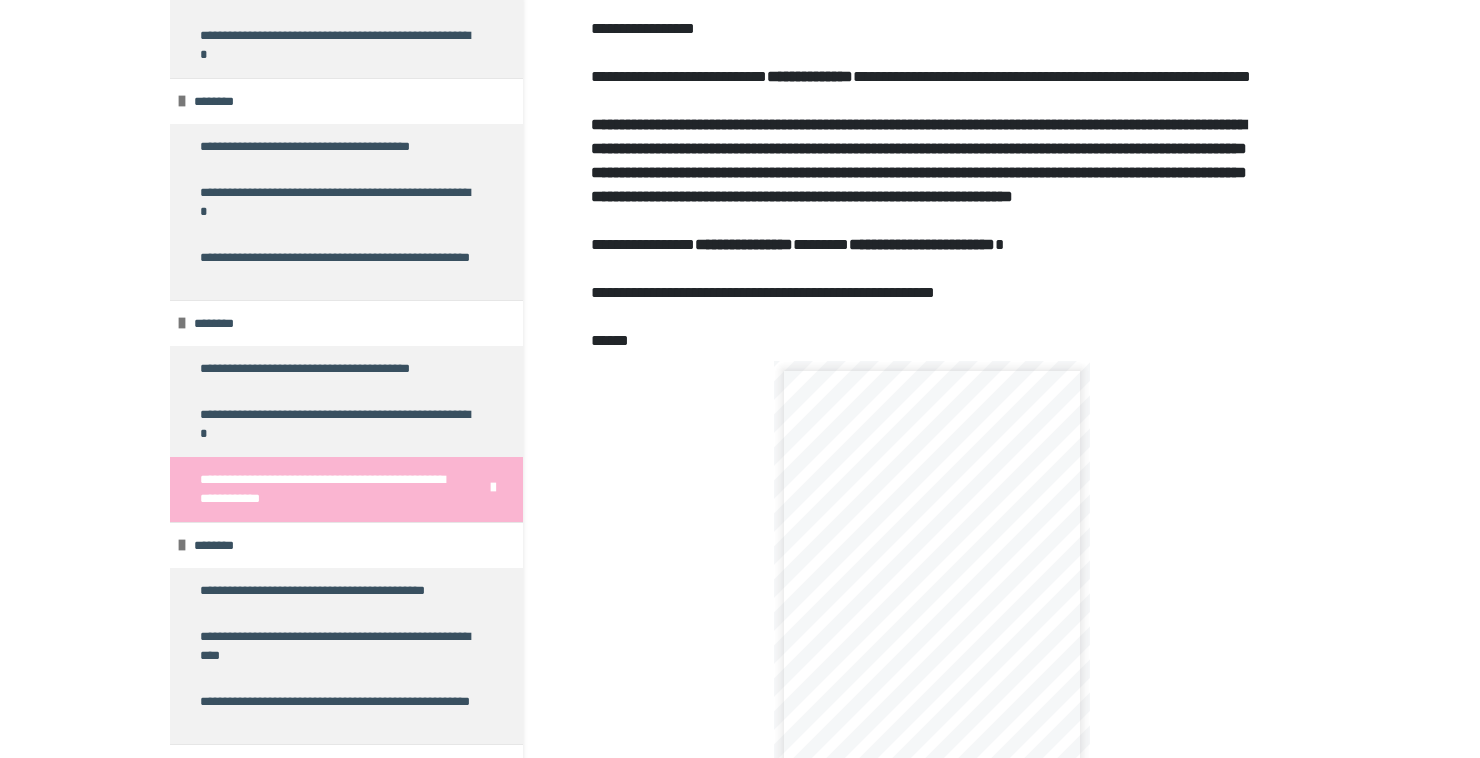 scroll, scrollTop: 0, scrollLeft: 0, axis: both 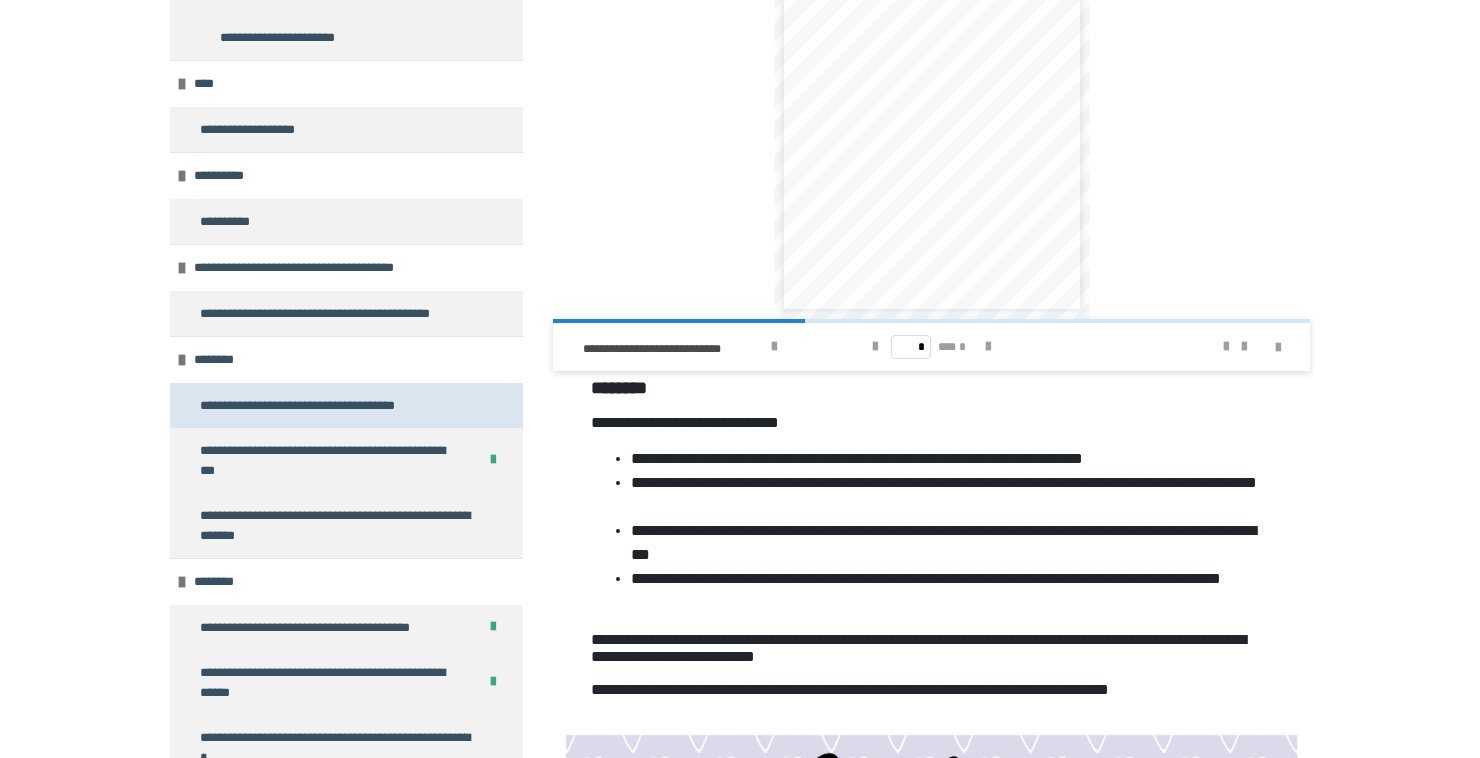click on "**********" at bounding box center [346, 406] 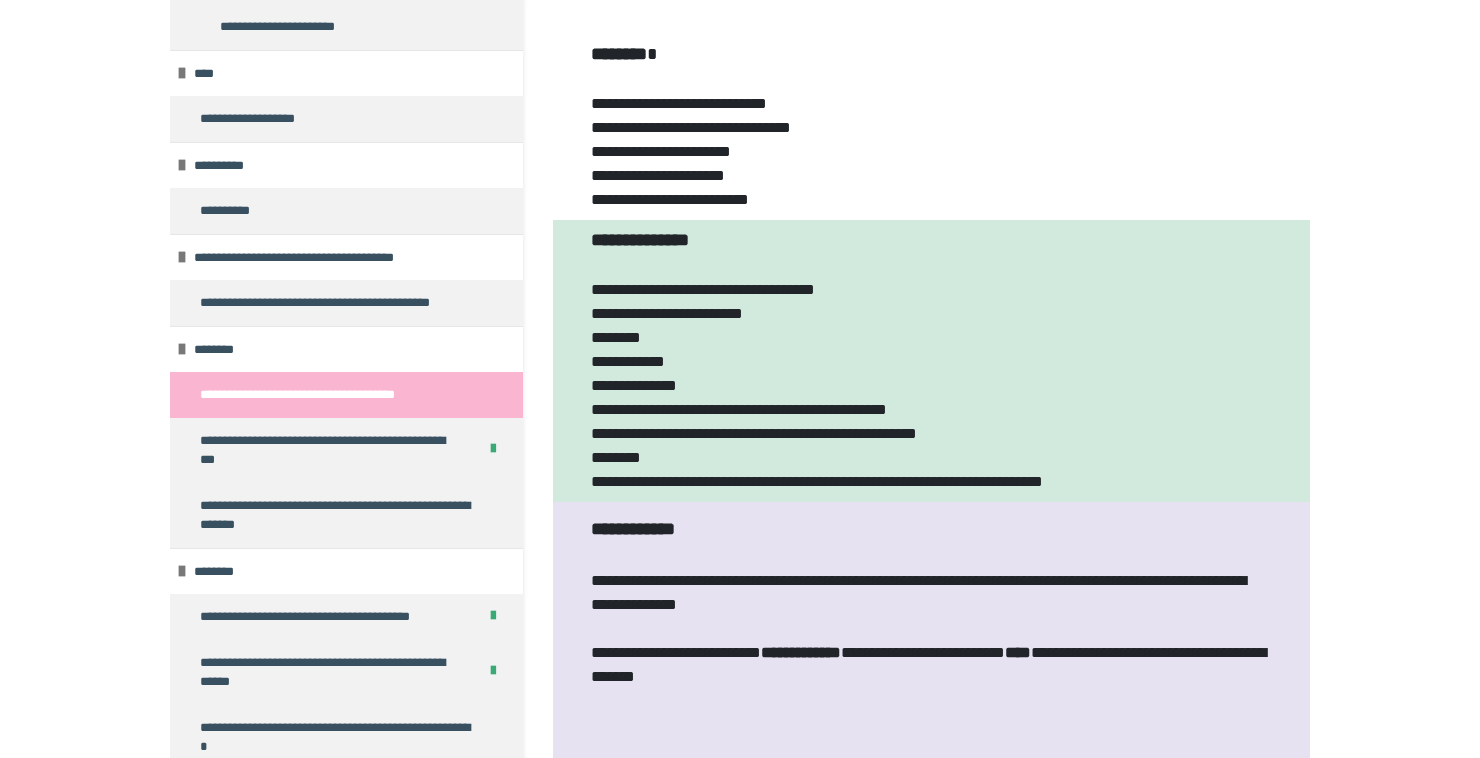 scroll, scrollTop: 0, scrollLeft: 0, axis: both 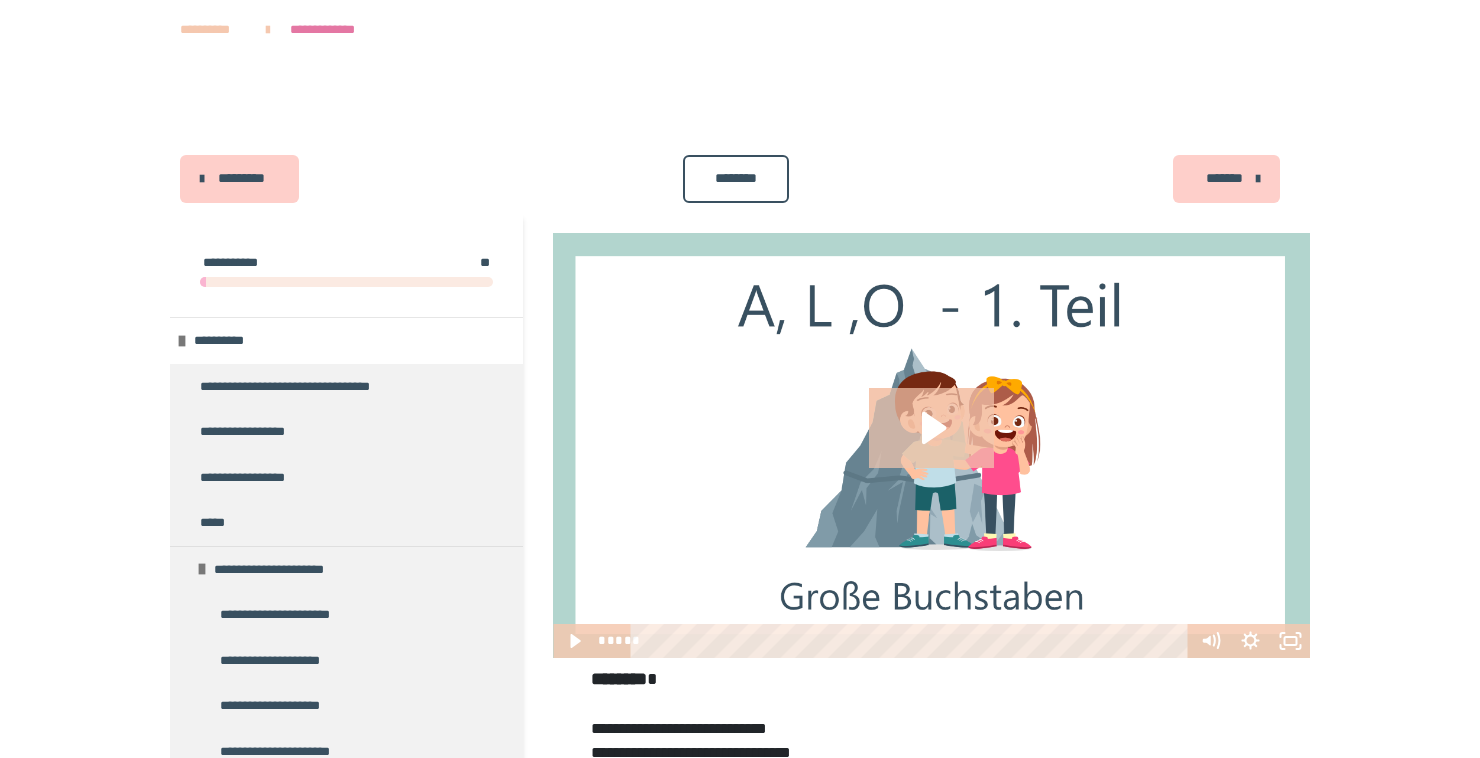 click on "********" at bounding box center (736, 178) 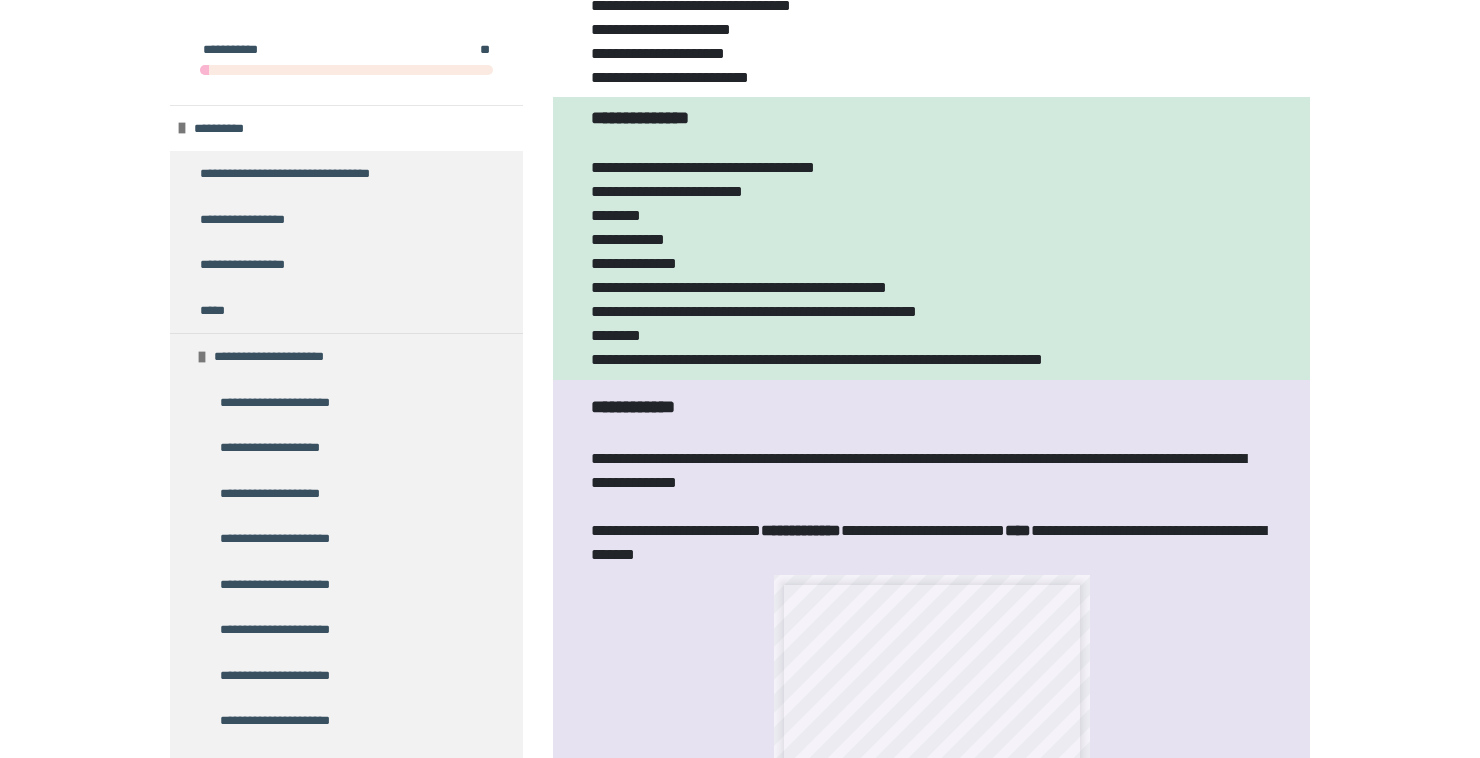 scroll, scrollTop: 748, scrollLeft: 0, axis: vertical 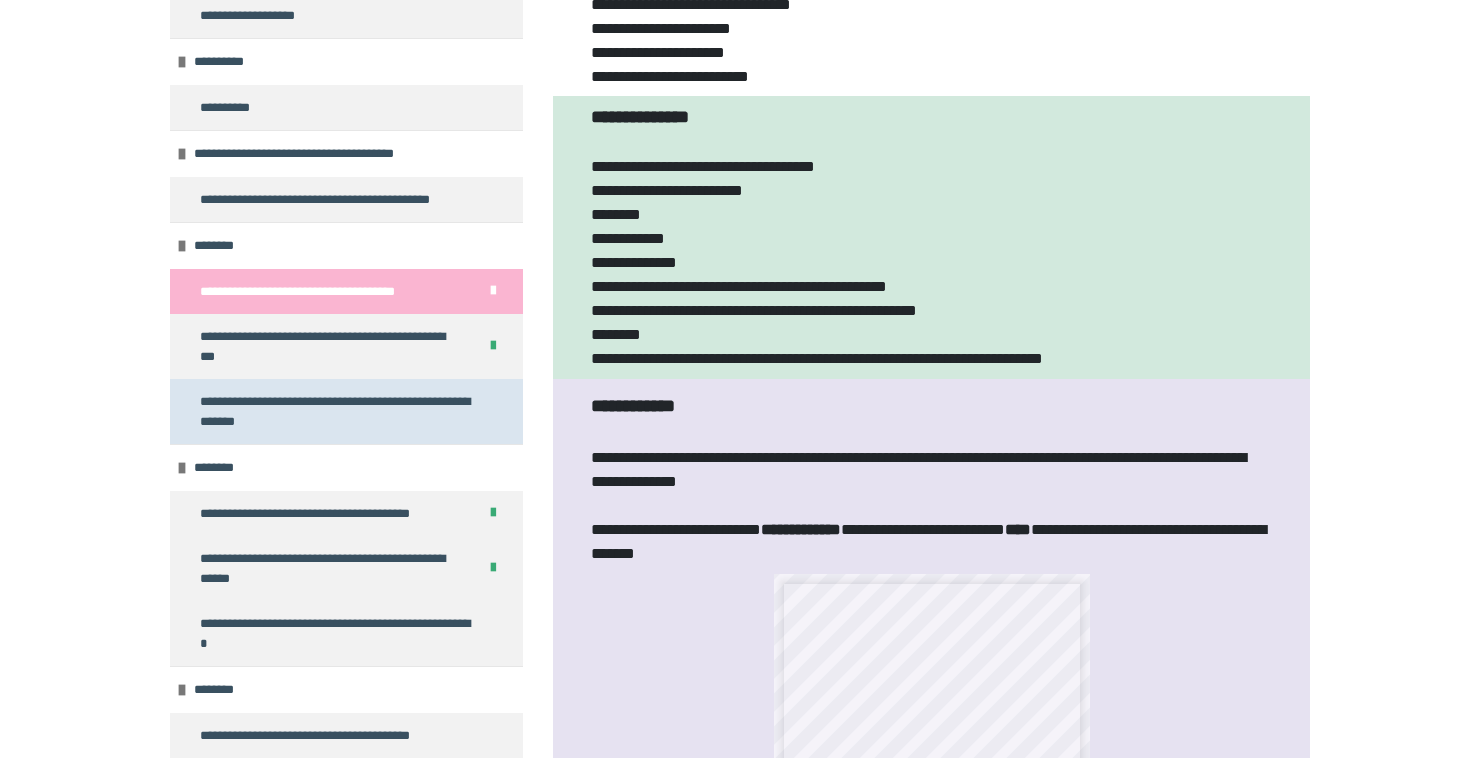 click on "**********" at bounding box center (338, 411) 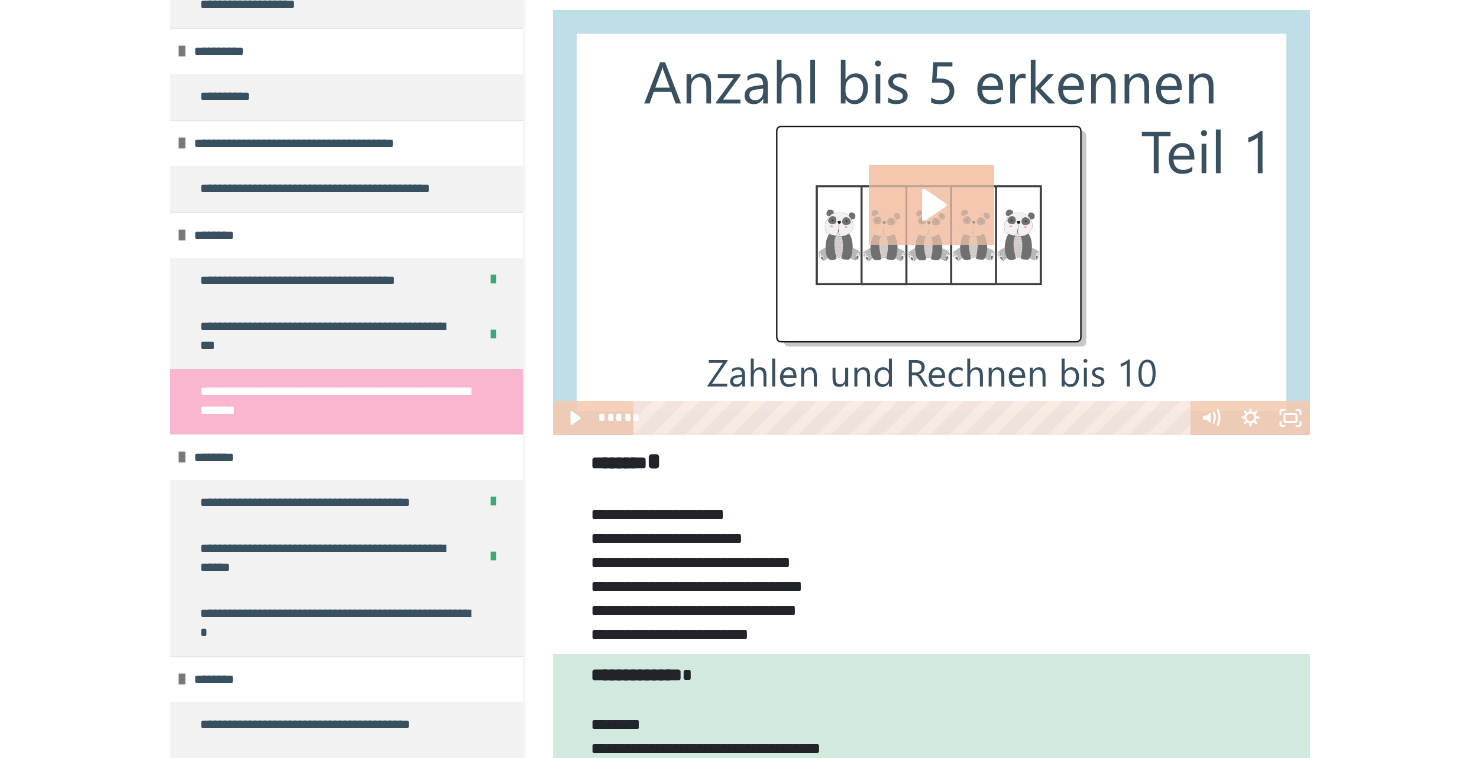 scroll, scrollTop: 181, scrollLeft: 0, axis: vertical 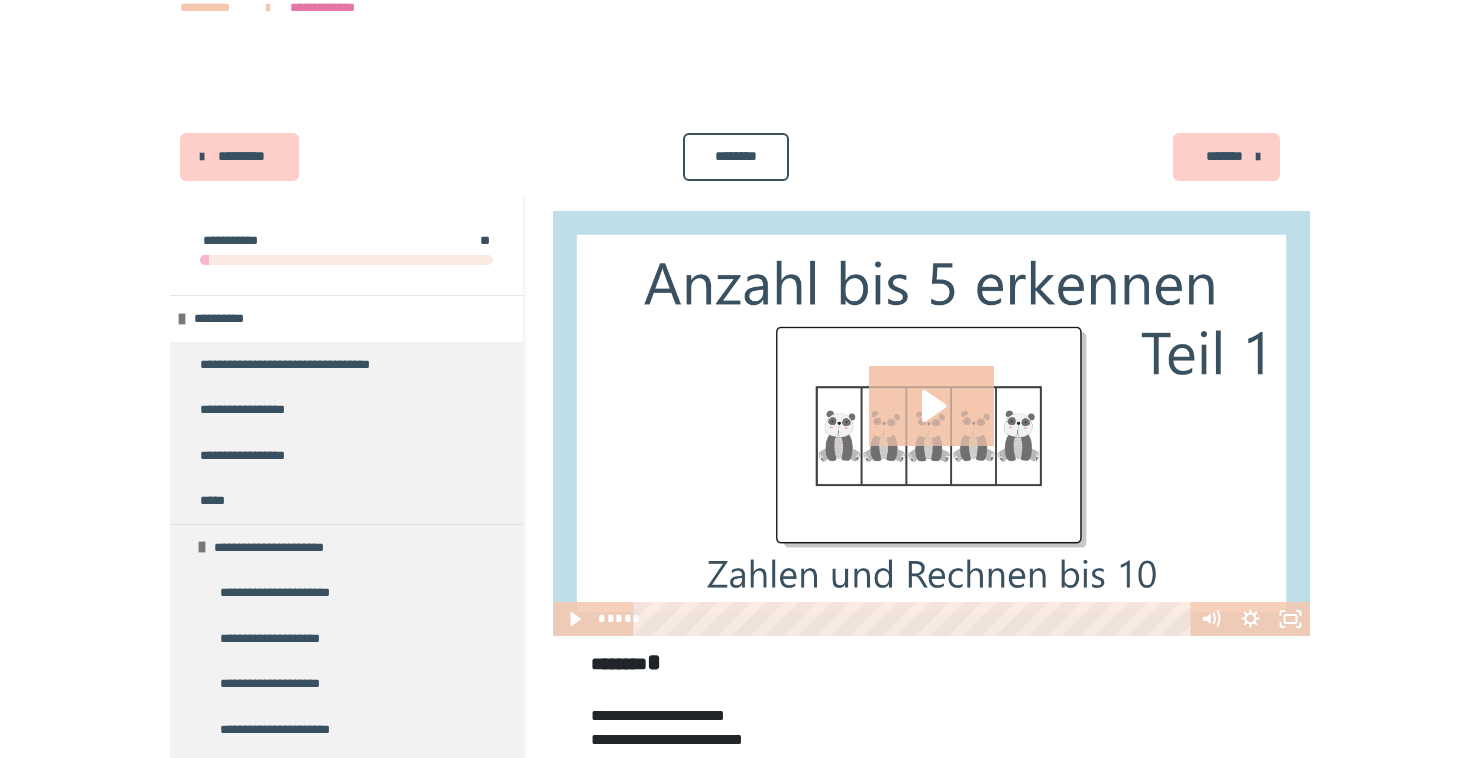 click on "********" at bounding box center [736, 156] 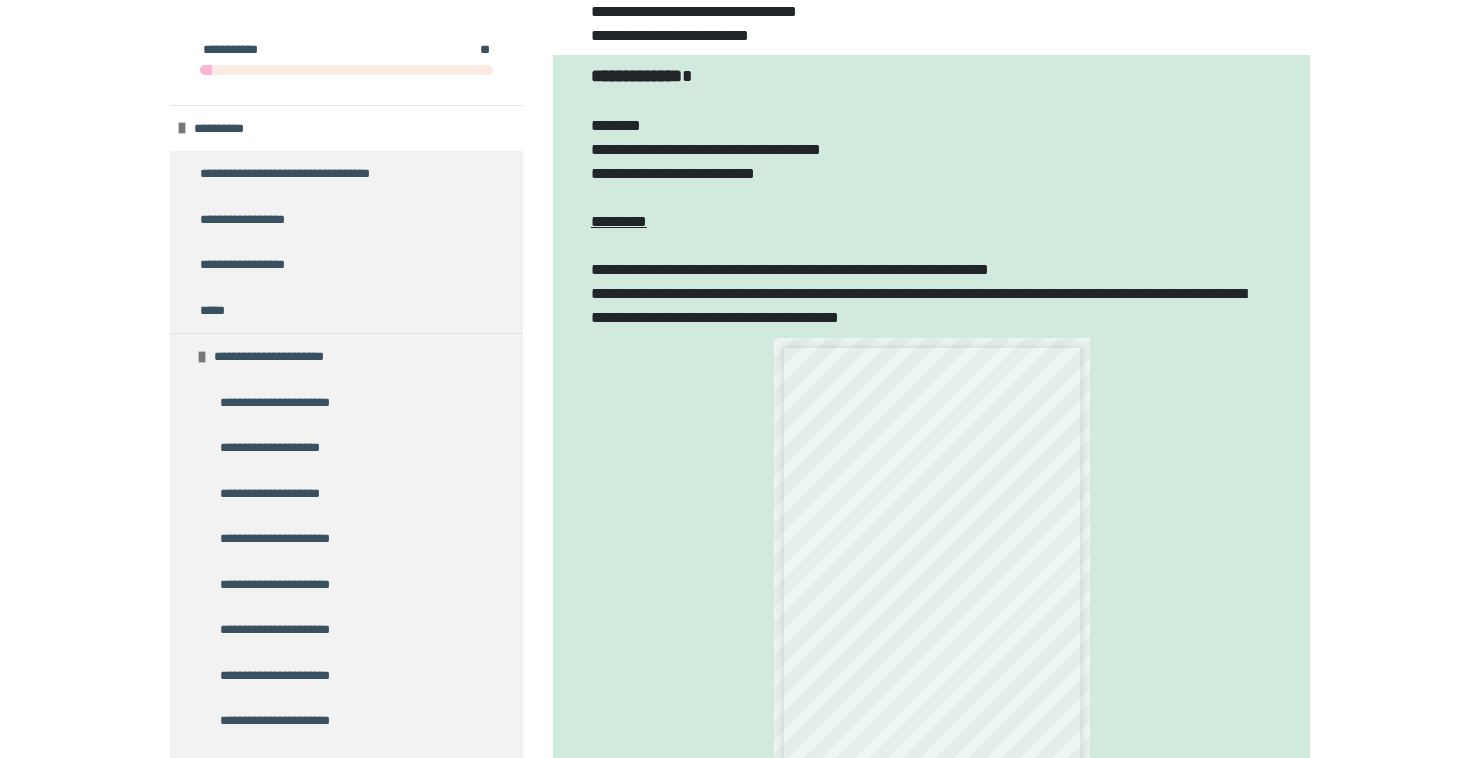 scroll, scrollTop: 847, scrollLeft: 0, axis: vertical 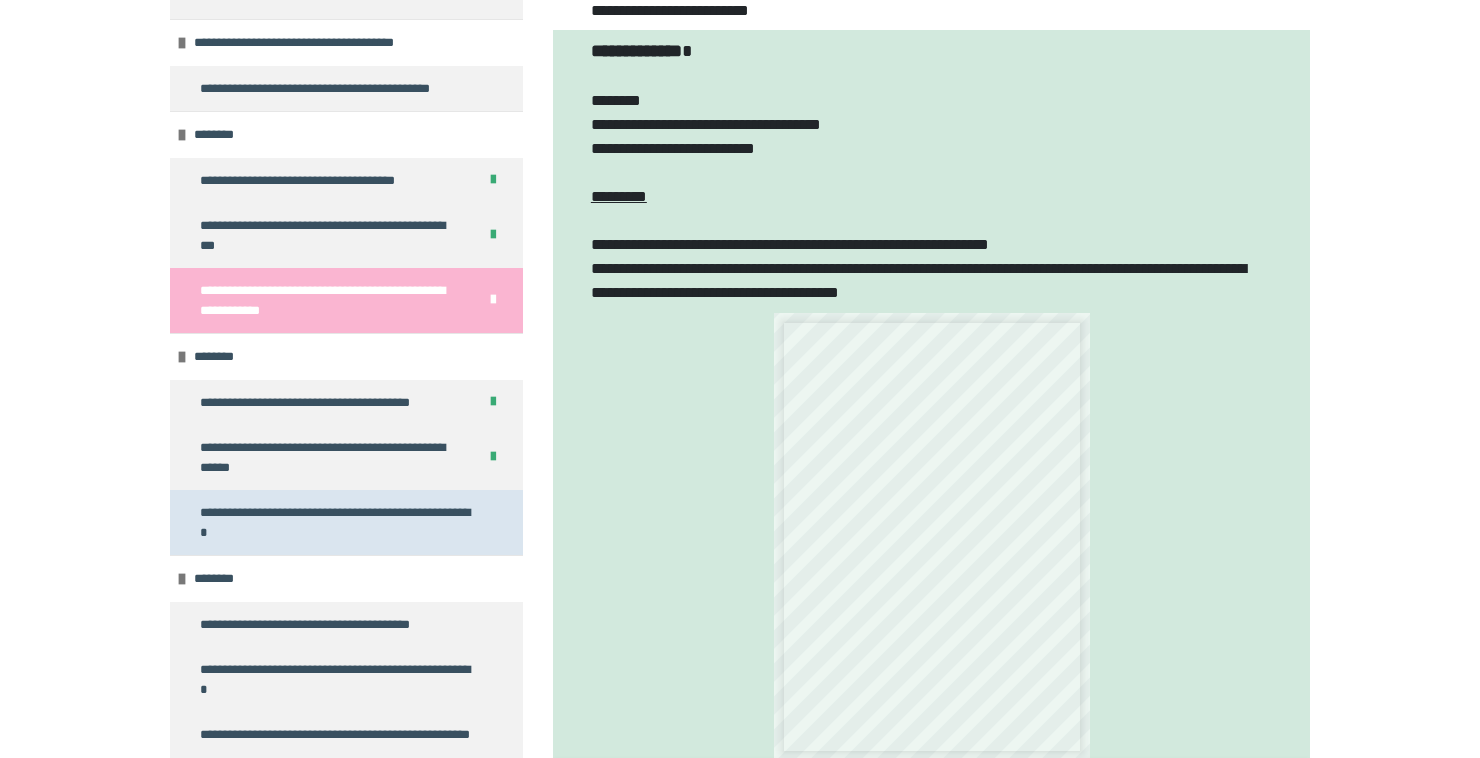 click on "**********" at bounding box center [346, 522] 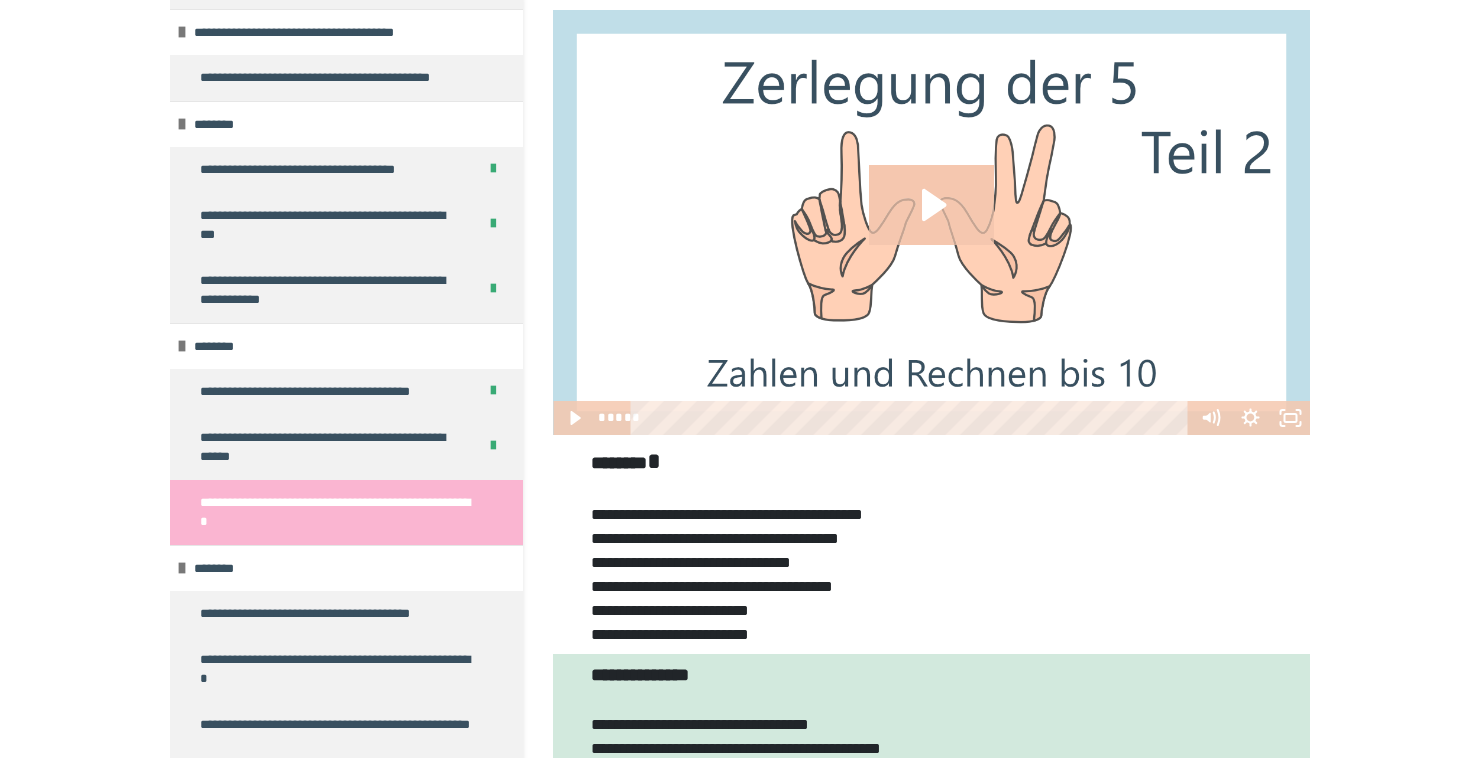 scroll, scrollTop: 0, scrollLeft: 0, axis: both 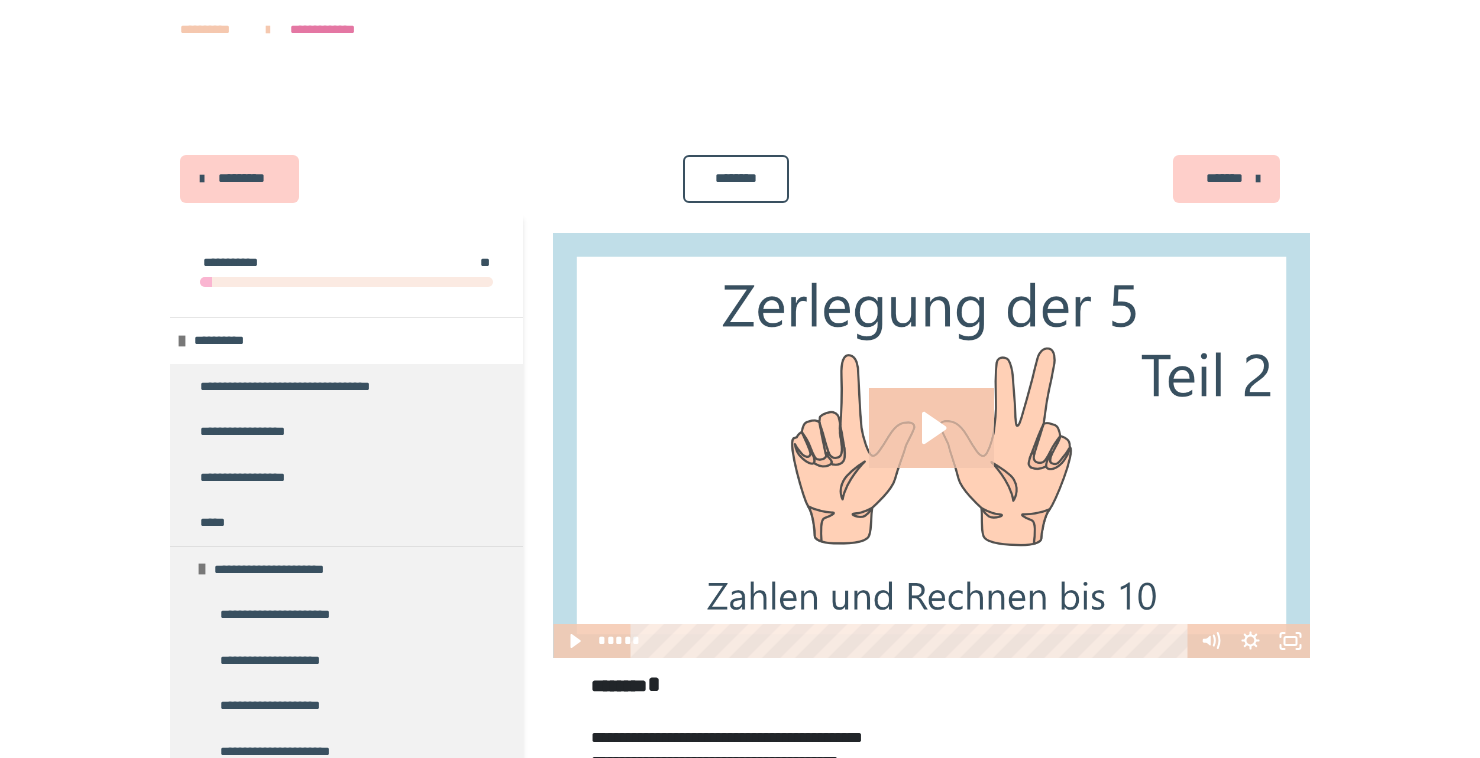 click on "********" at bounding box center [736, 178] 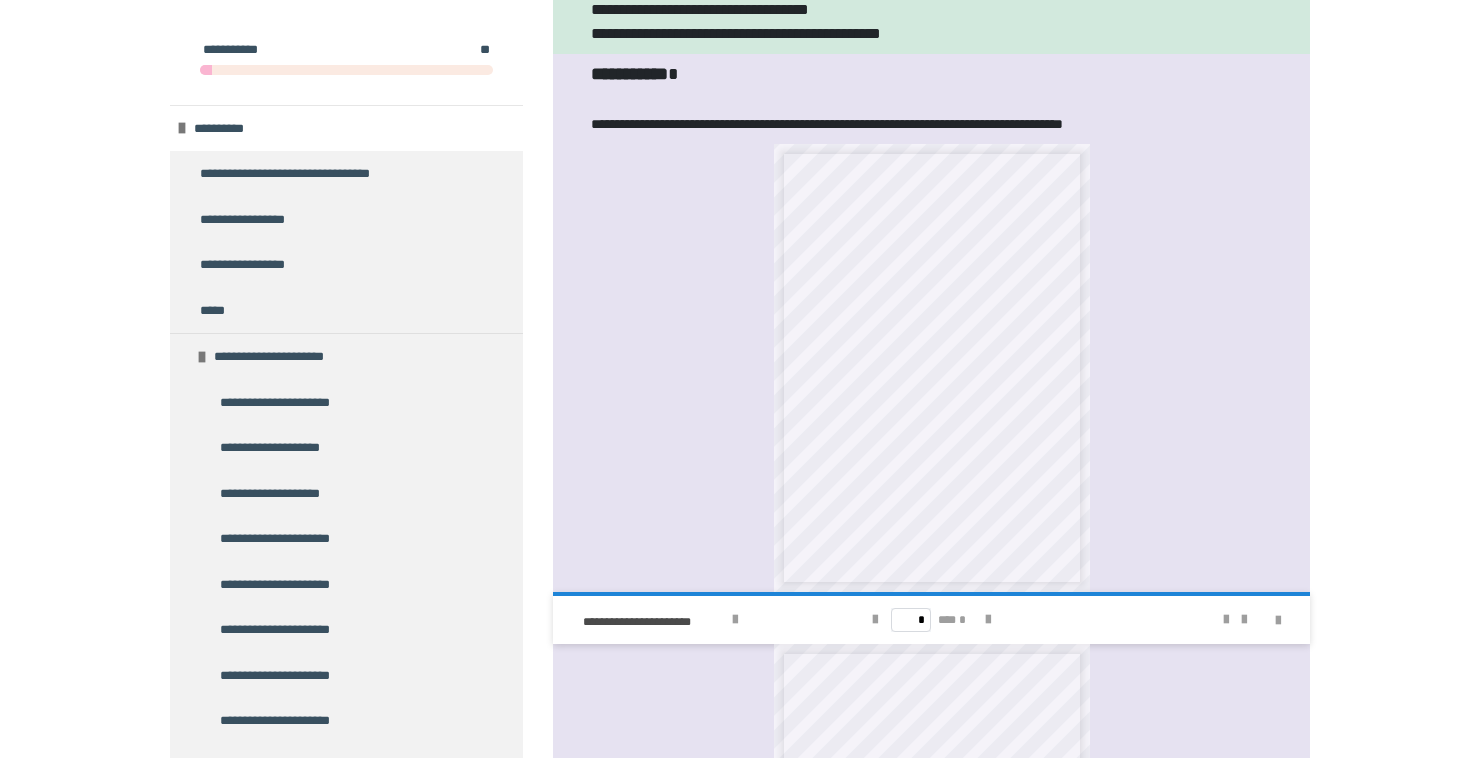 scroll, scrollTop: 941, scrollLeft: 0, axis: vertical 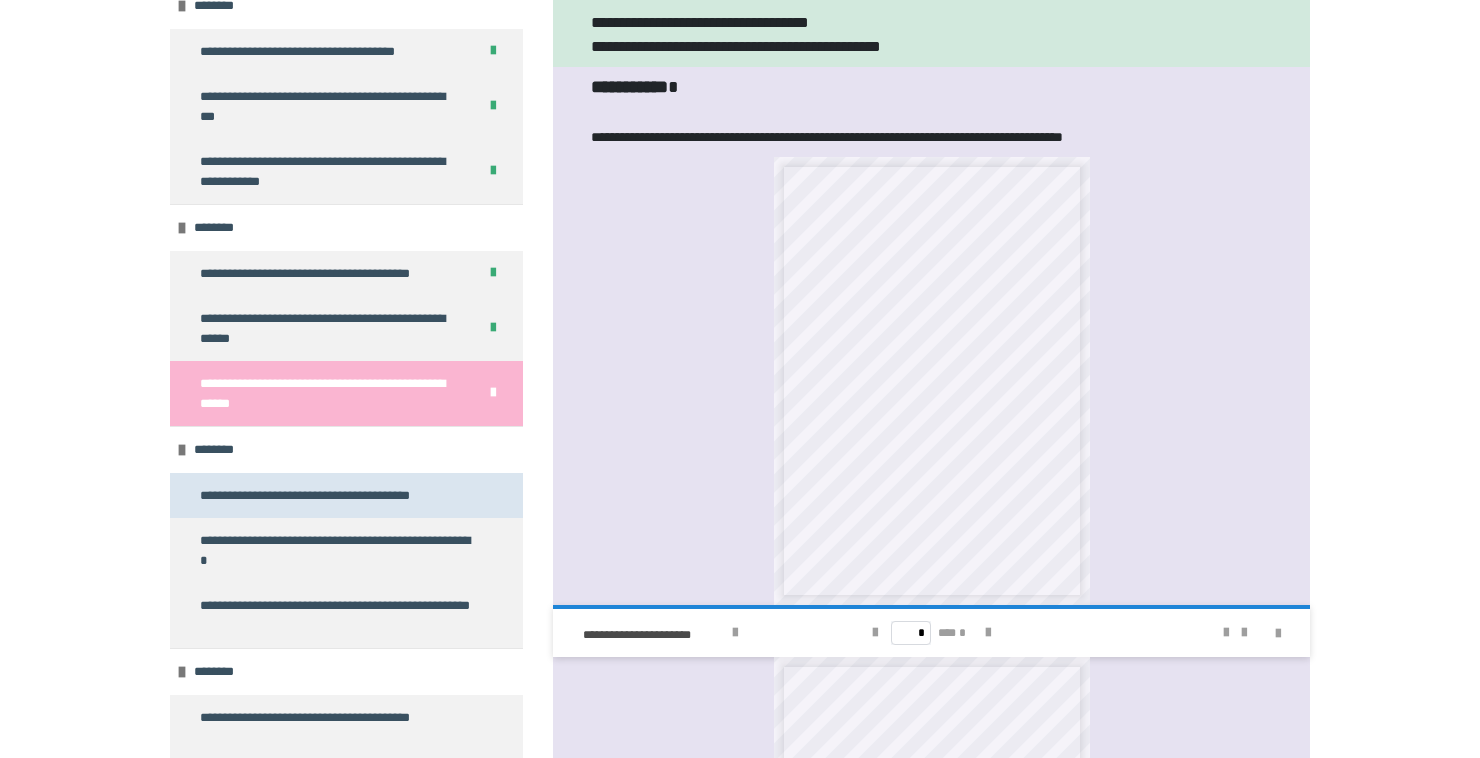 click on "**********" at bounding box center [313, 496] 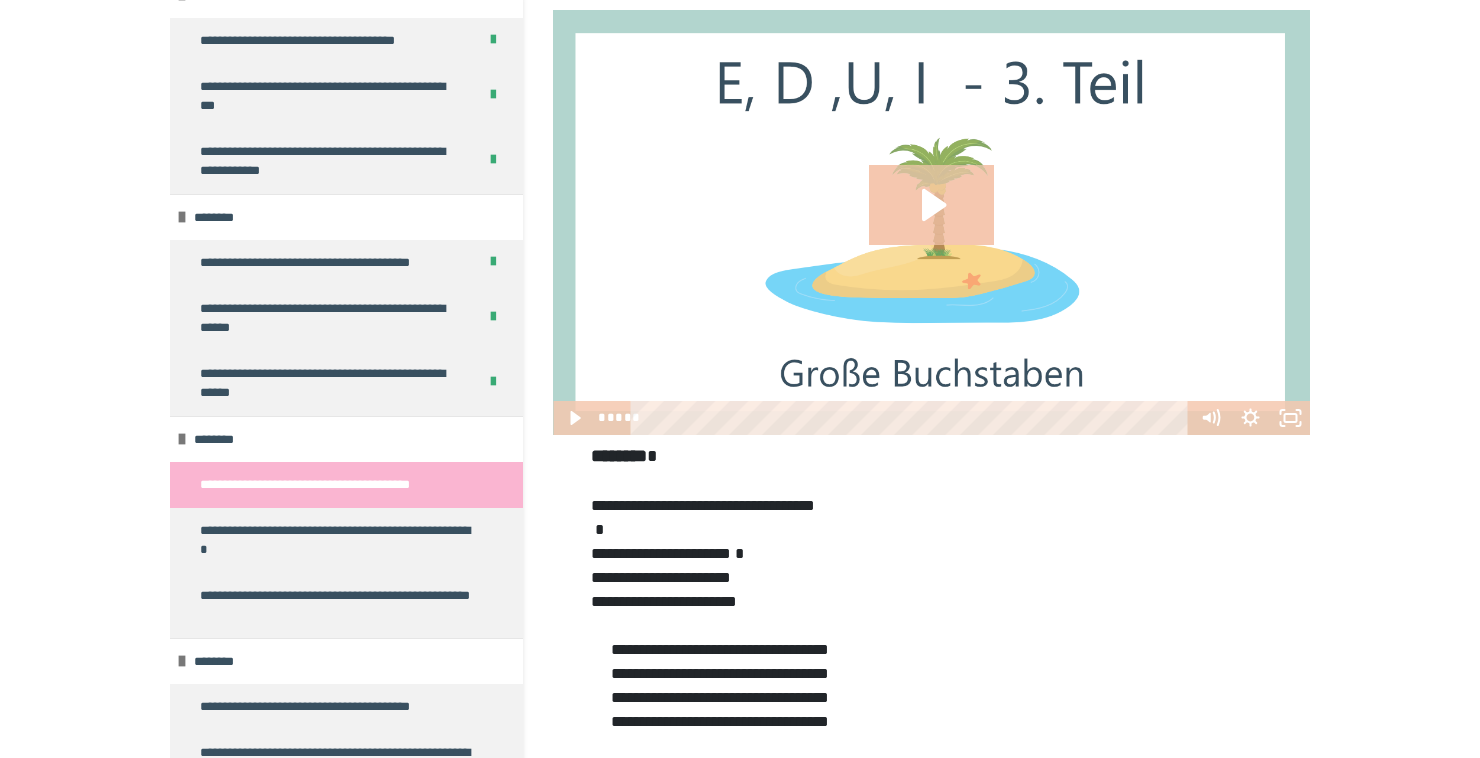 scroll, scrollTop: 80, scrollLeft: 0, axis: vertical 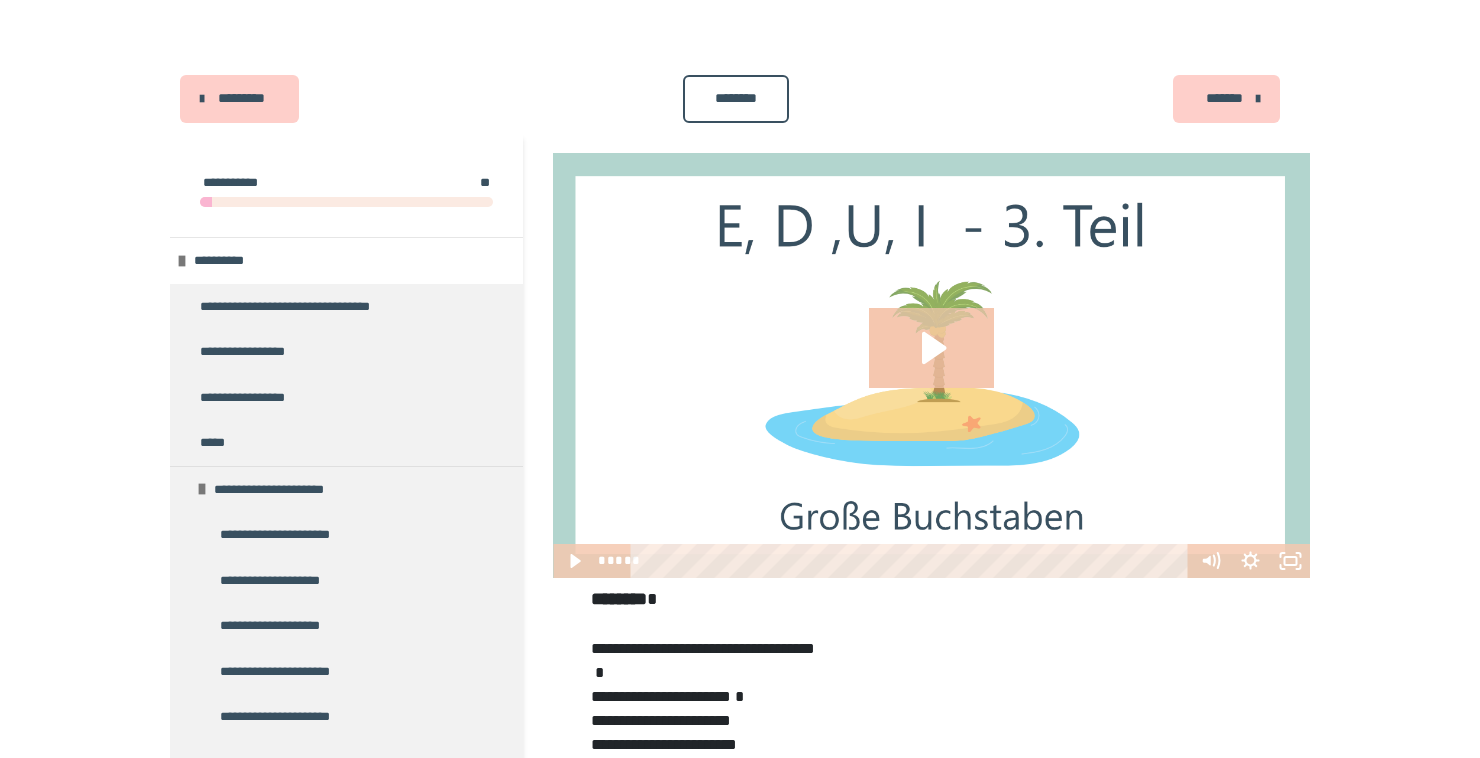 click on "********" at bounding box center (736, 99) 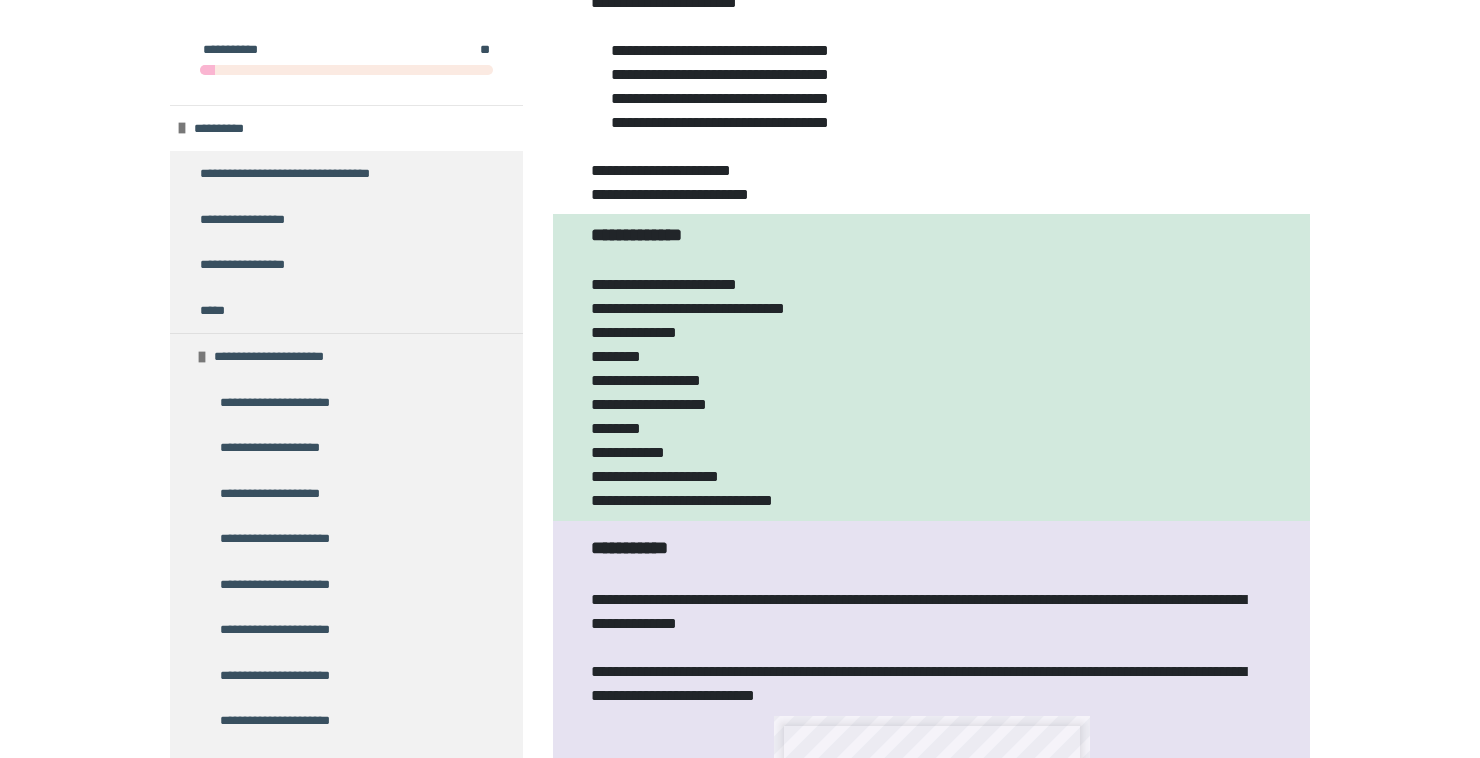 scroll, scrollTop: 828, scrollLeft: 0, axis: vertical 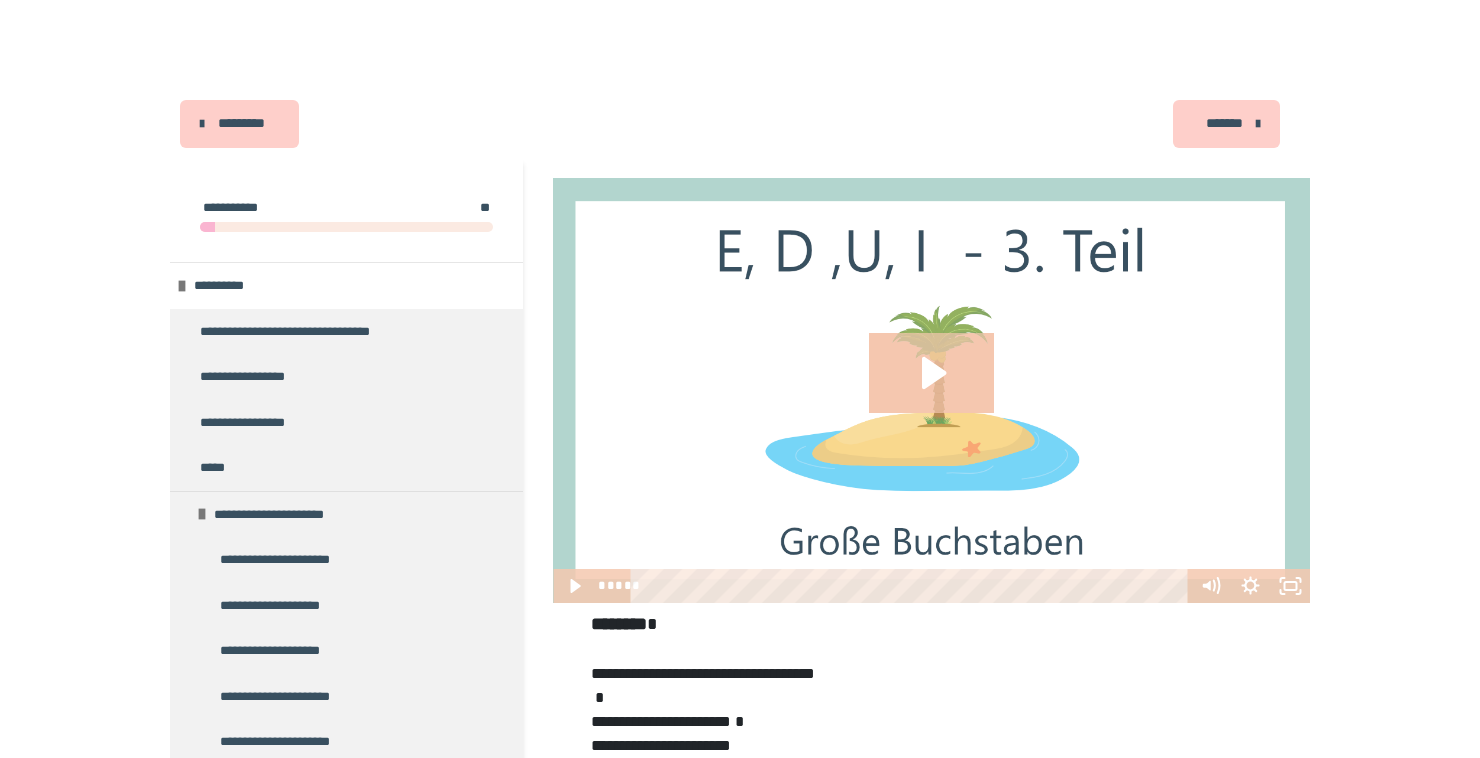 click on "*******" at bounding box center [1224, 123] 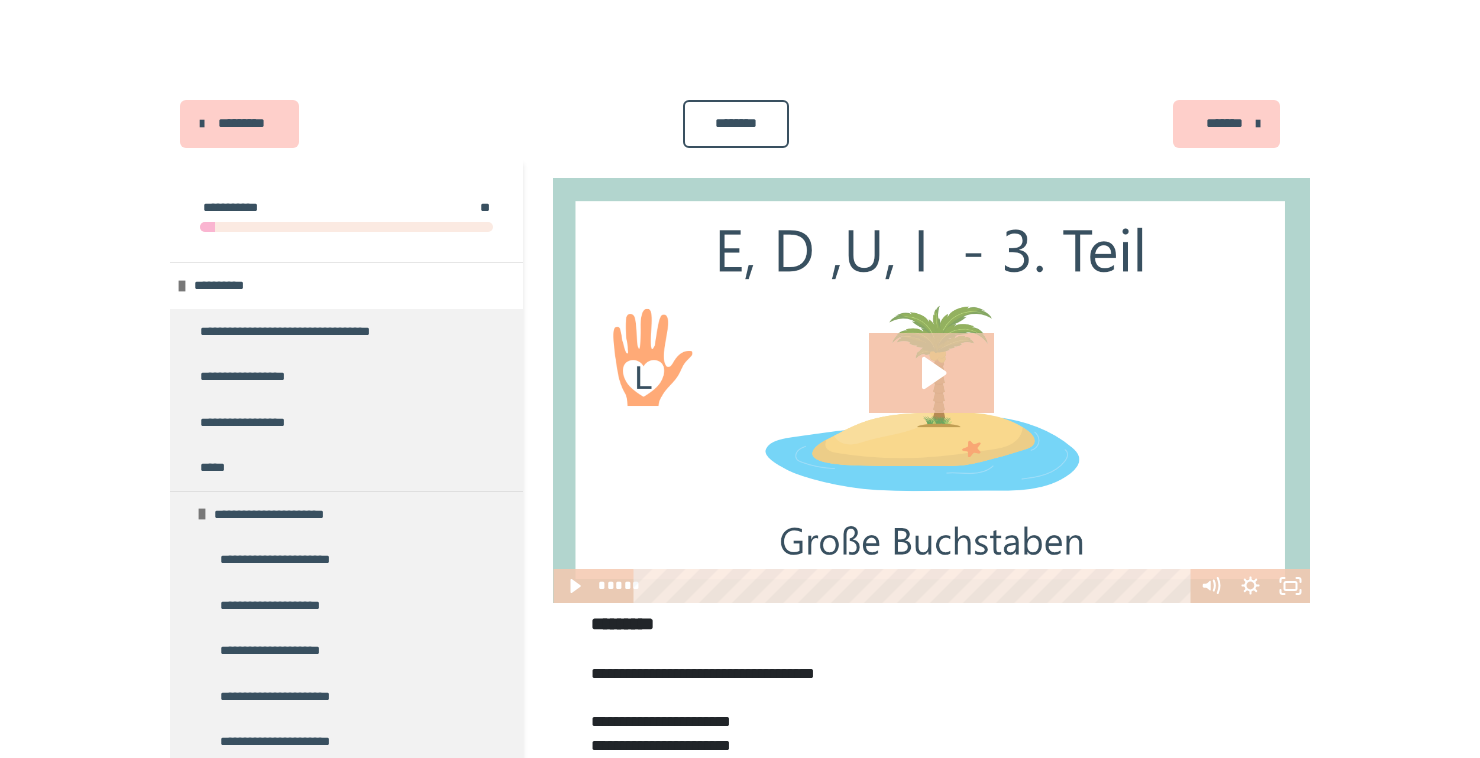 click on "********" at bounding box center (736, 124) 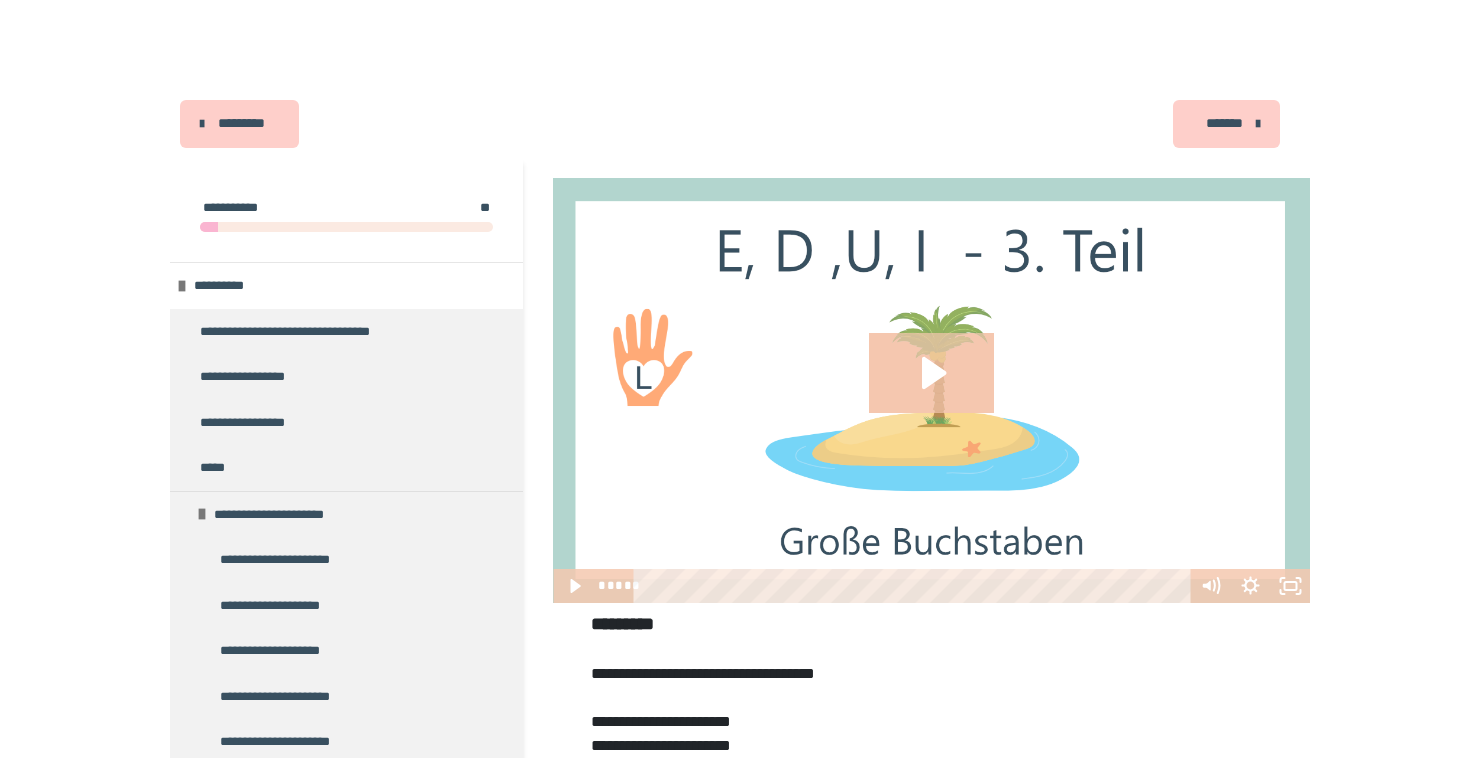 click on "*******" at bounding box center (1224, 123) 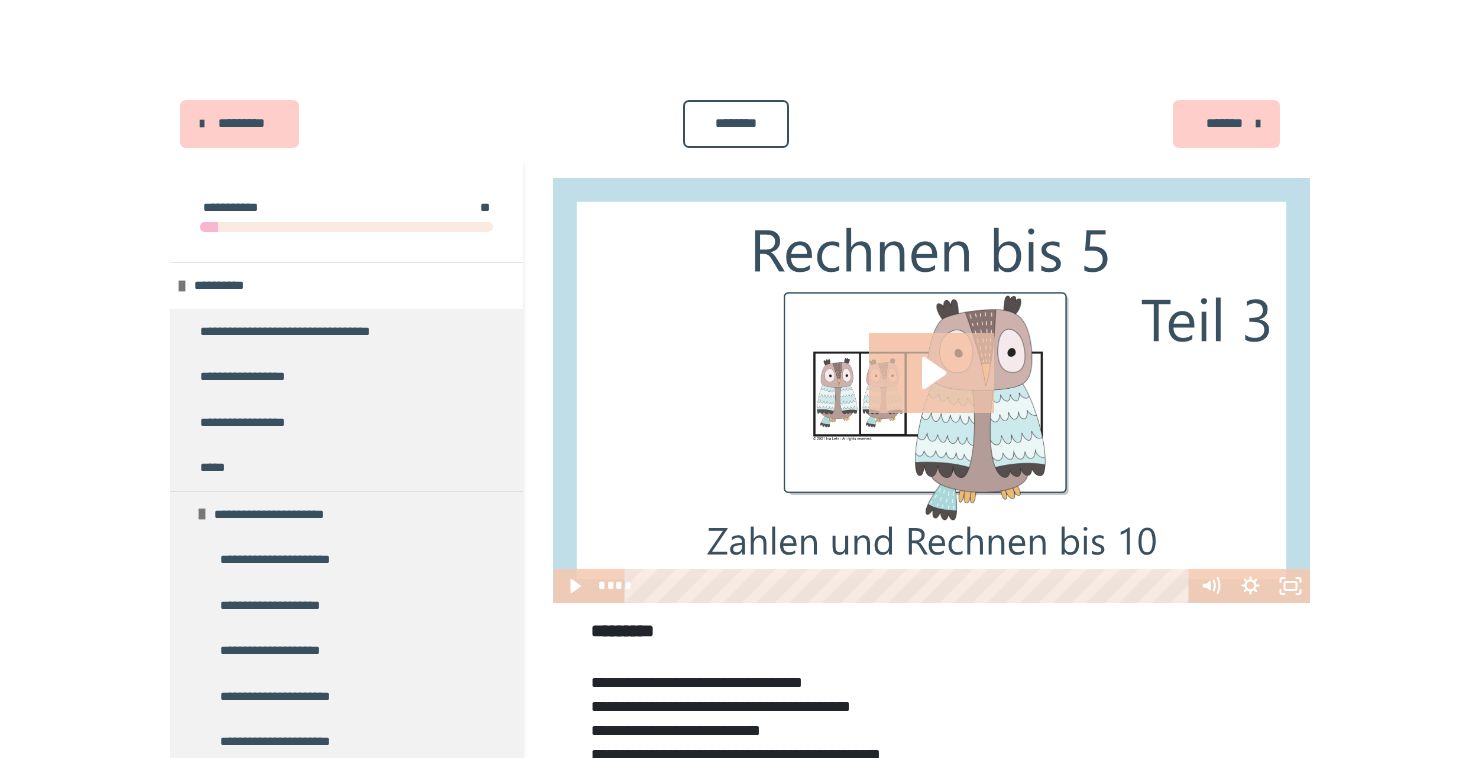 click on "********" at bounding box center [736, 123] 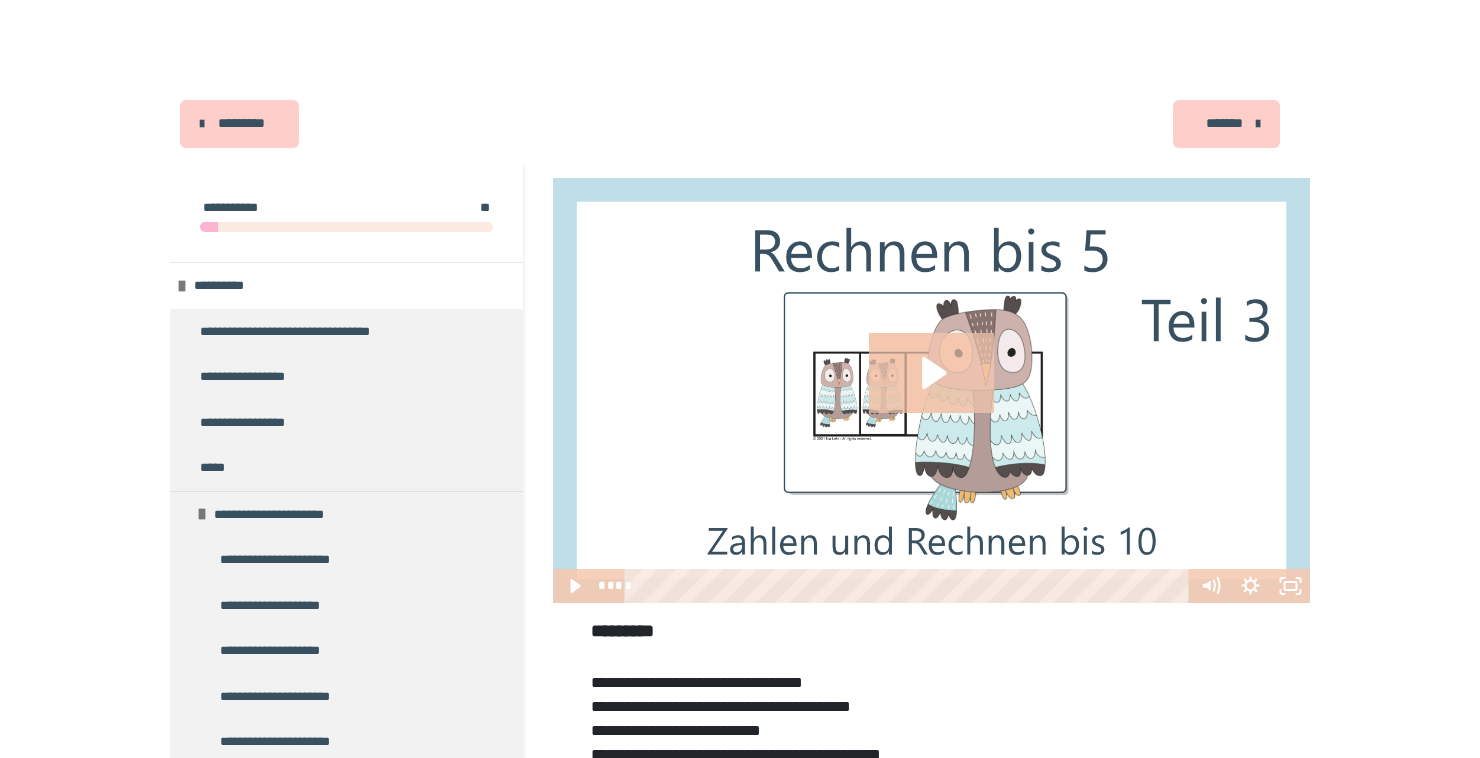 click on "*******" at bounding box center (1224, 123) 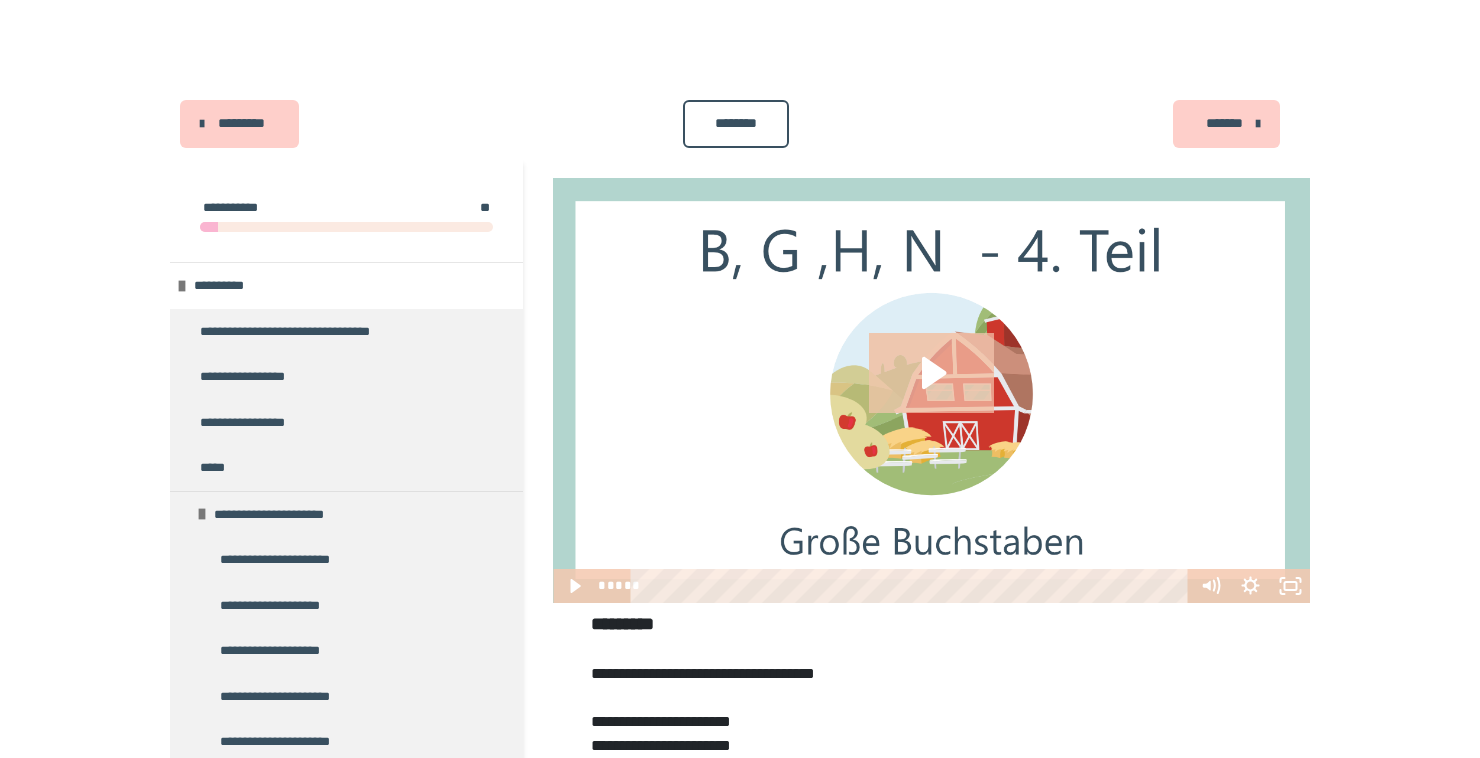 click on "********" at bounding box center [736, 123] 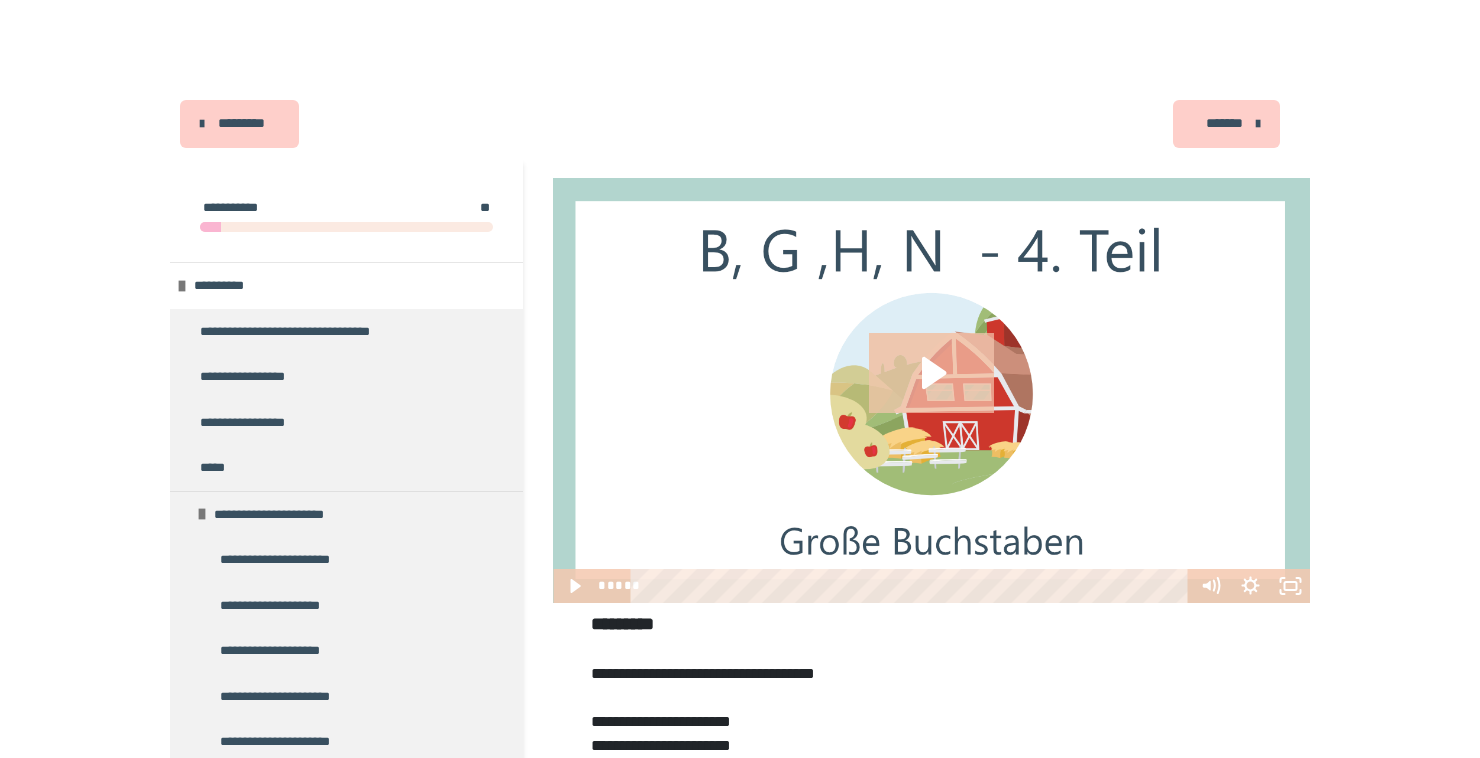 click on "*******" at bounding box center (1224, 123) 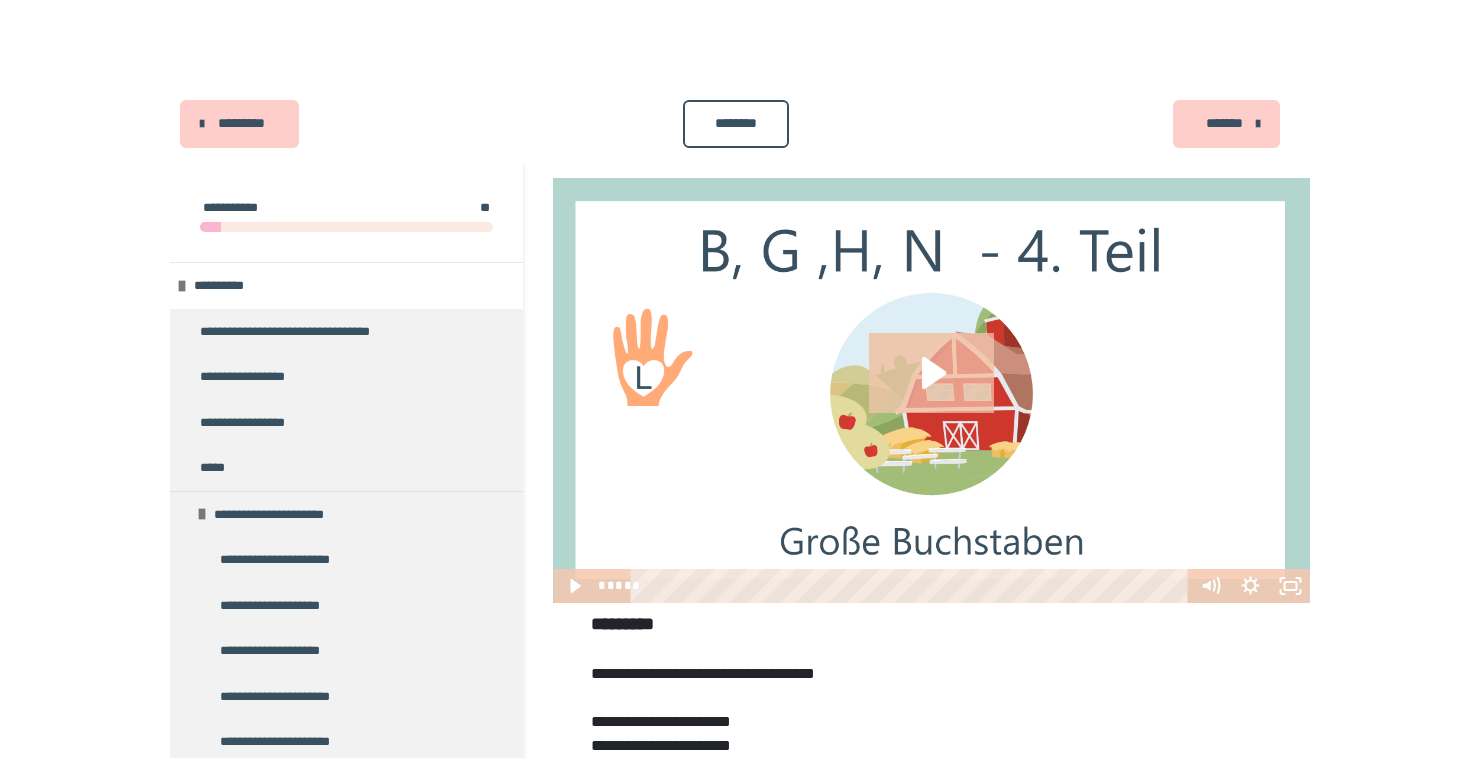 click on "********" at bounding box center (736, 123) 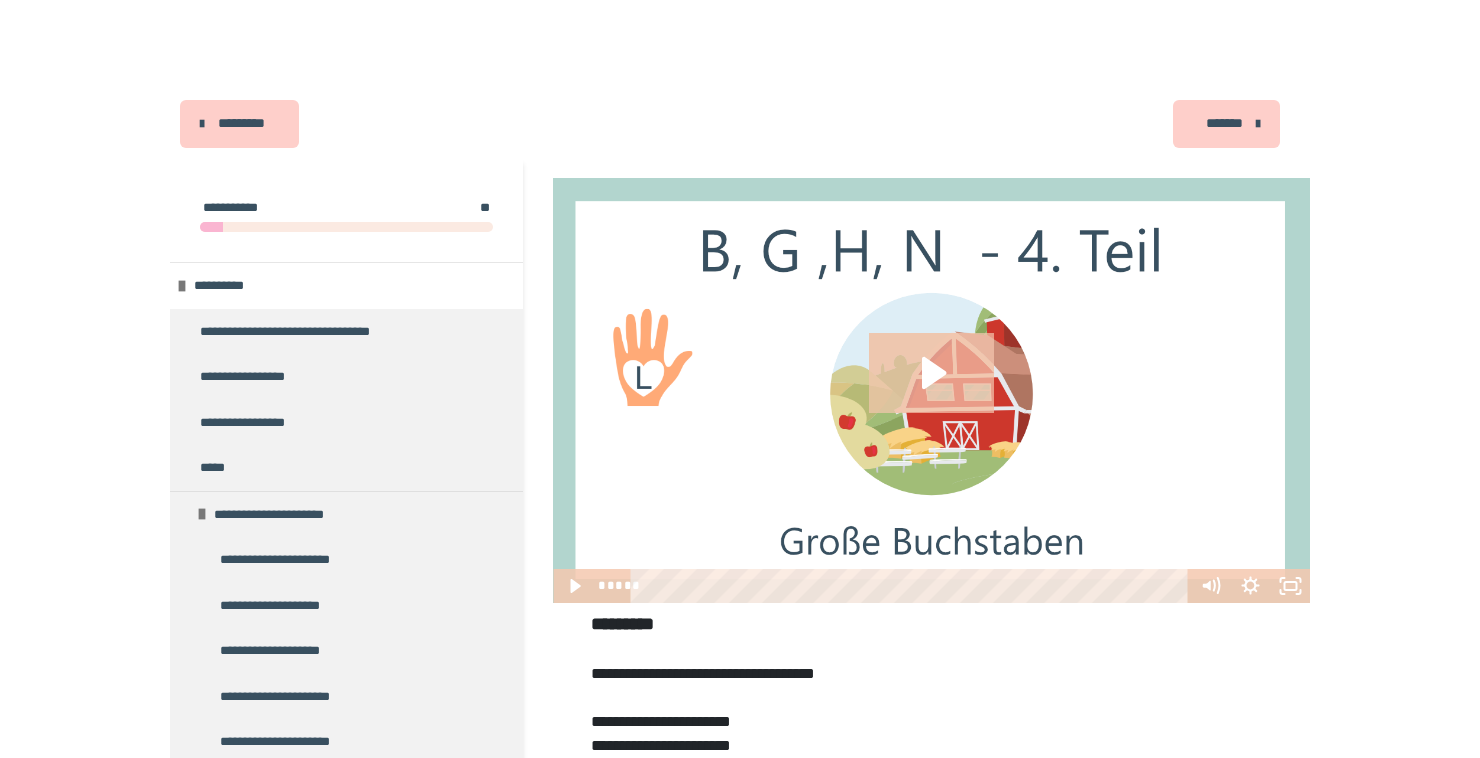 click on "*******" at bounding box center (1224, 123) 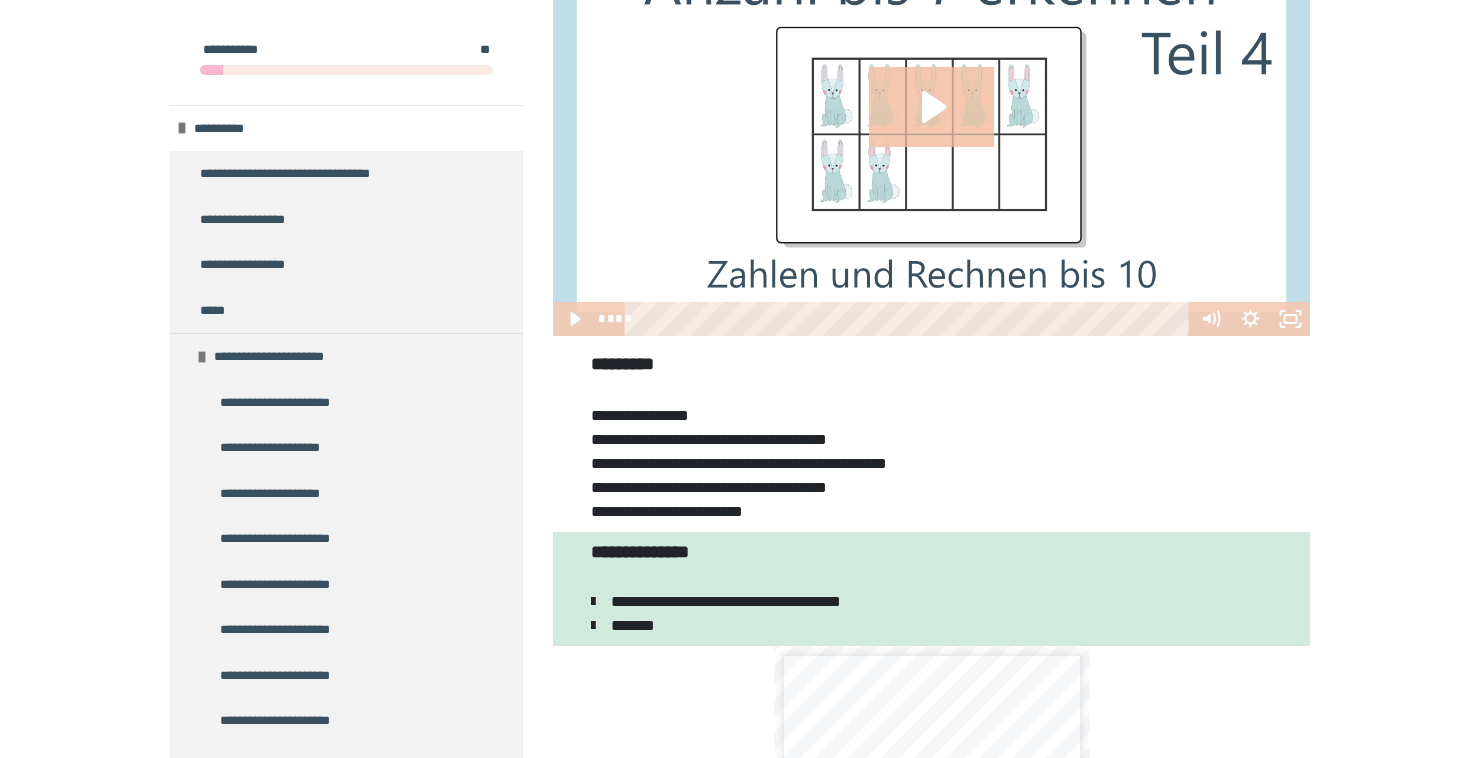 scroll, scrollTop: 2309, scrollLeft: 0, axis: vertical 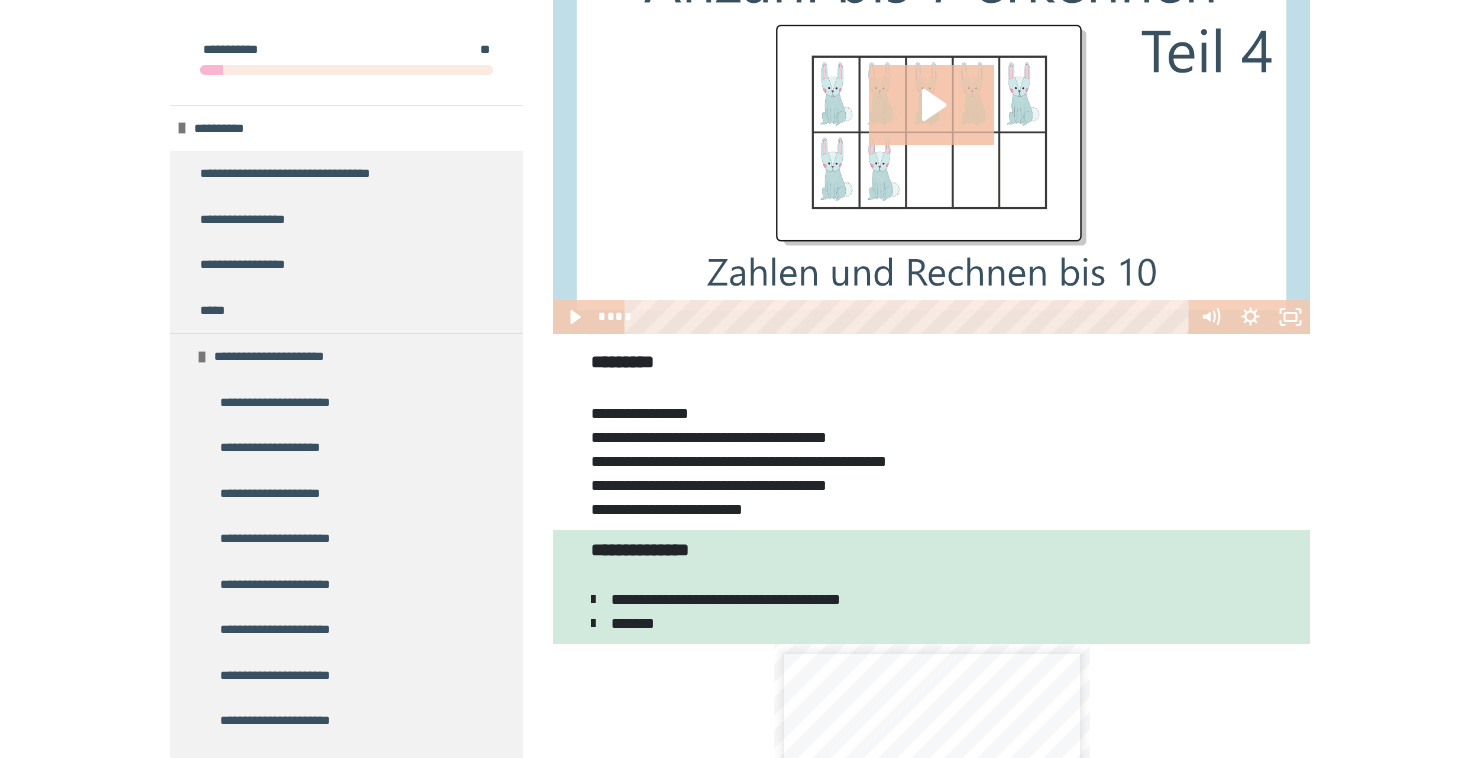 click 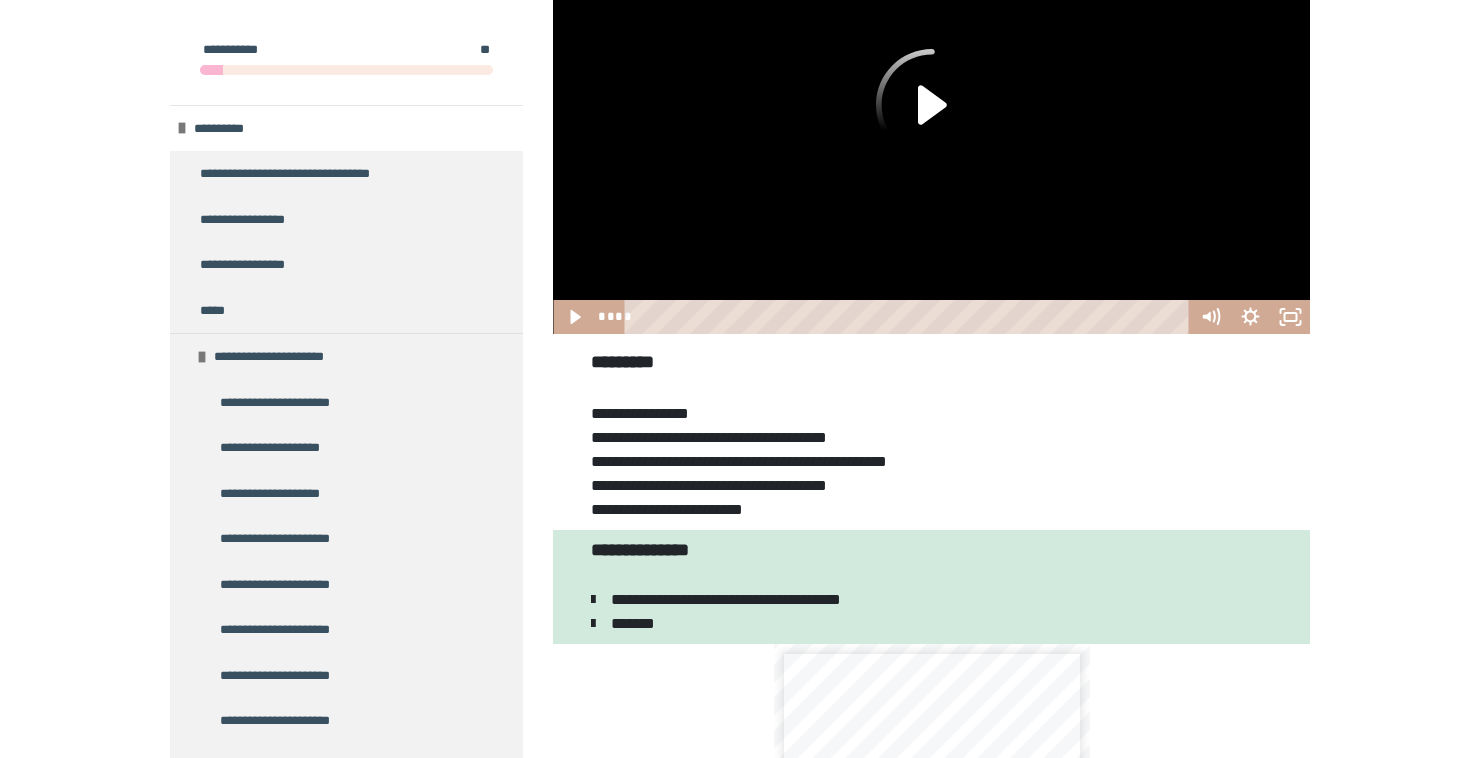 click 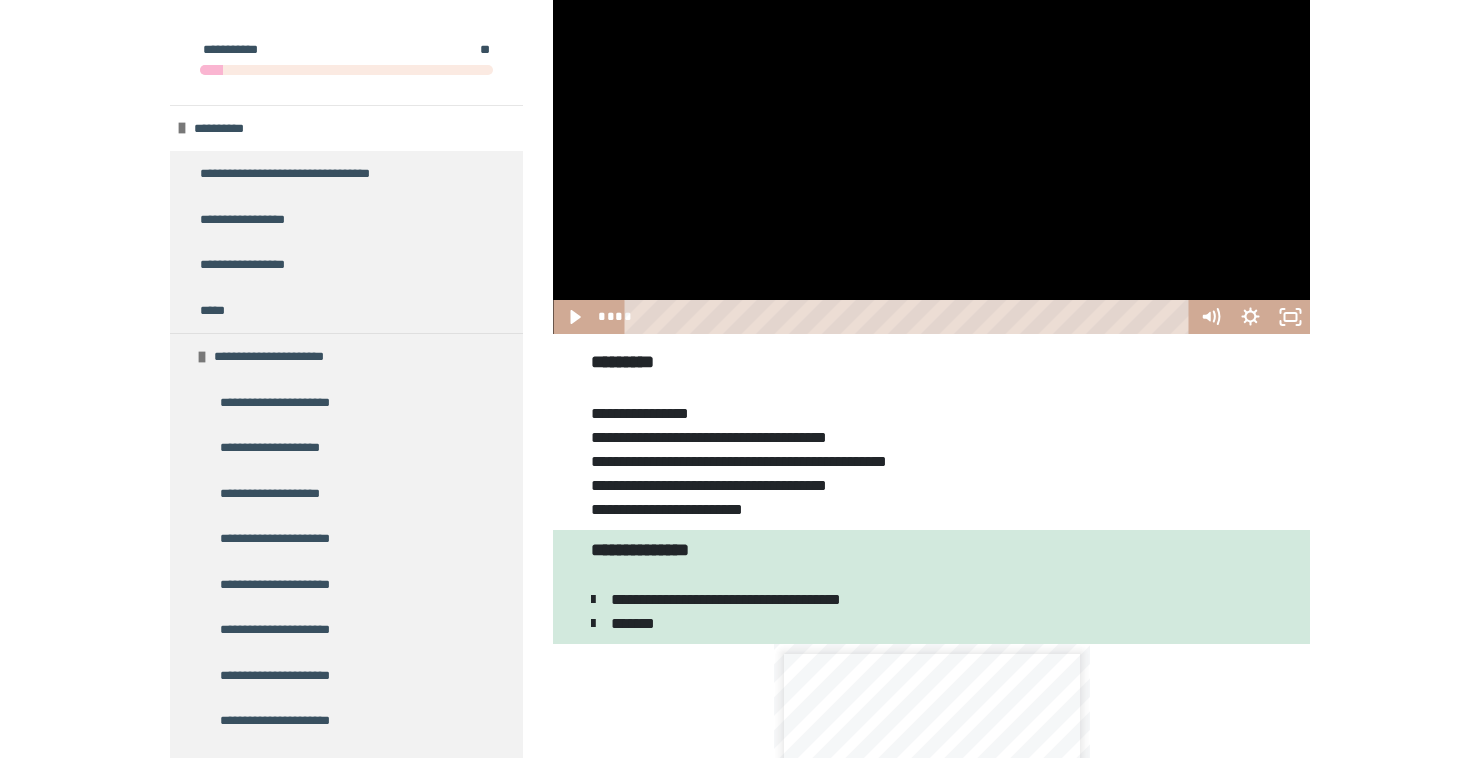 click at bounding box center [931, 122] 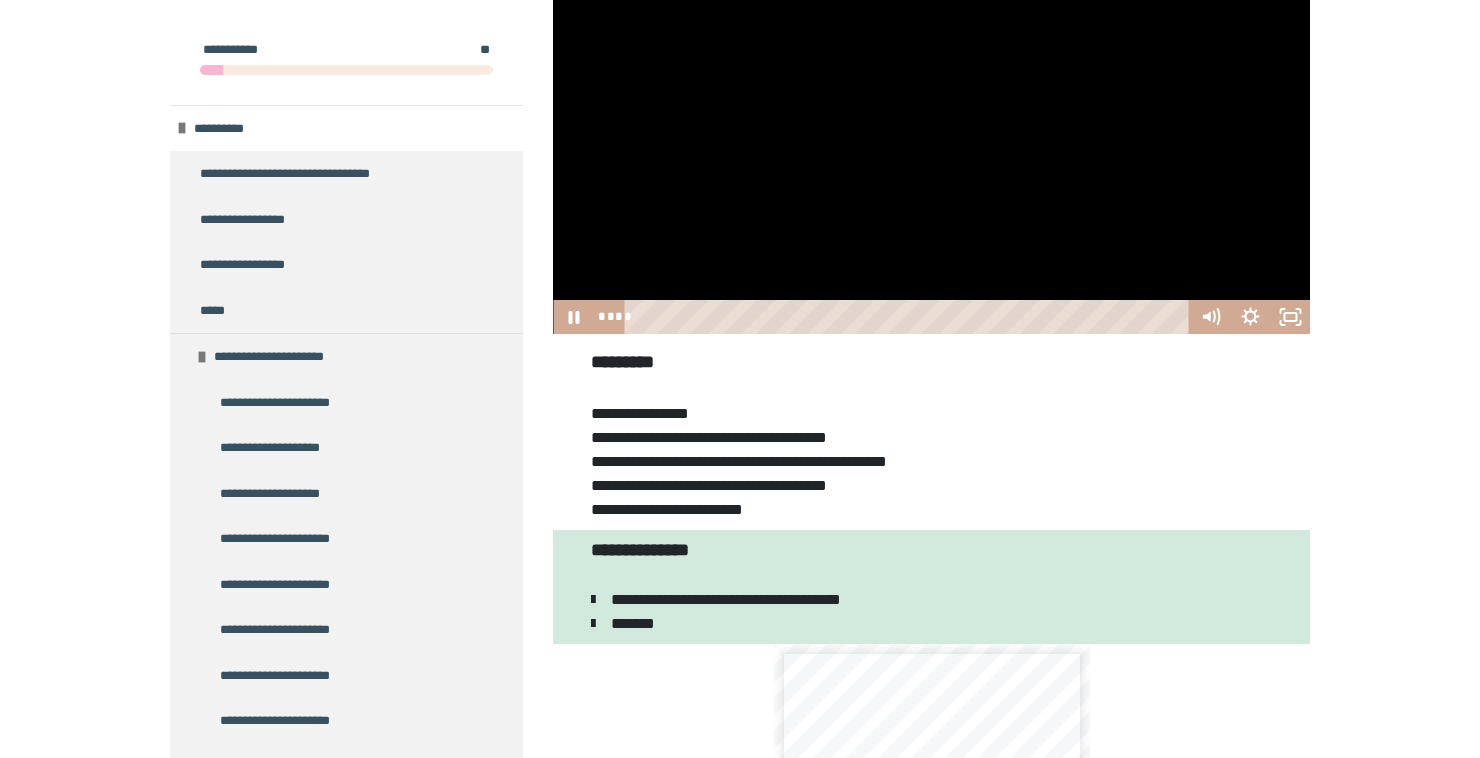 click 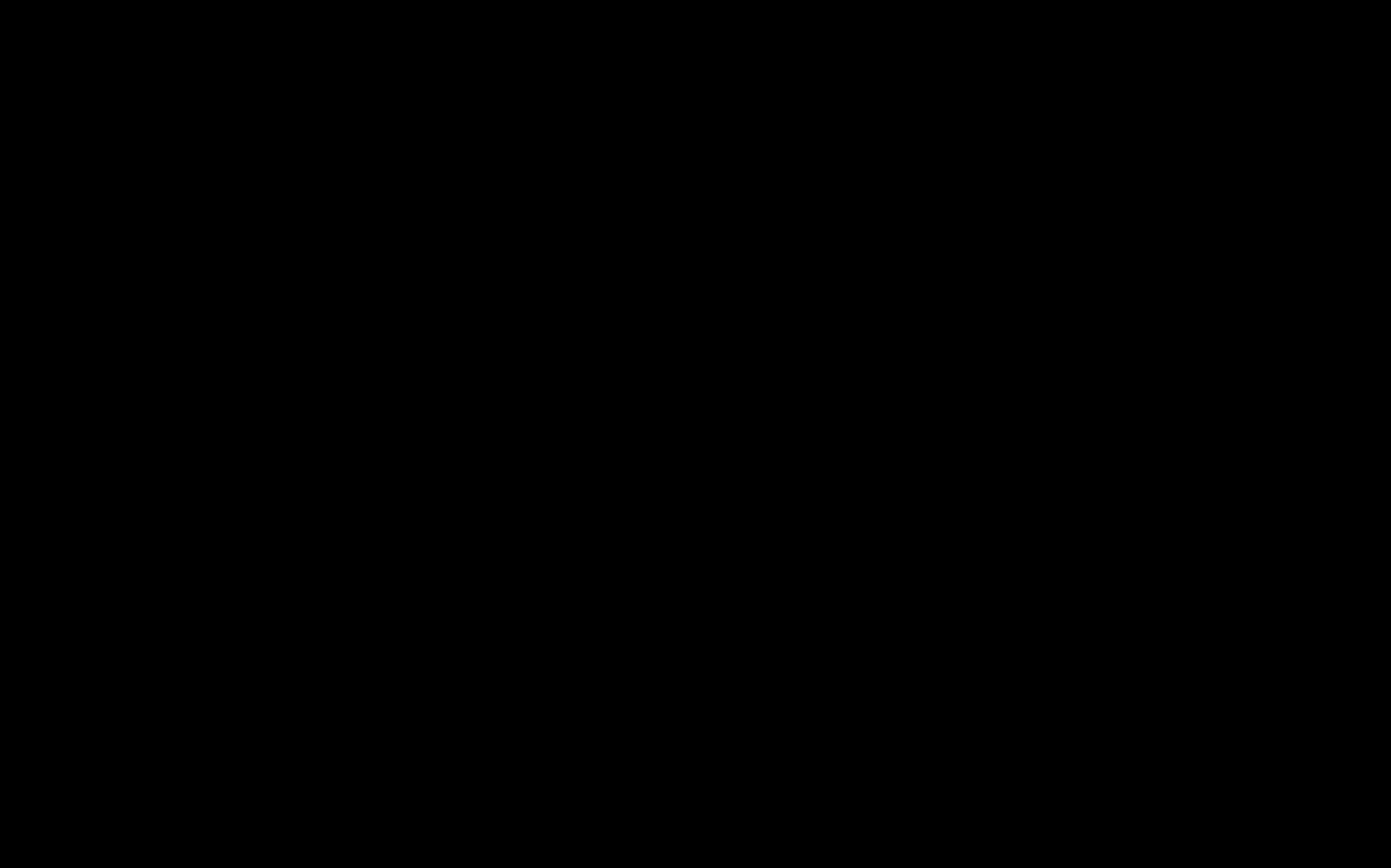 click at bounding box center [696, 434] 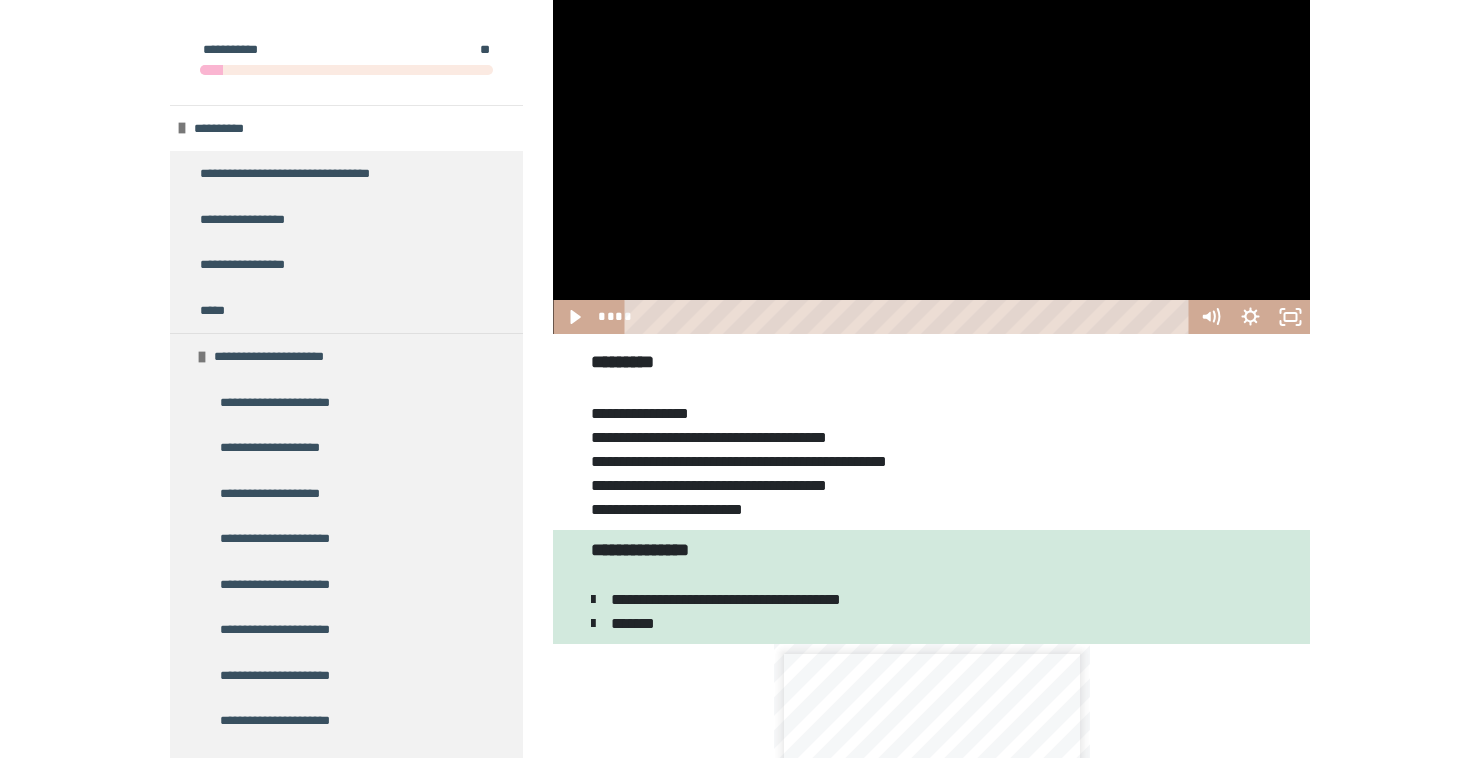 click 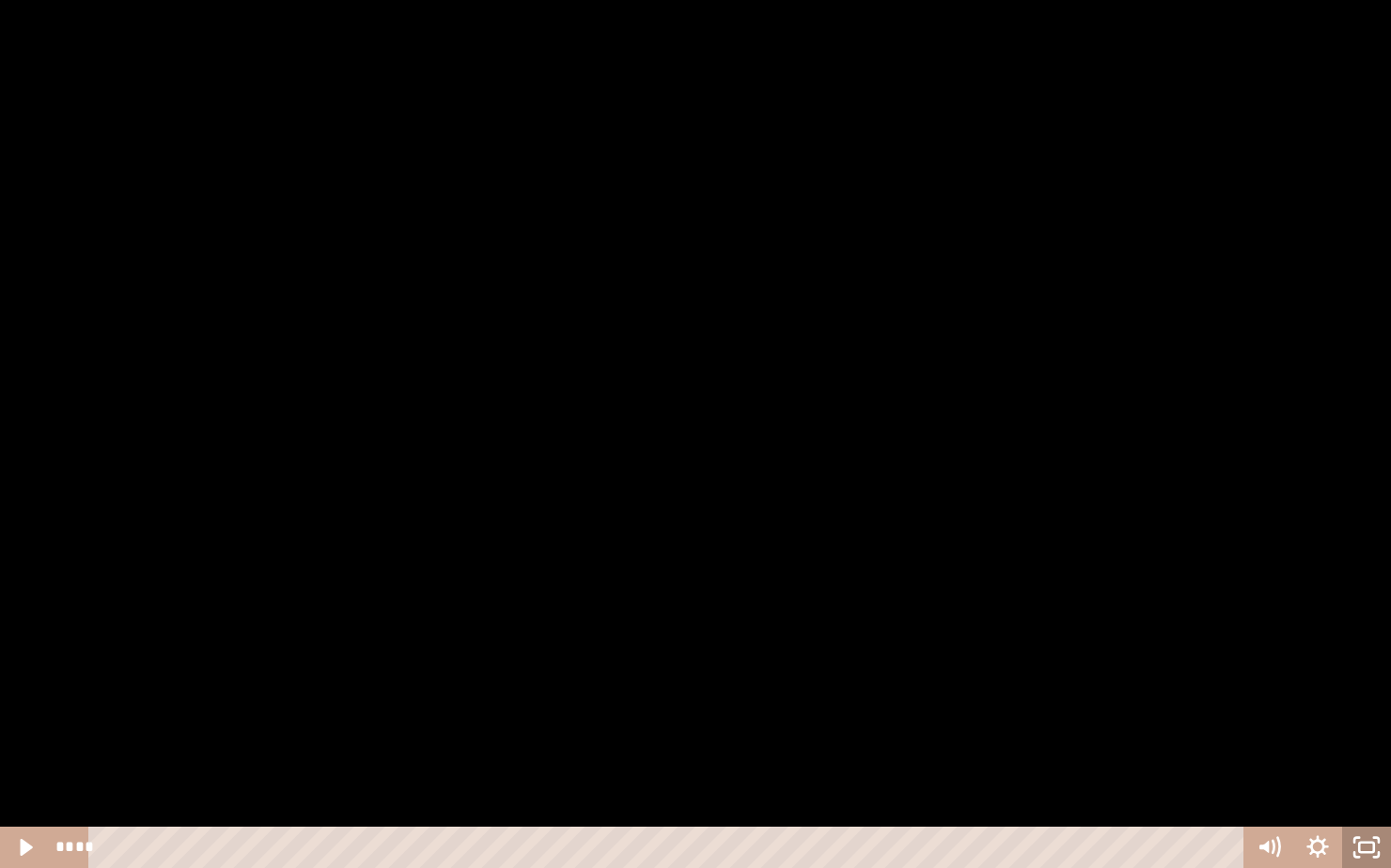 click at bounding box center (696, 434) 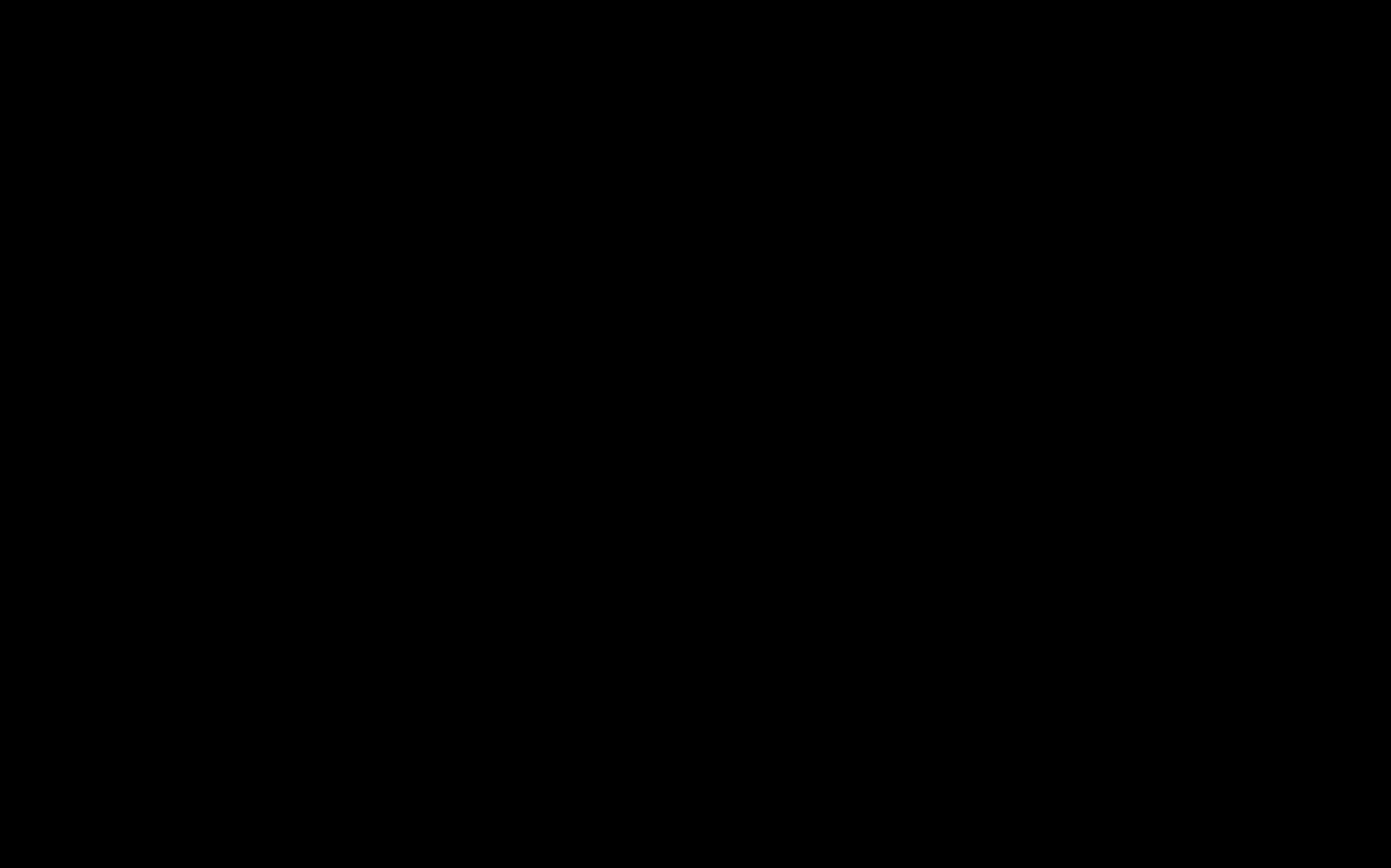 click at bounding box center [696, 434] 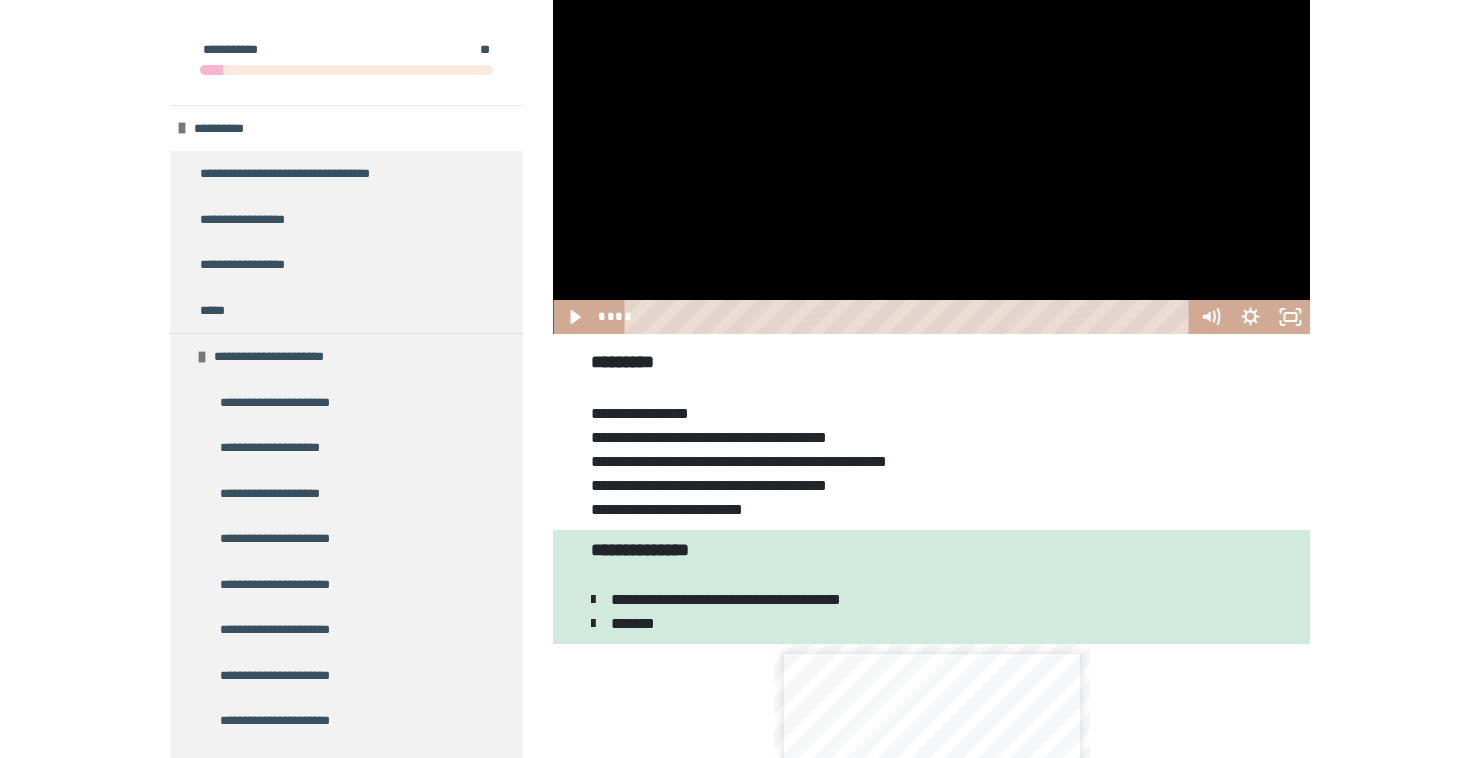 click 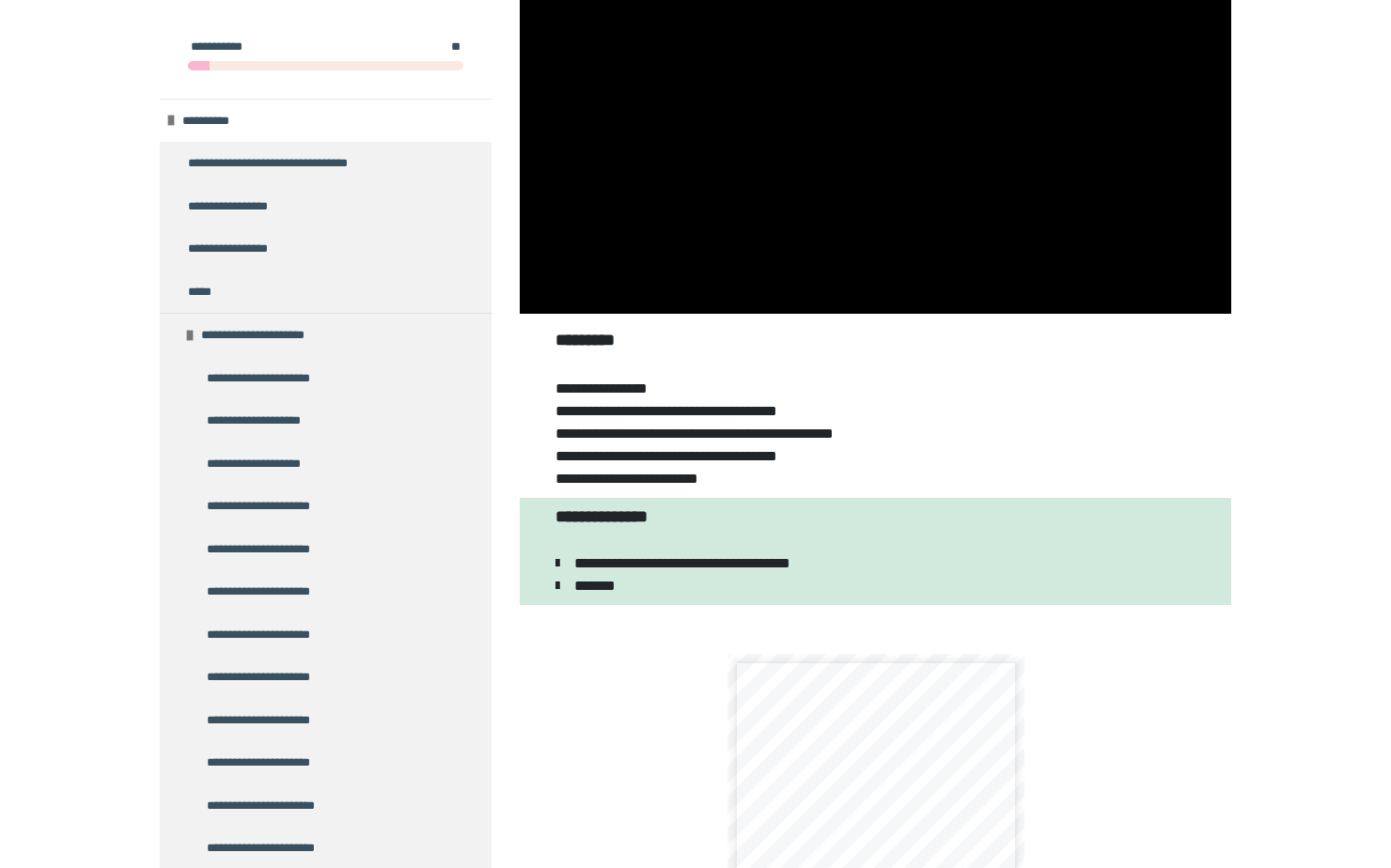 type 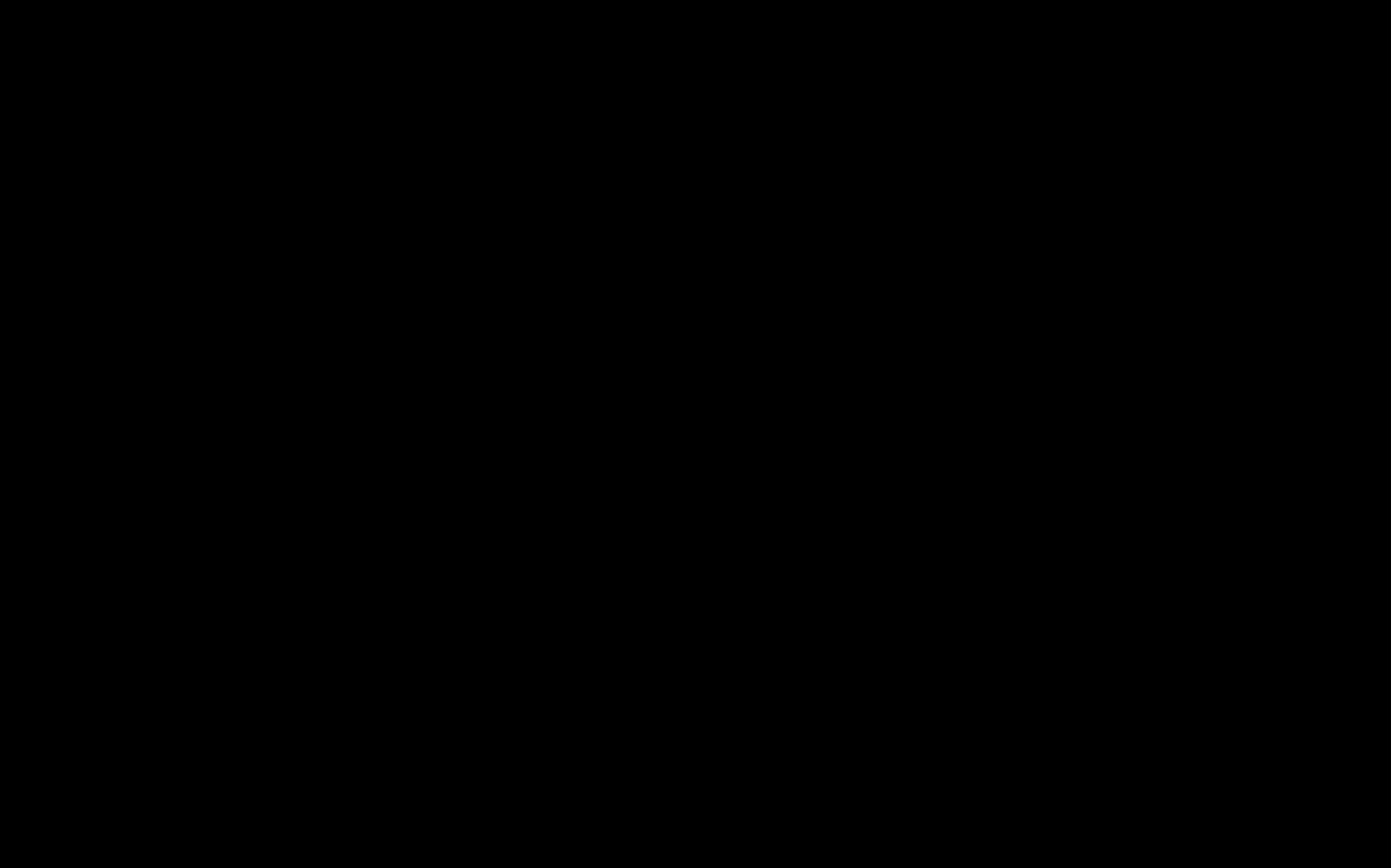 click at bounding box center (1367, 847) 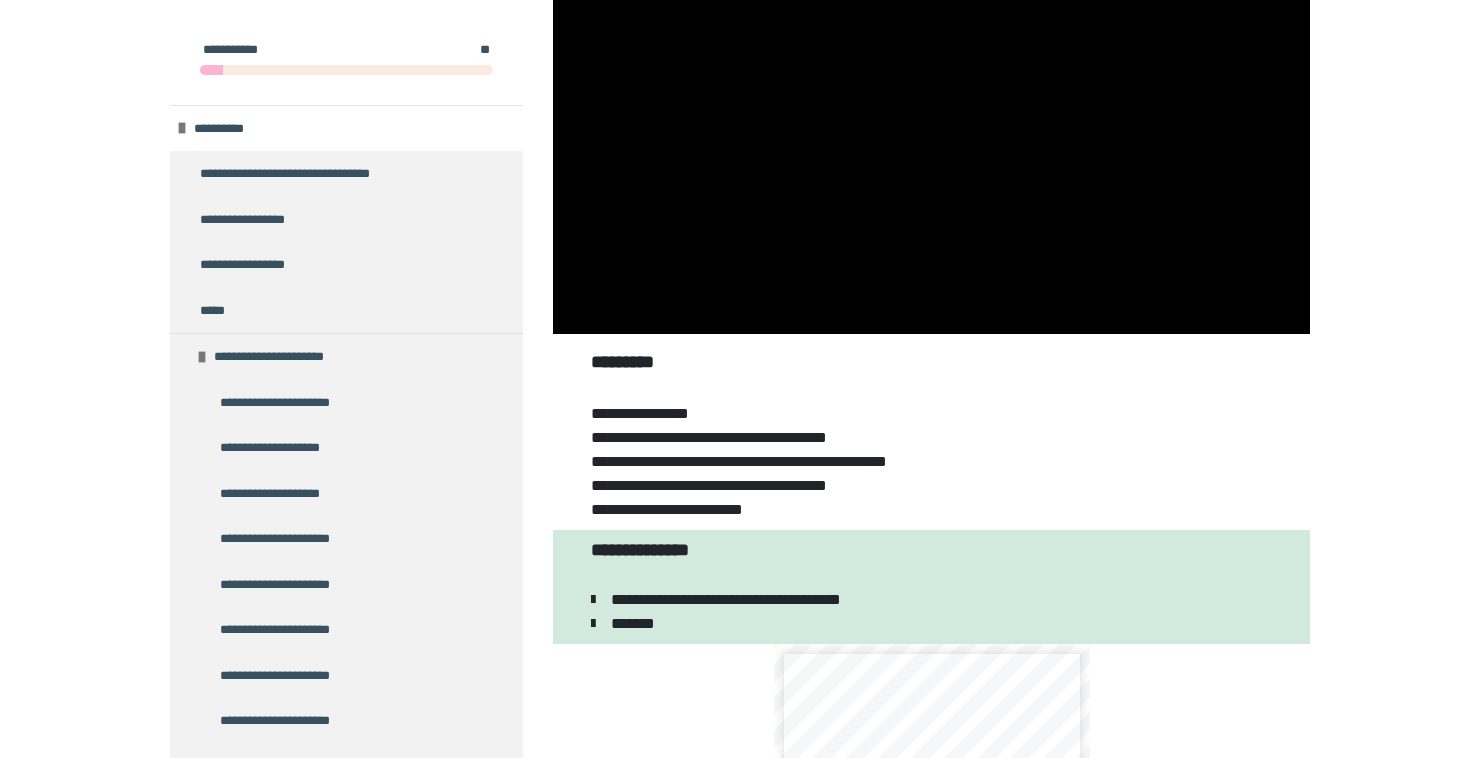 click on "**********" at bounding box center (740, 1024) 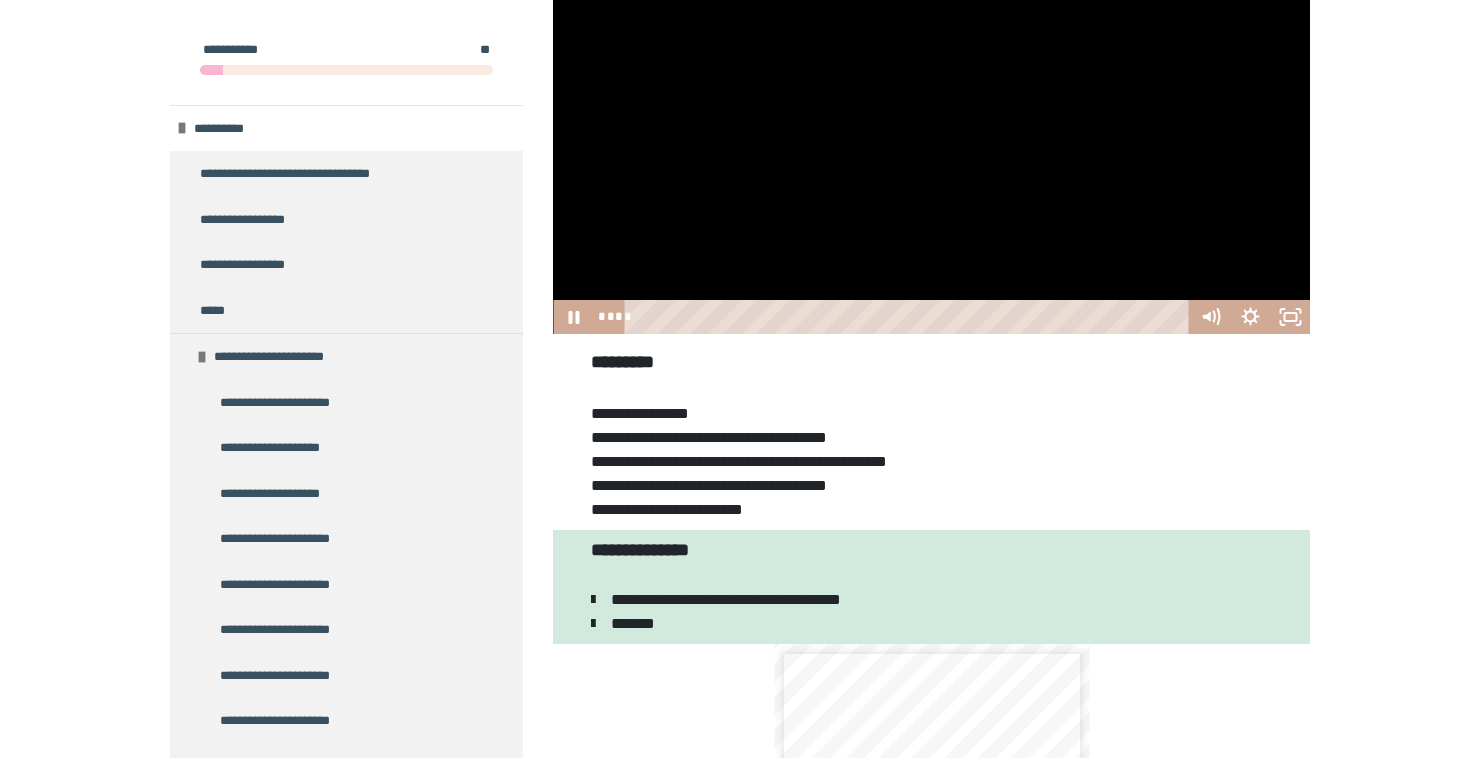 click 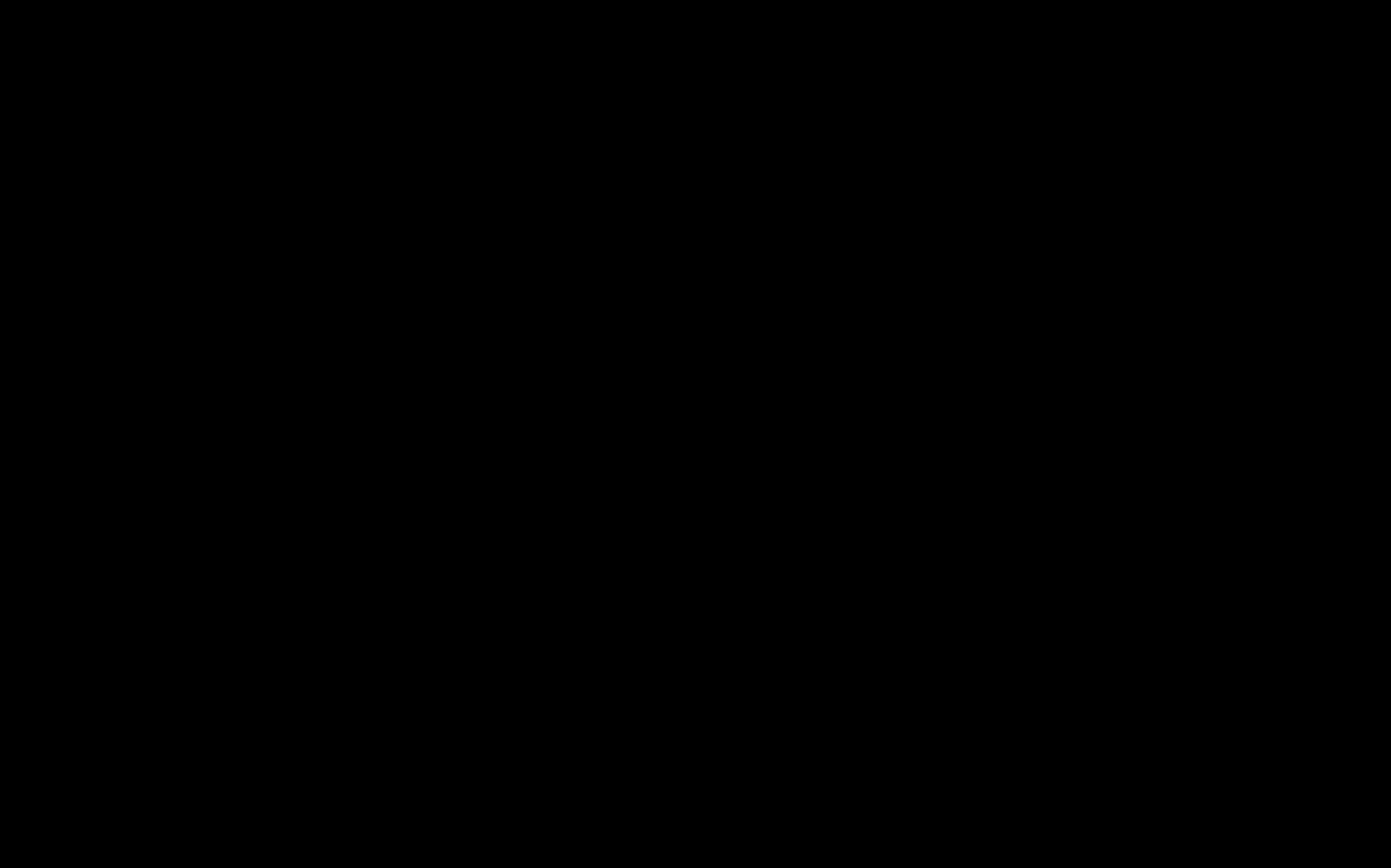 click at bounding box center [696, 434] 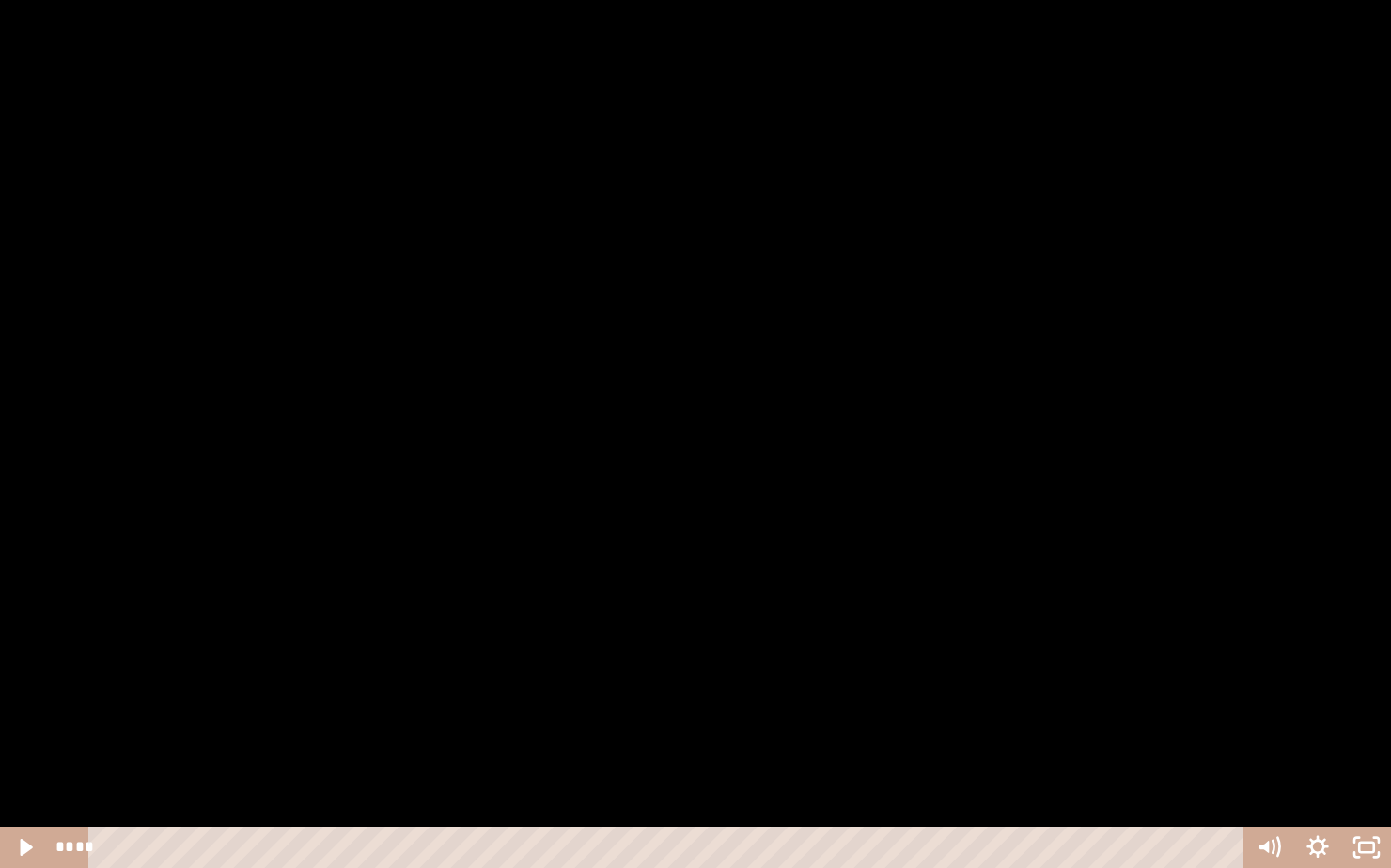 click at bounding box center (696, 434) 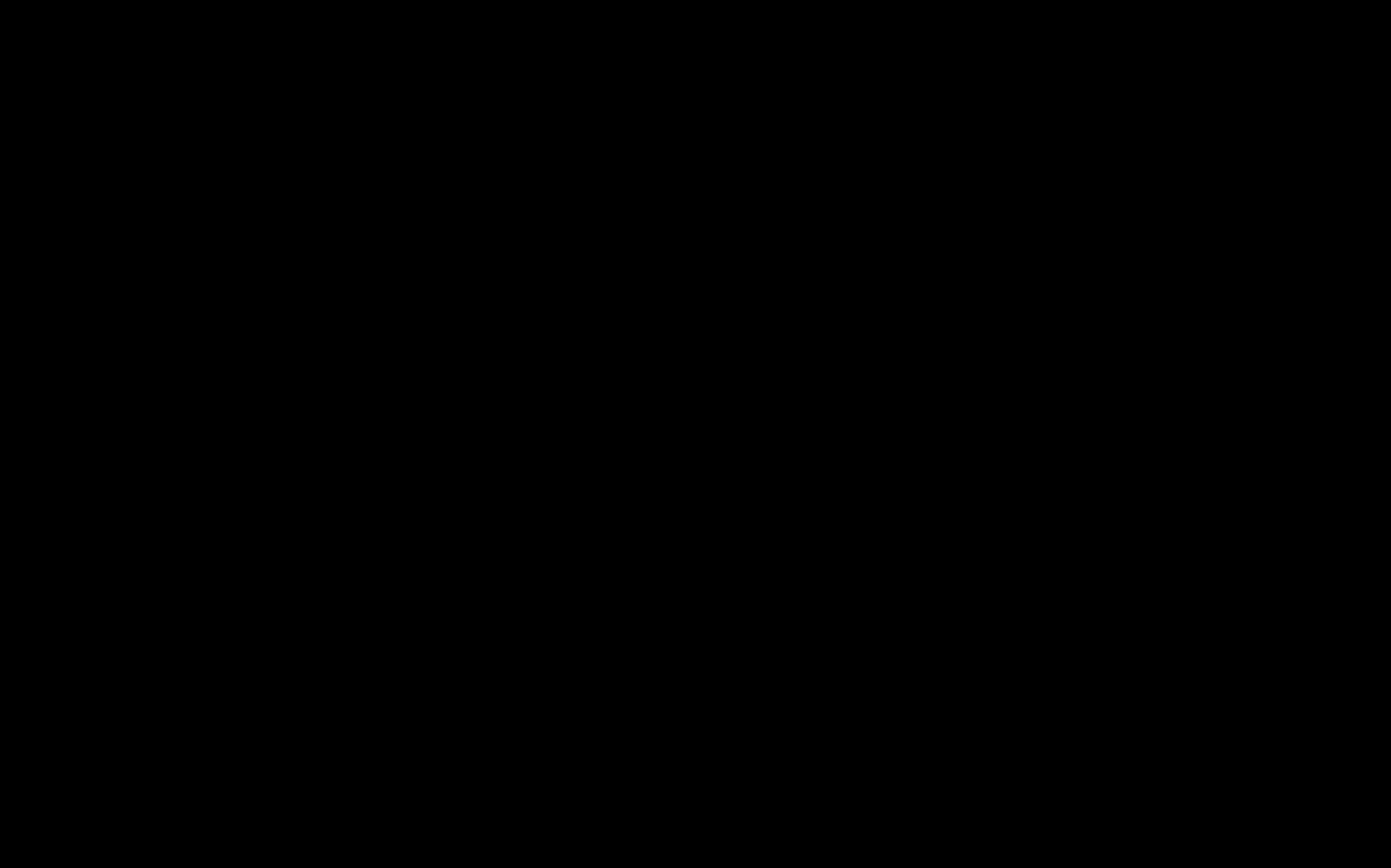 click at bounding box center (696, 434) 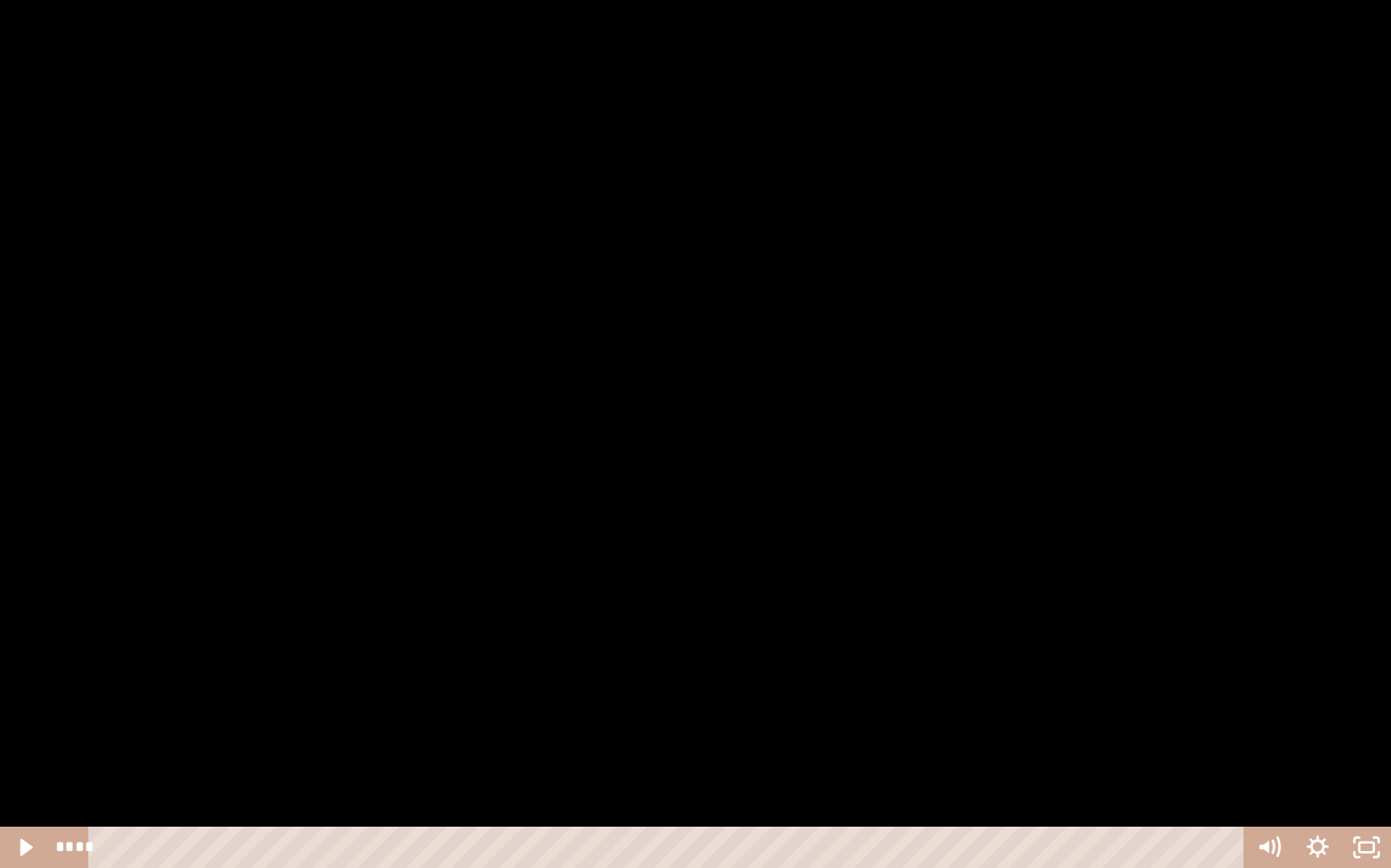 click 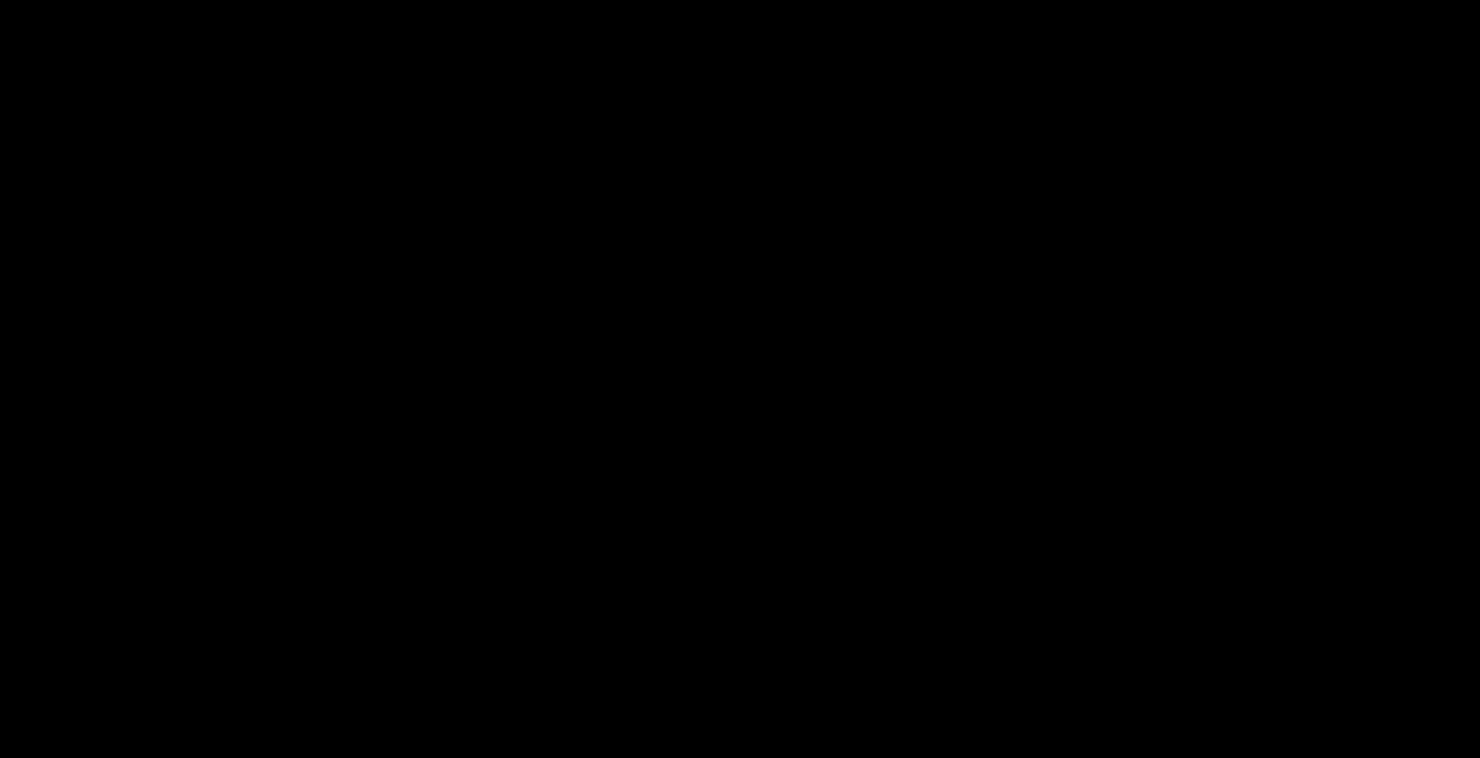 scroll, scrollTop: 1106, scrollLeft: 0, axis: vertical 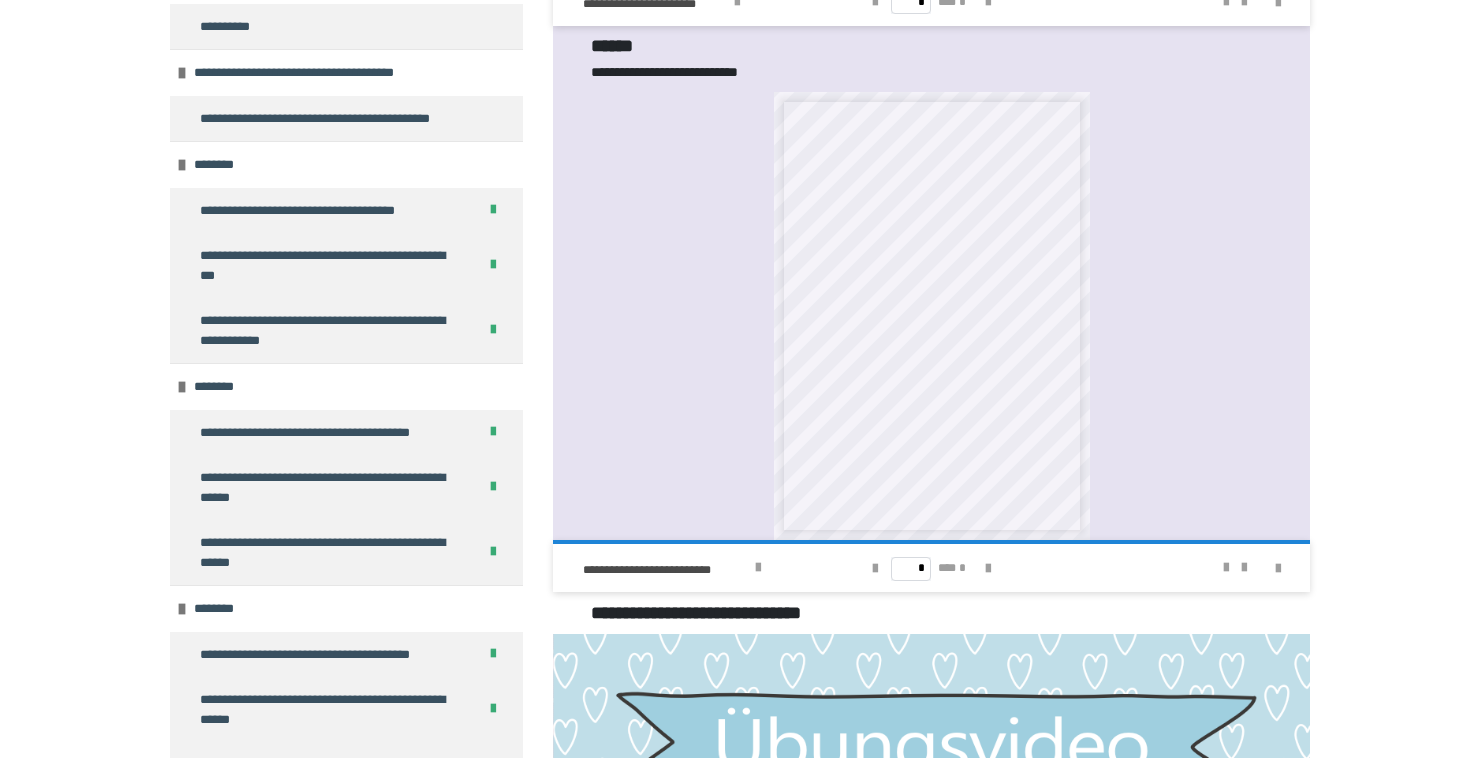 click on "**********" at bounding box center [931, 316] 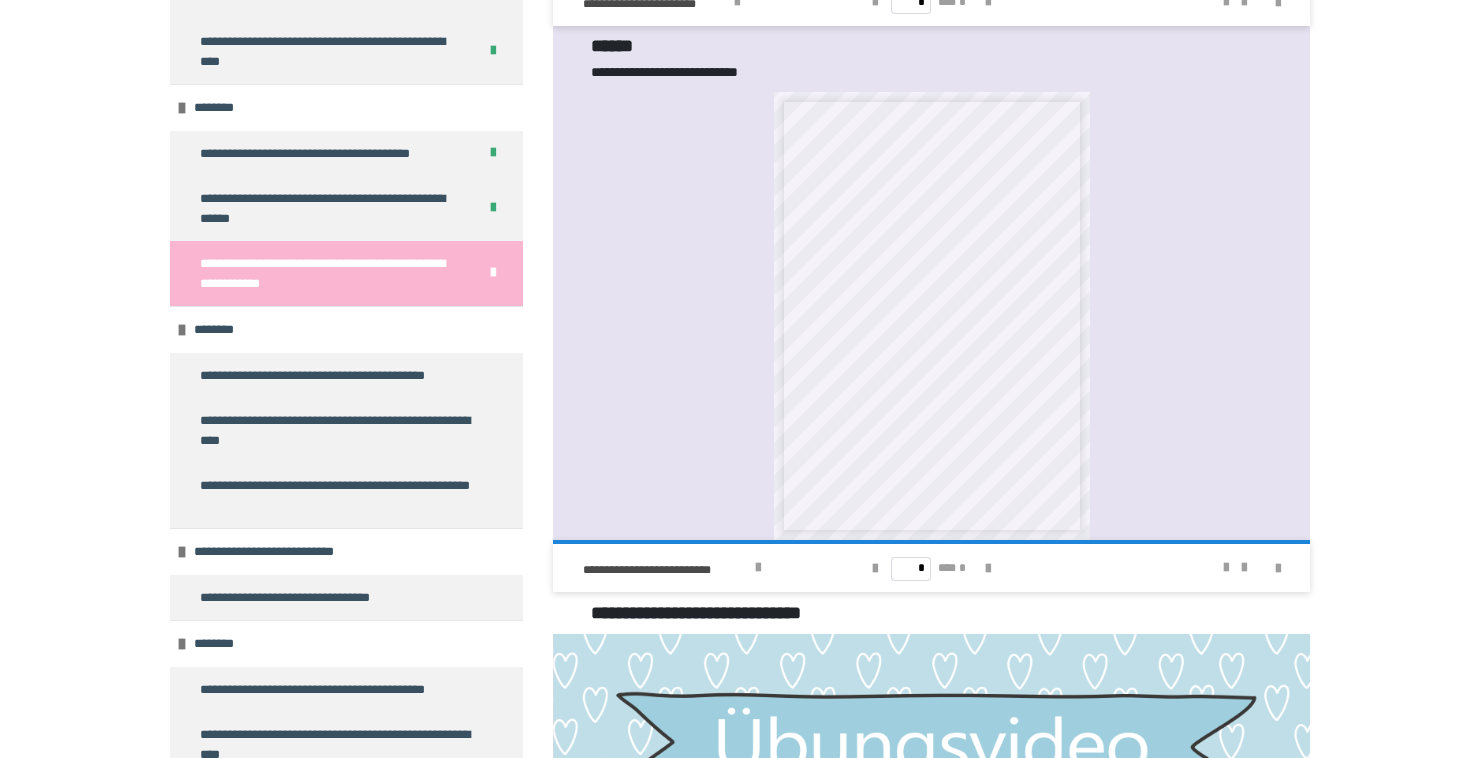 scroll, scrollTop: 1830, scrollLeft: 0, axis: vertical 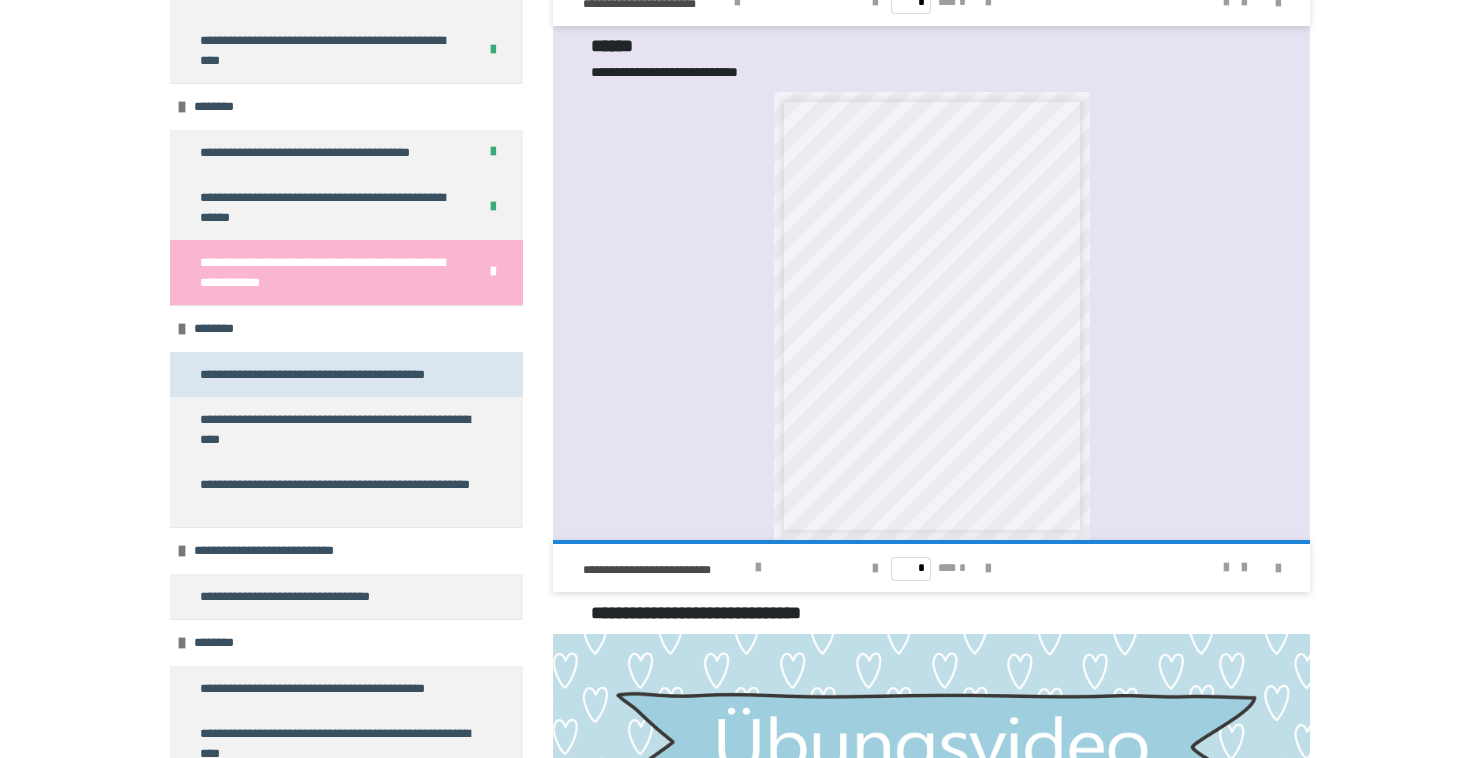 click on "**********" at bounding box center (320, 375) 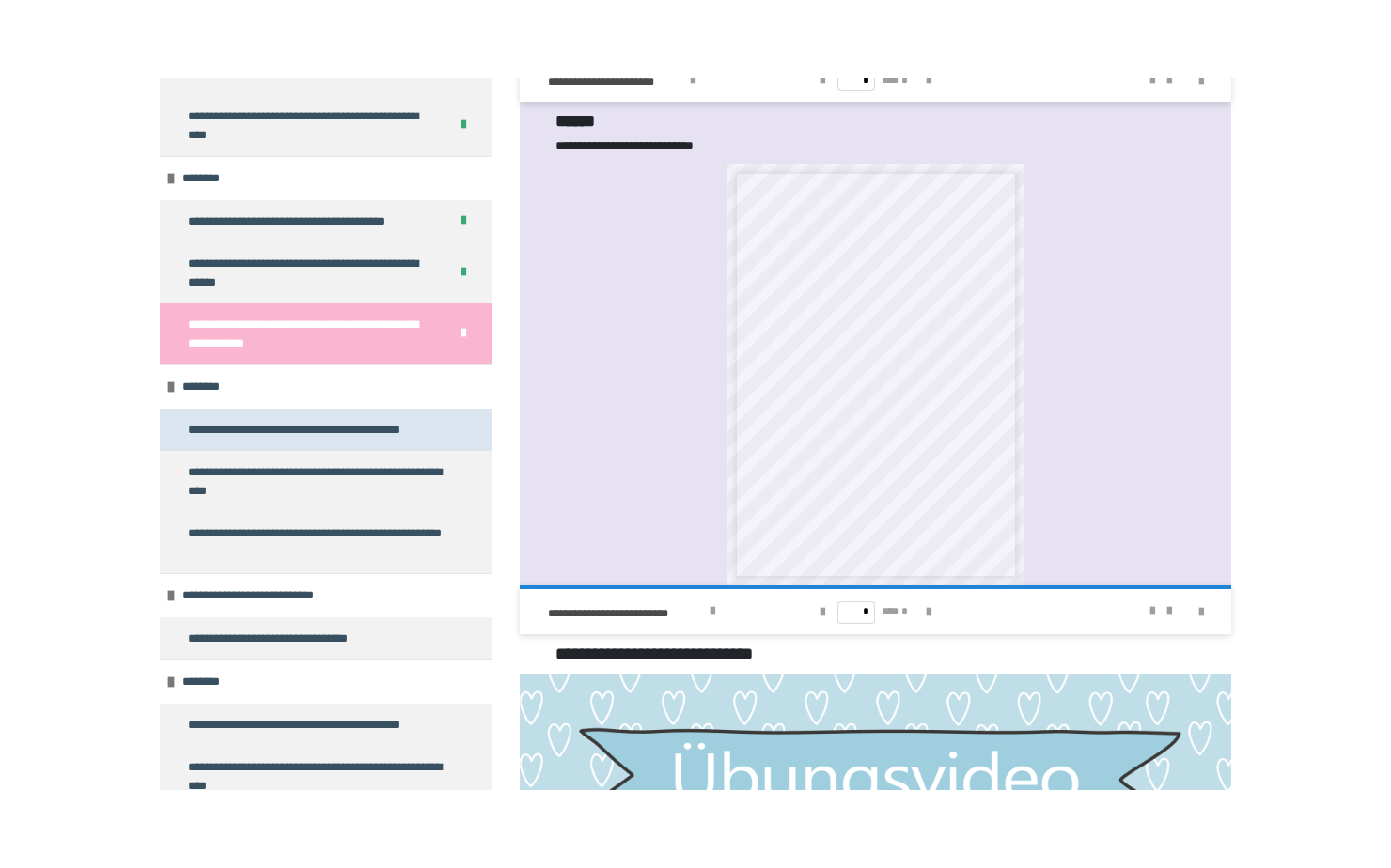 scroll, scrollTop: 209, scrollLeft: 0, axis: vertical 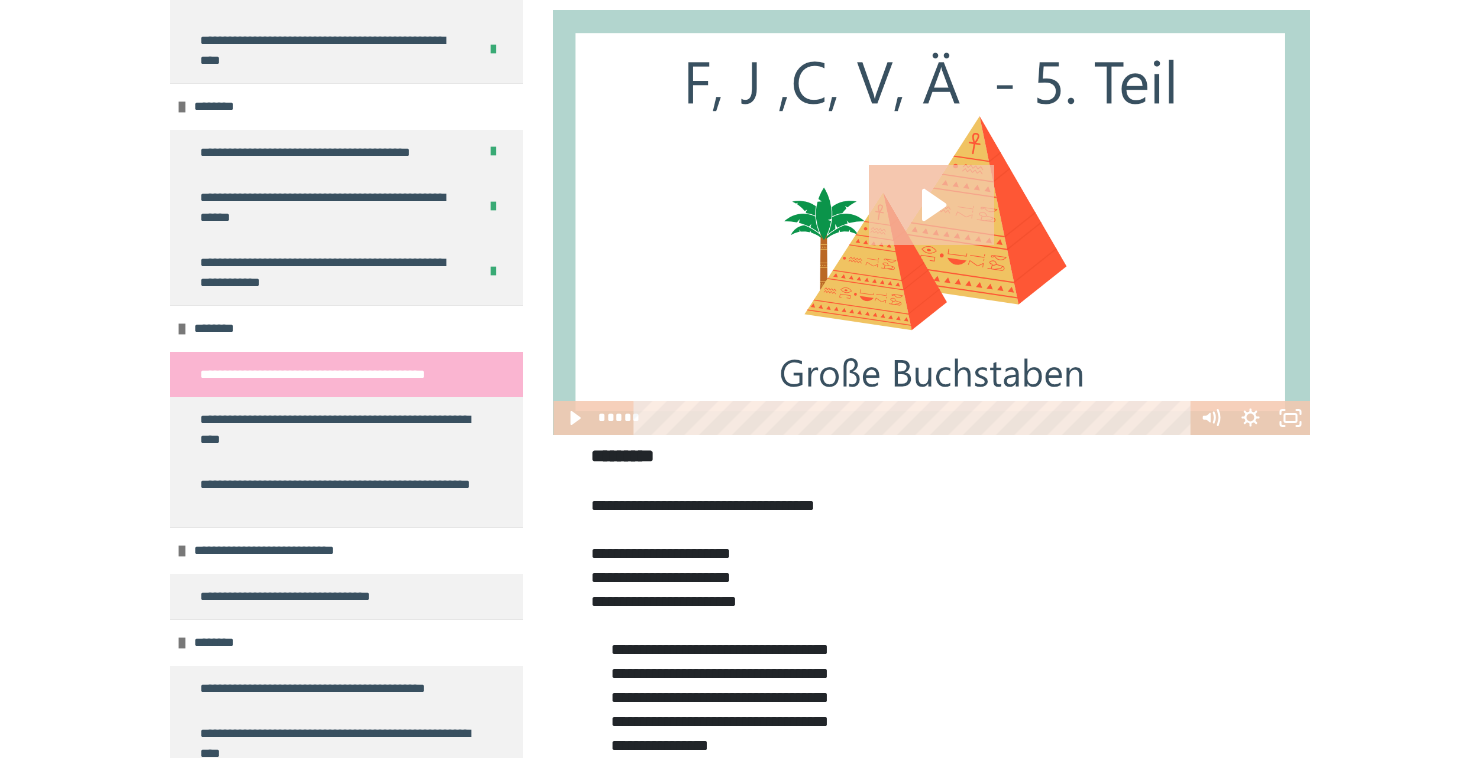 click 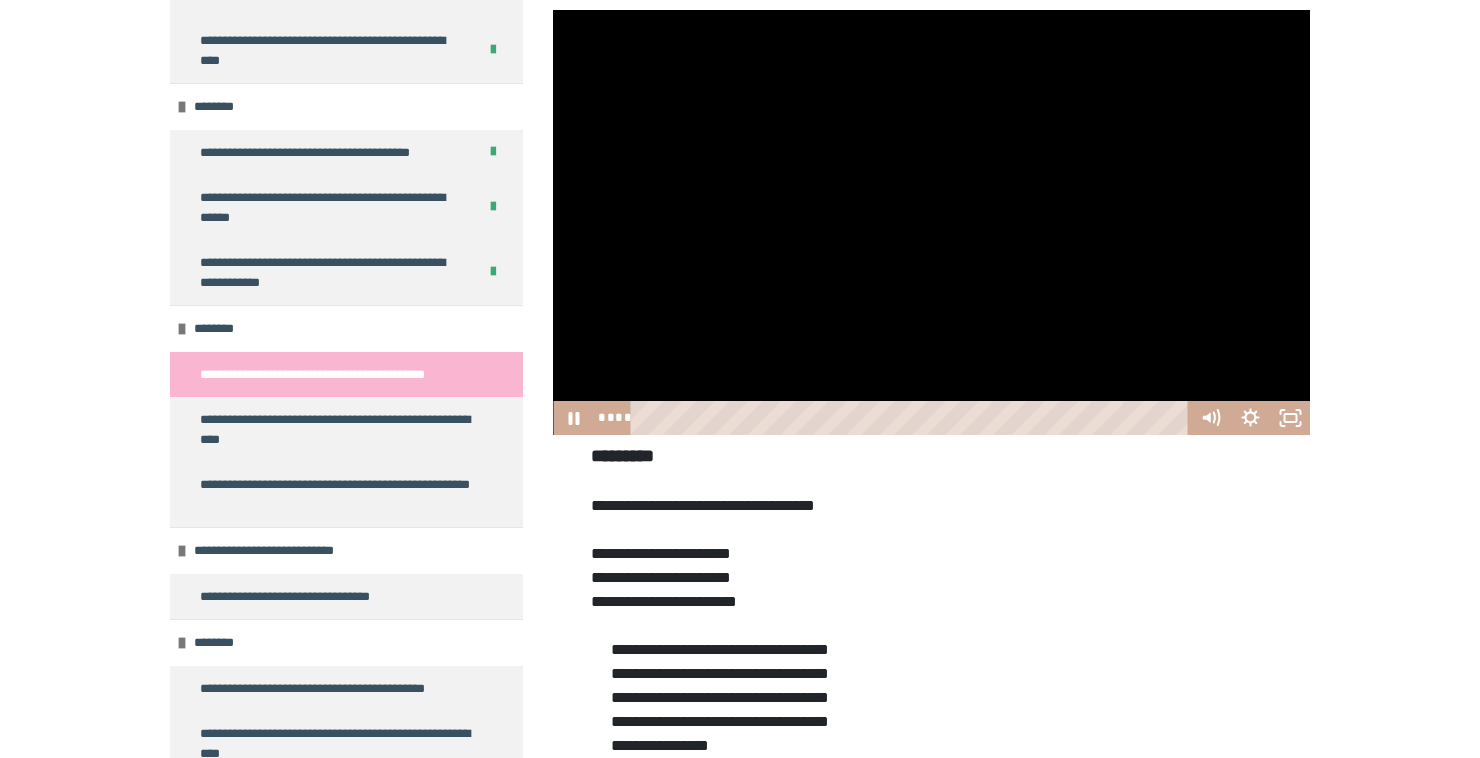 click 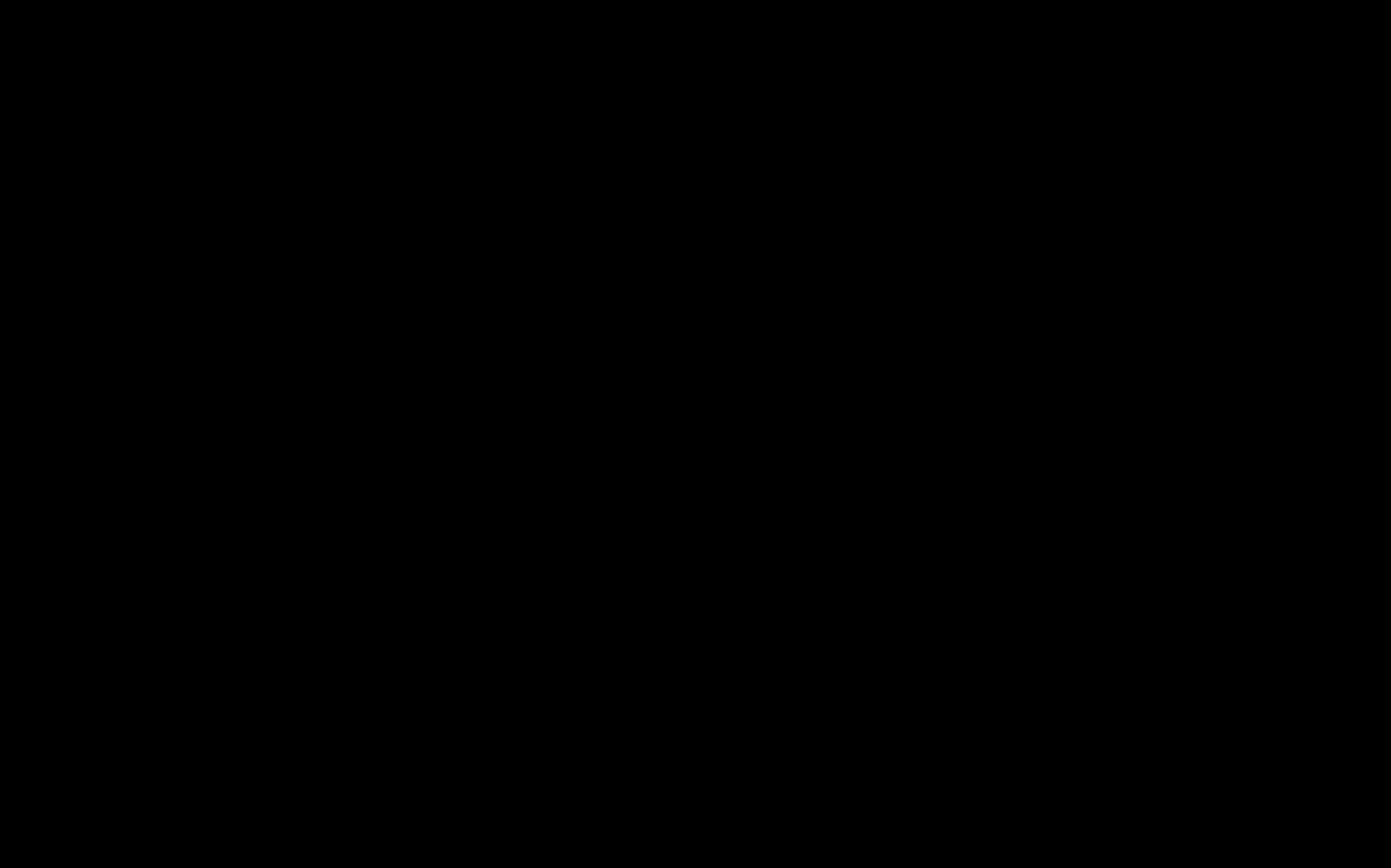 click at bounding box center [696, 434] 